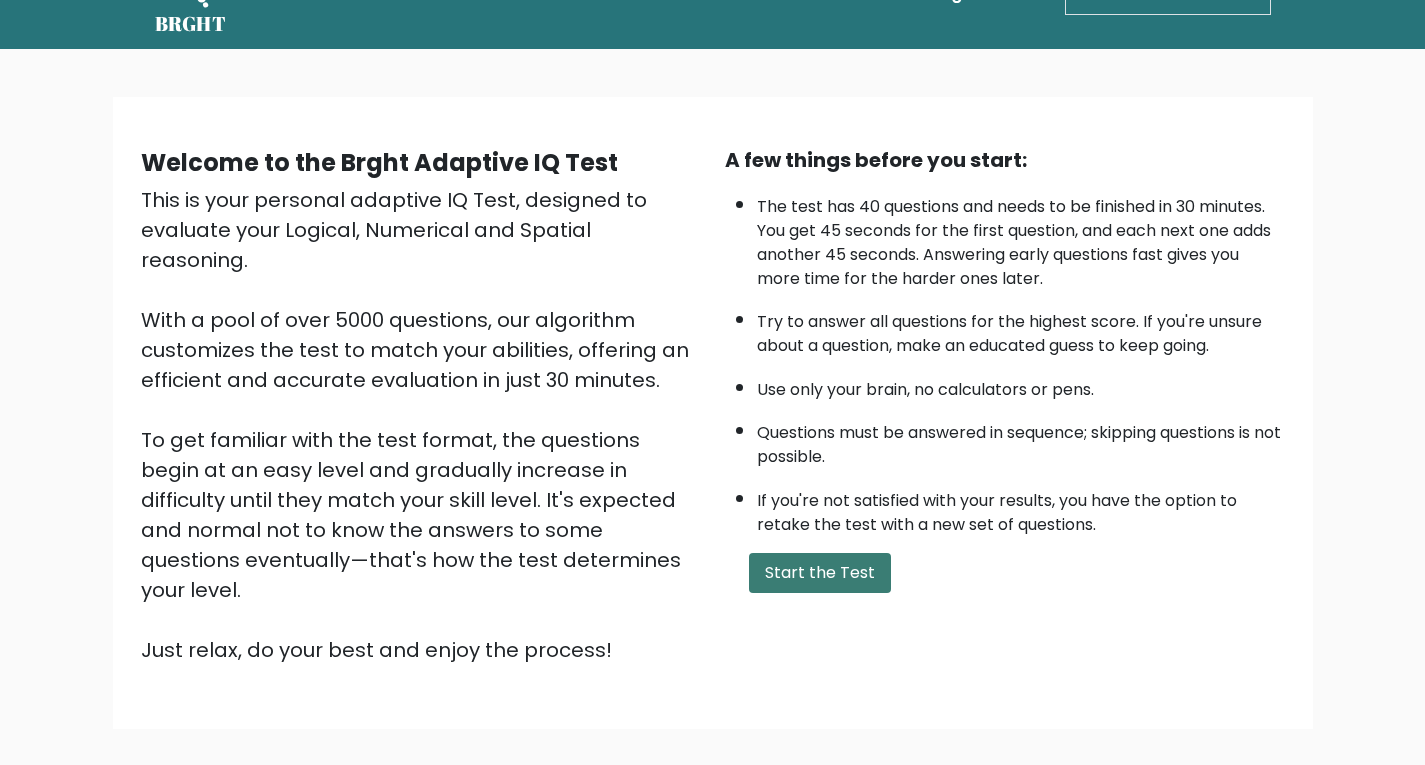 scroll, scrollTop: 100, scrollLeft: 0, axis: vertical 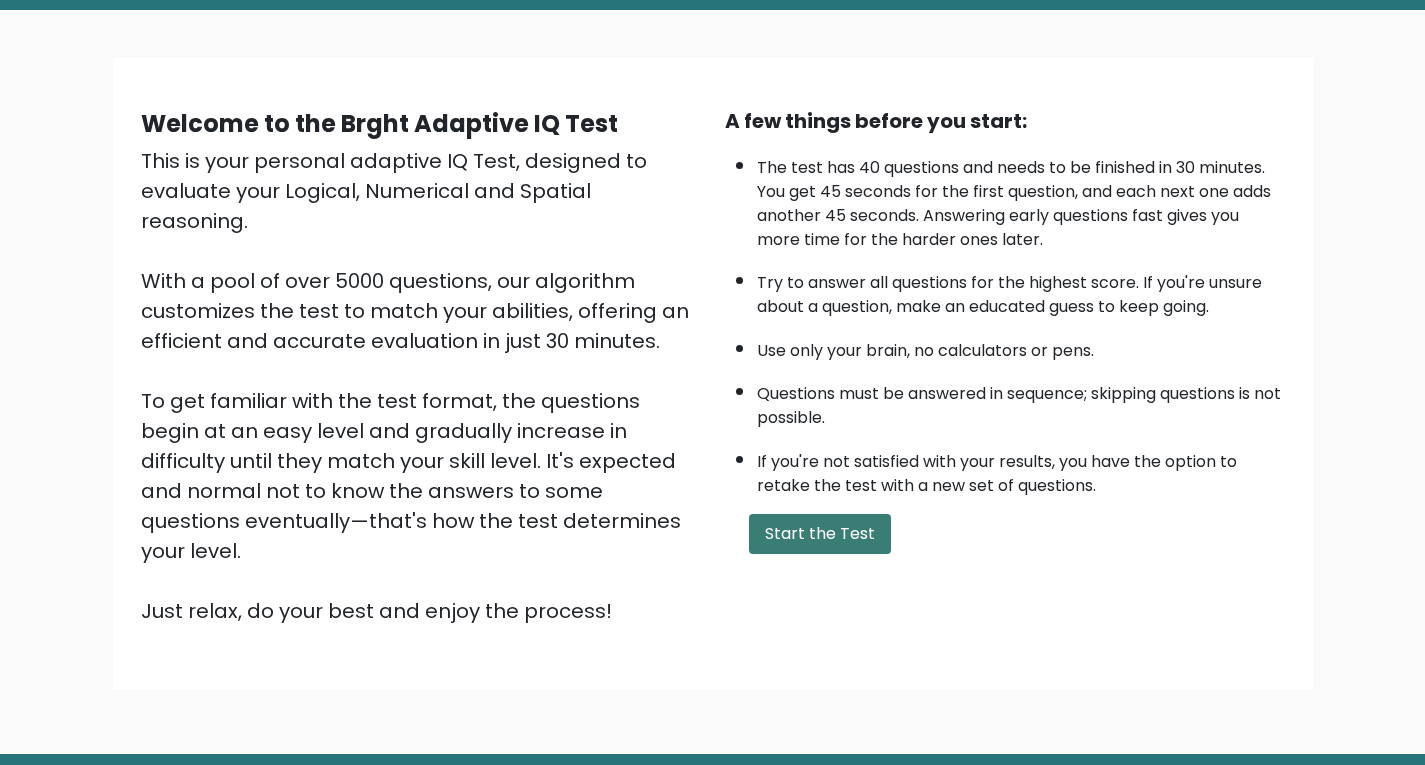 click on "Start the Test" at bounding box center [820, 534] 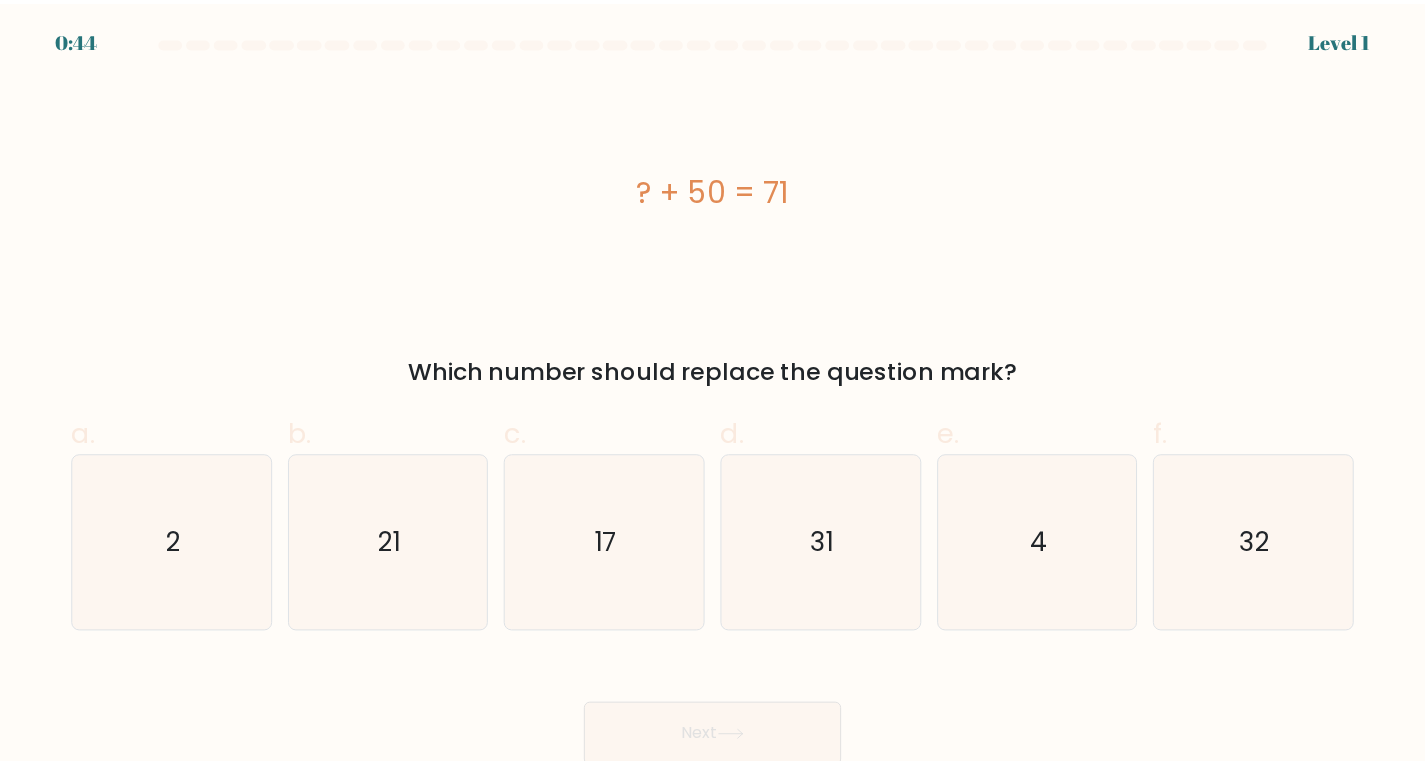 scroll, scrollTop: 0, scrollLeft: 0, axis: both 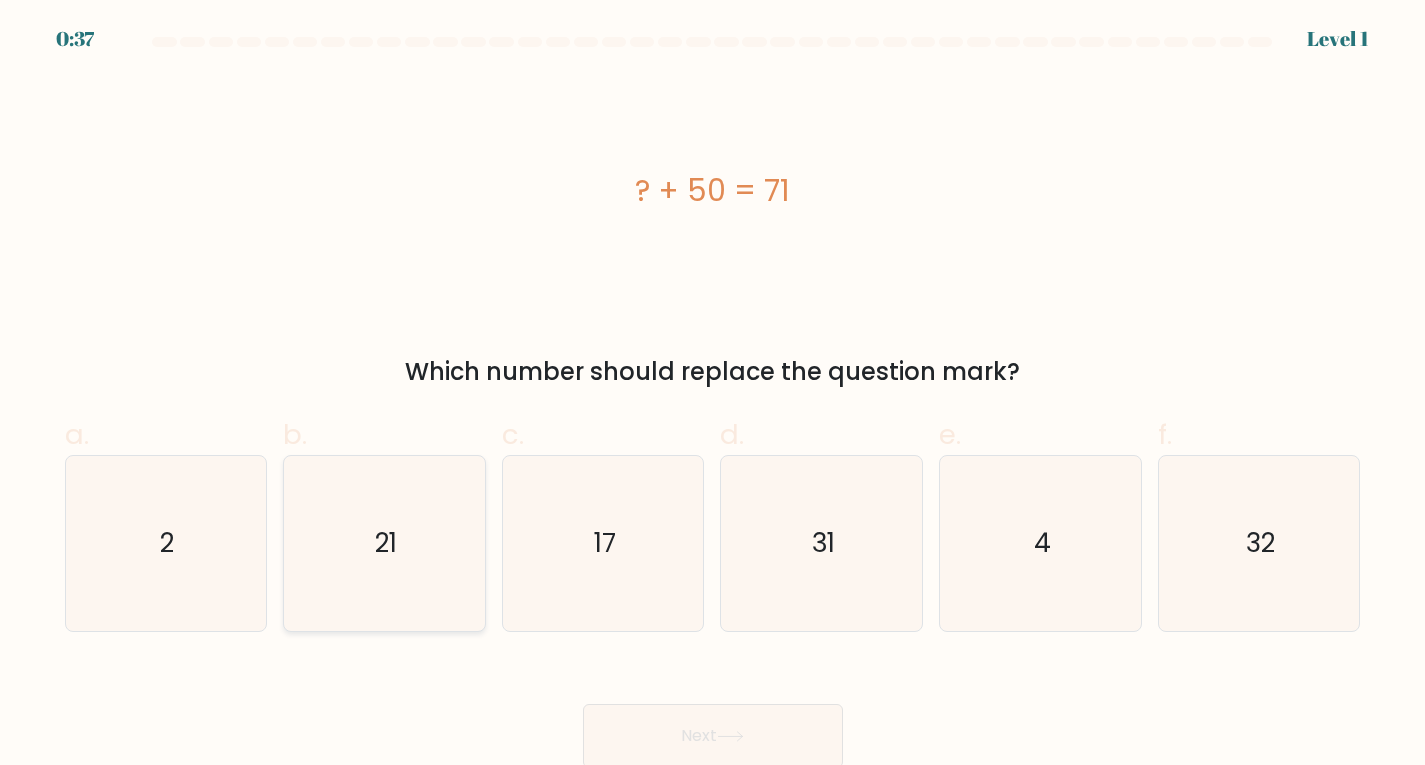 click on "21" 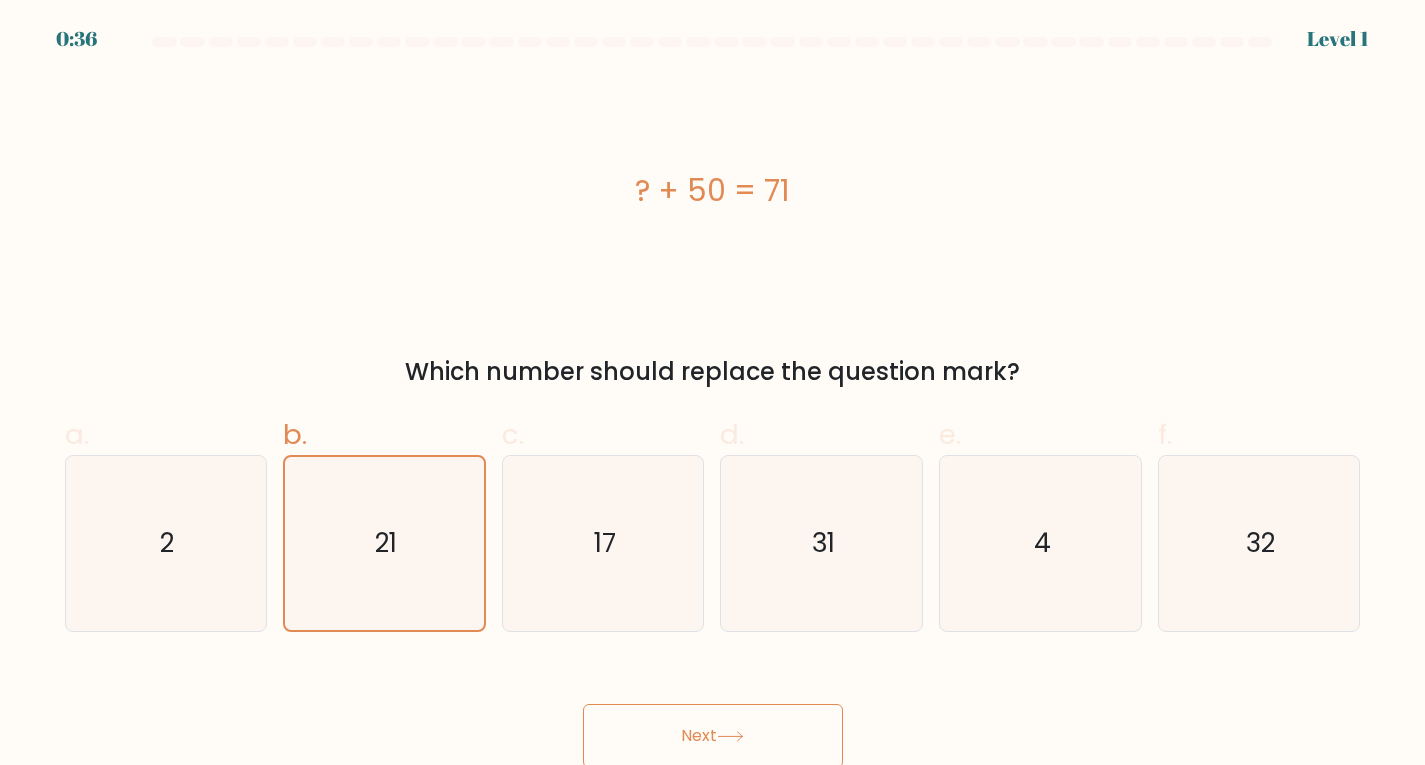 click on "Next" at bounding box center (713, 736) 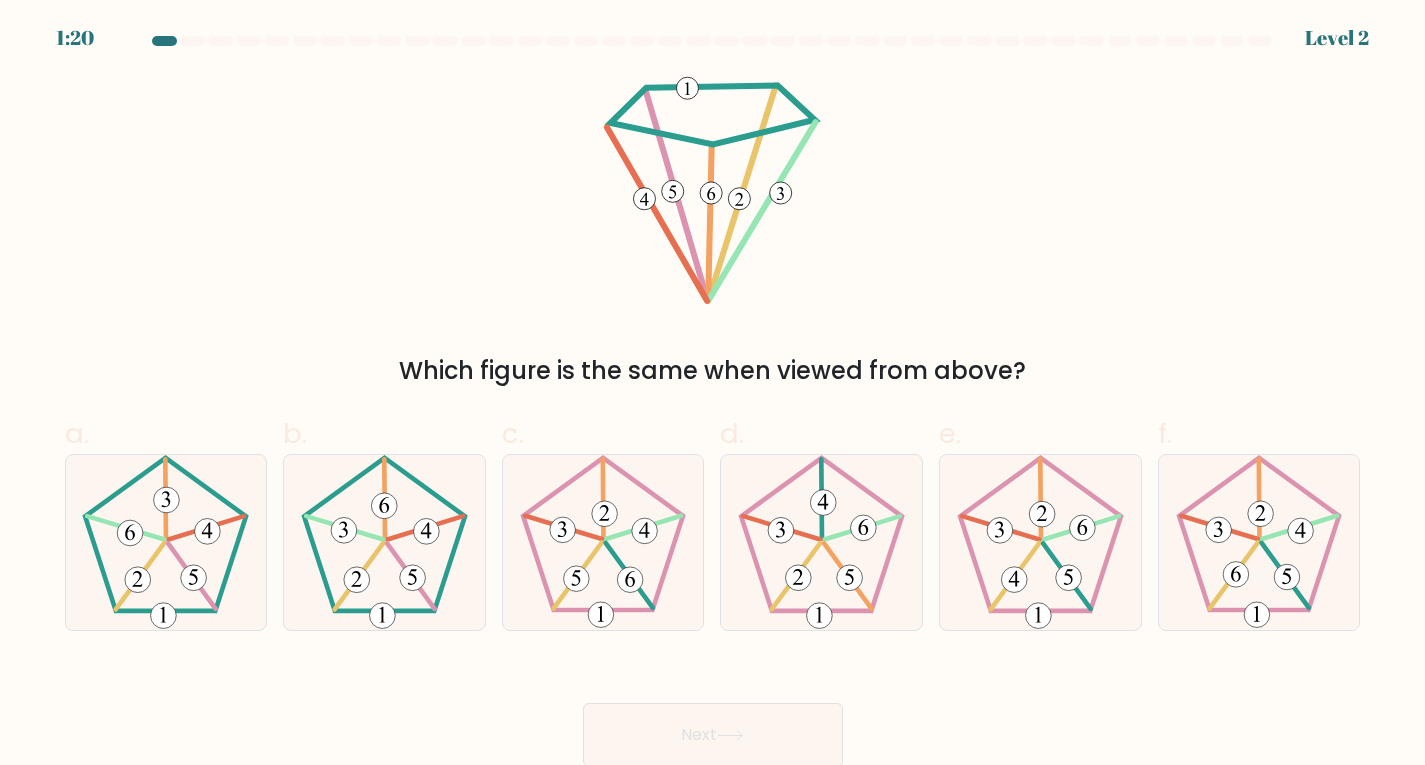 scroll, scrollTop: 0, scrollLeft: 0, axis: both 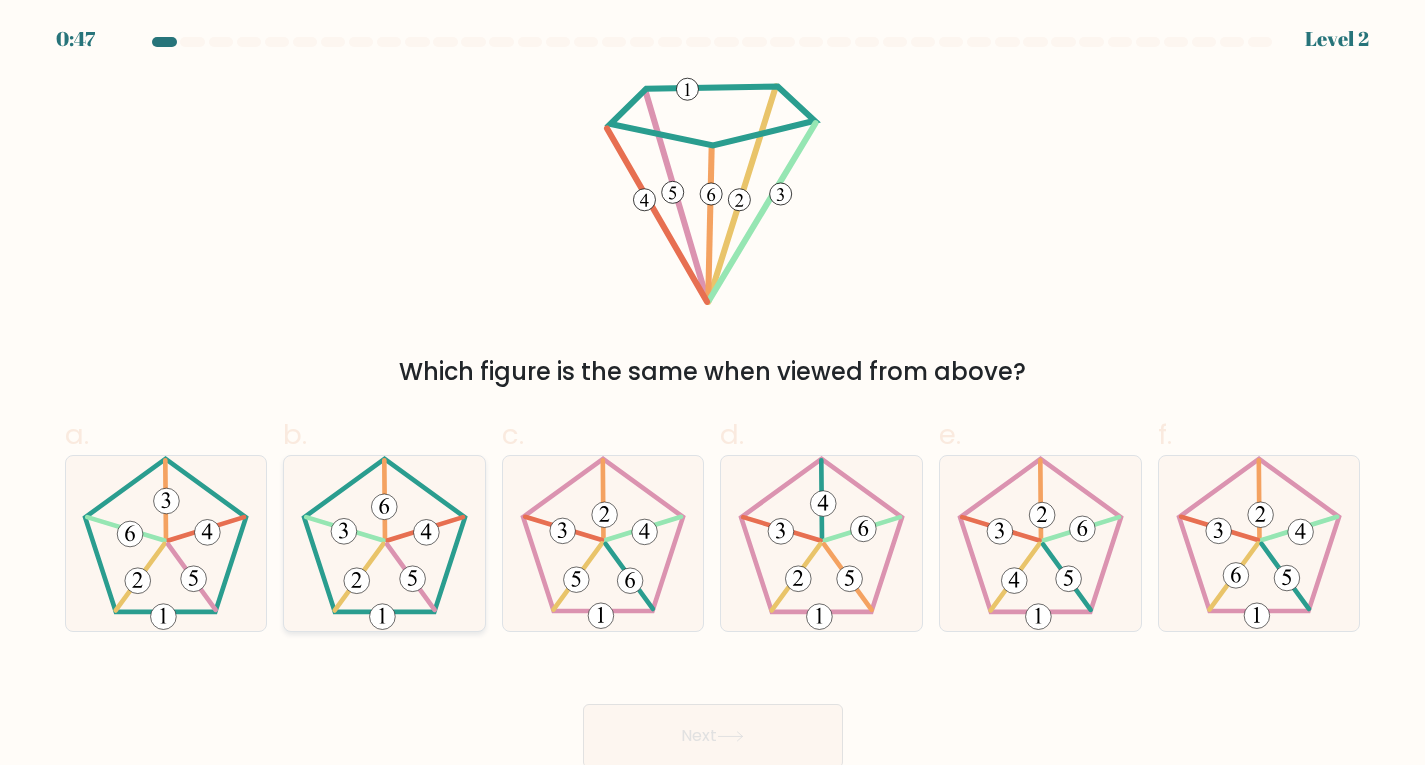 click 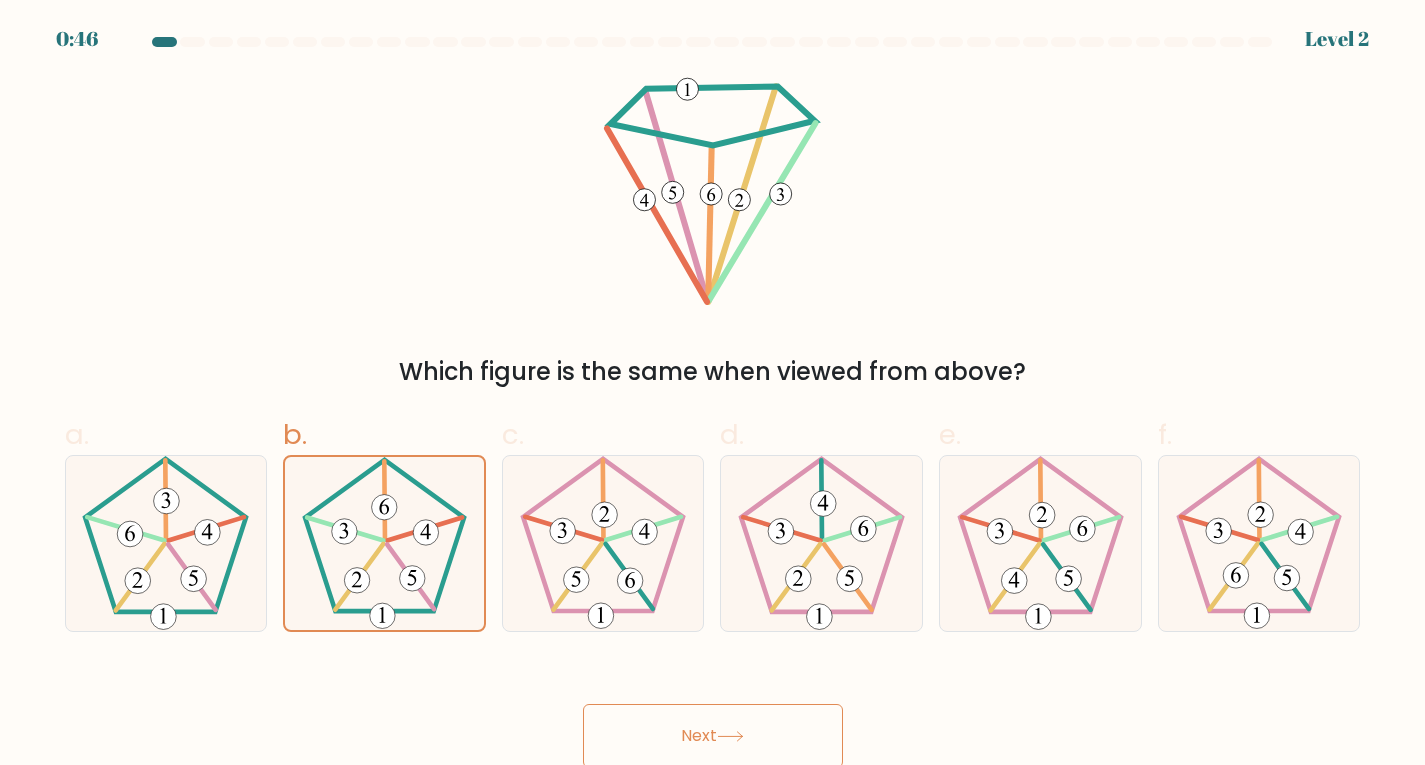 click on "Next" at bounding box center [713, 736] 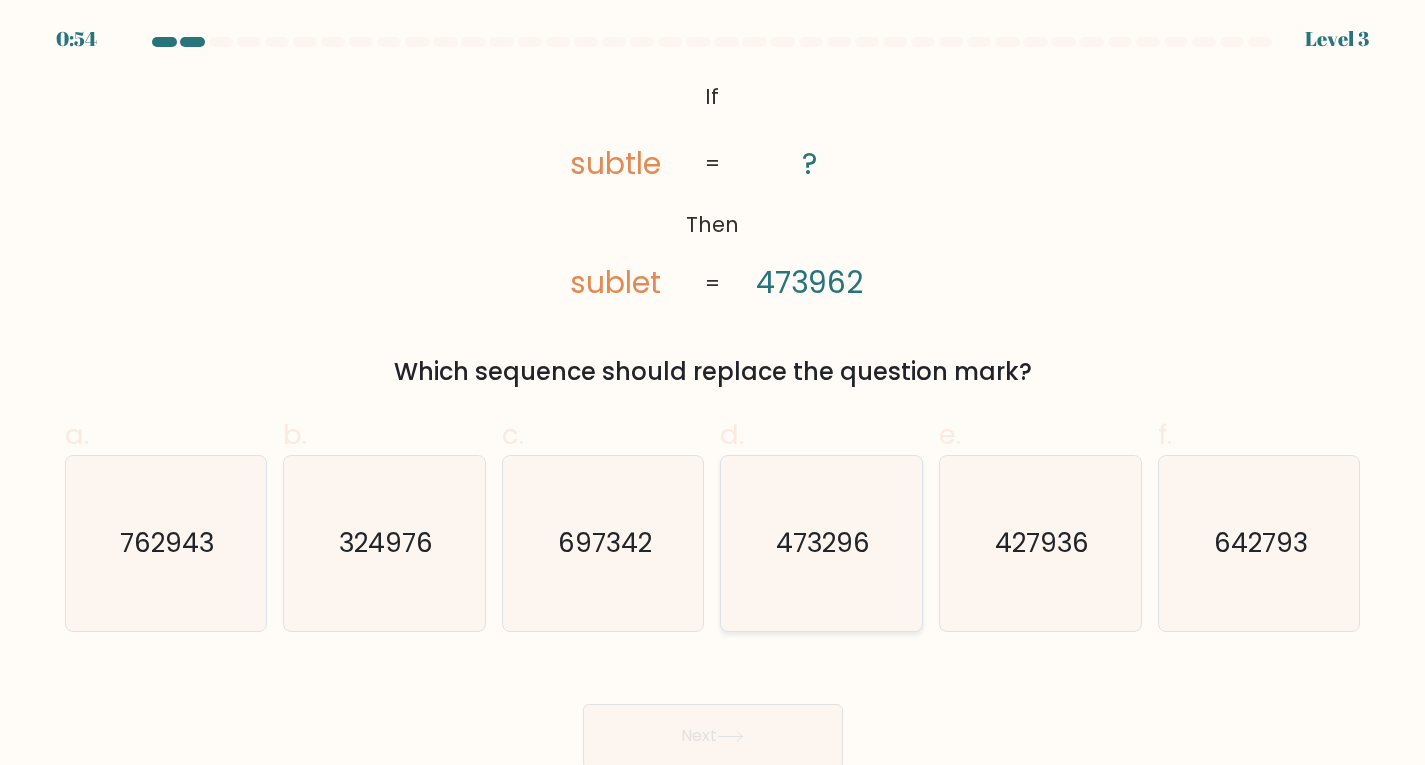 click on "473296" 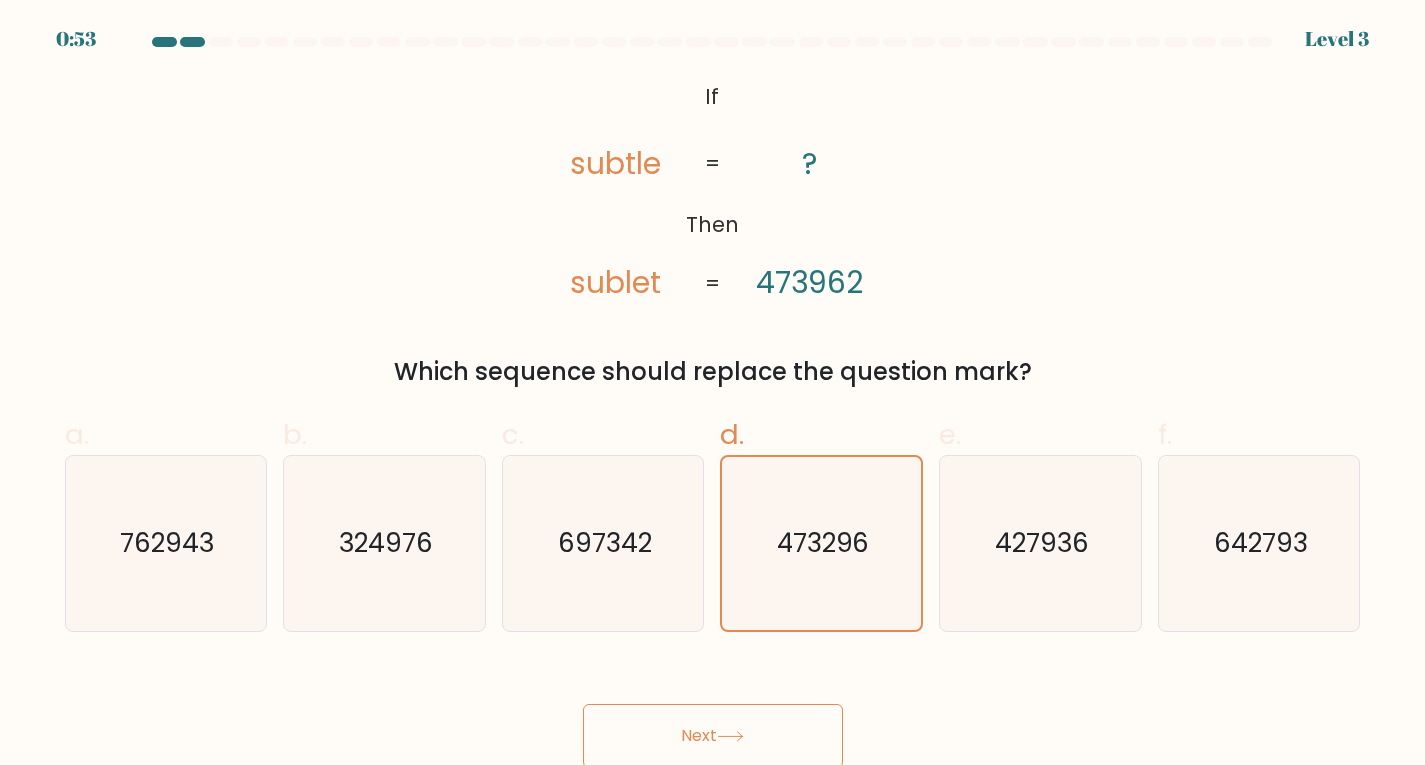 click on "Next" at bounding box center [713, 736] 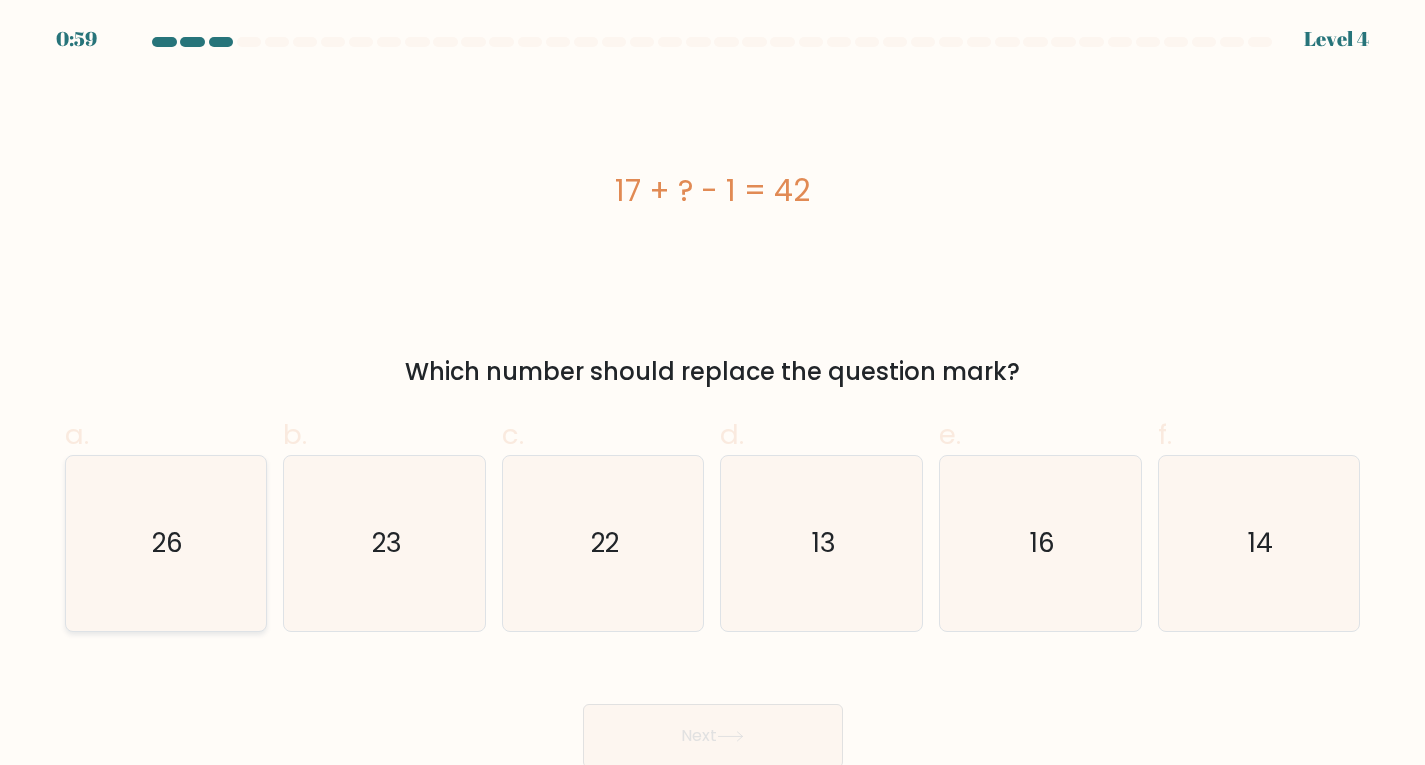 click on "26" 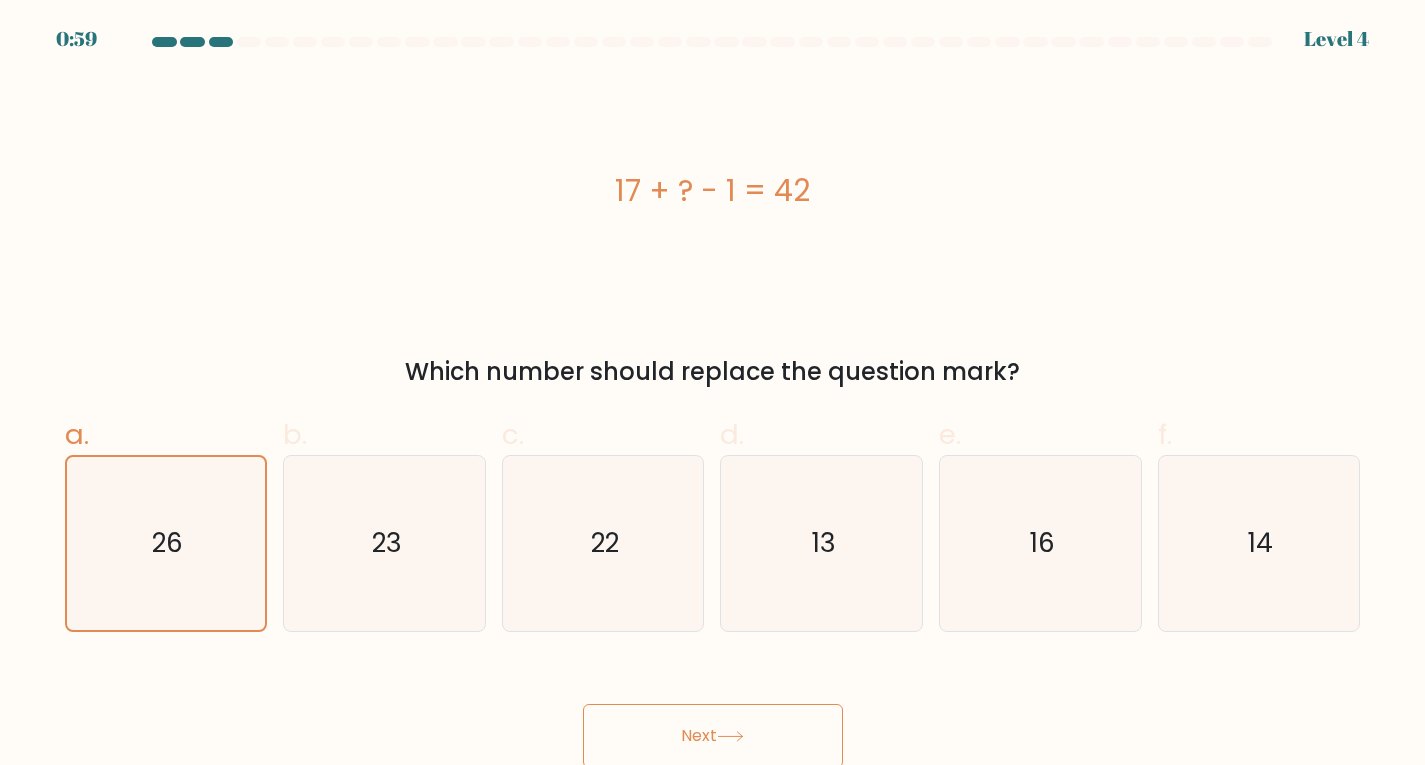 click on "Next" at bounding box center (713, 736) 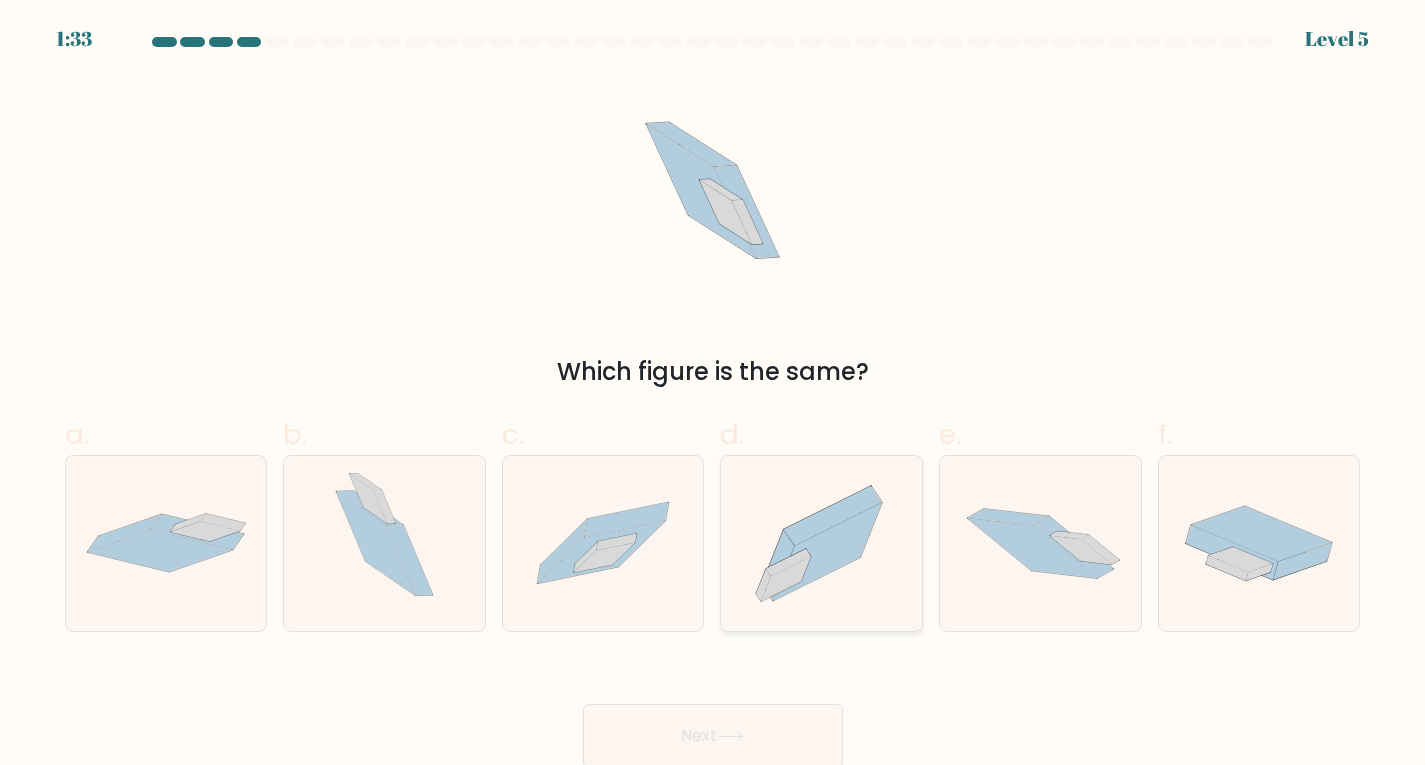 click 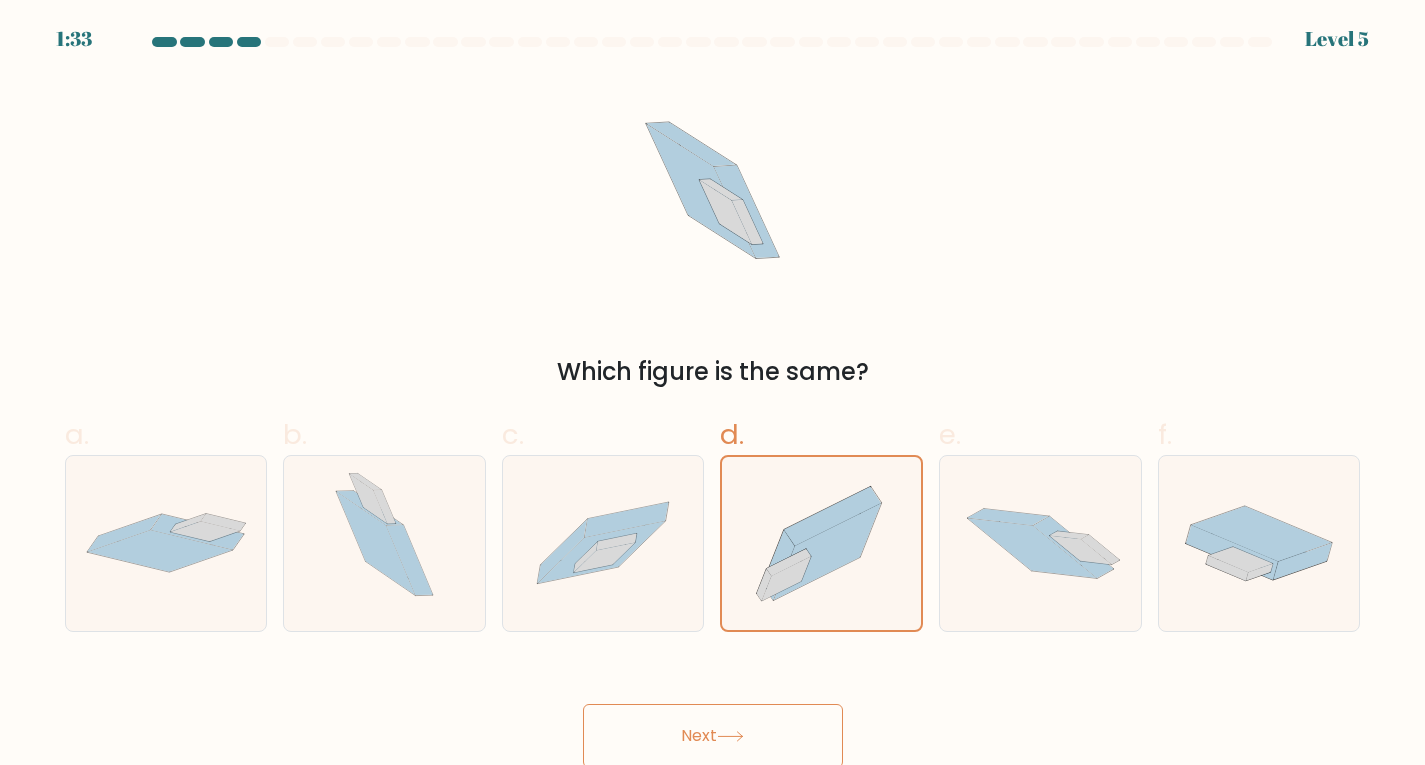 click 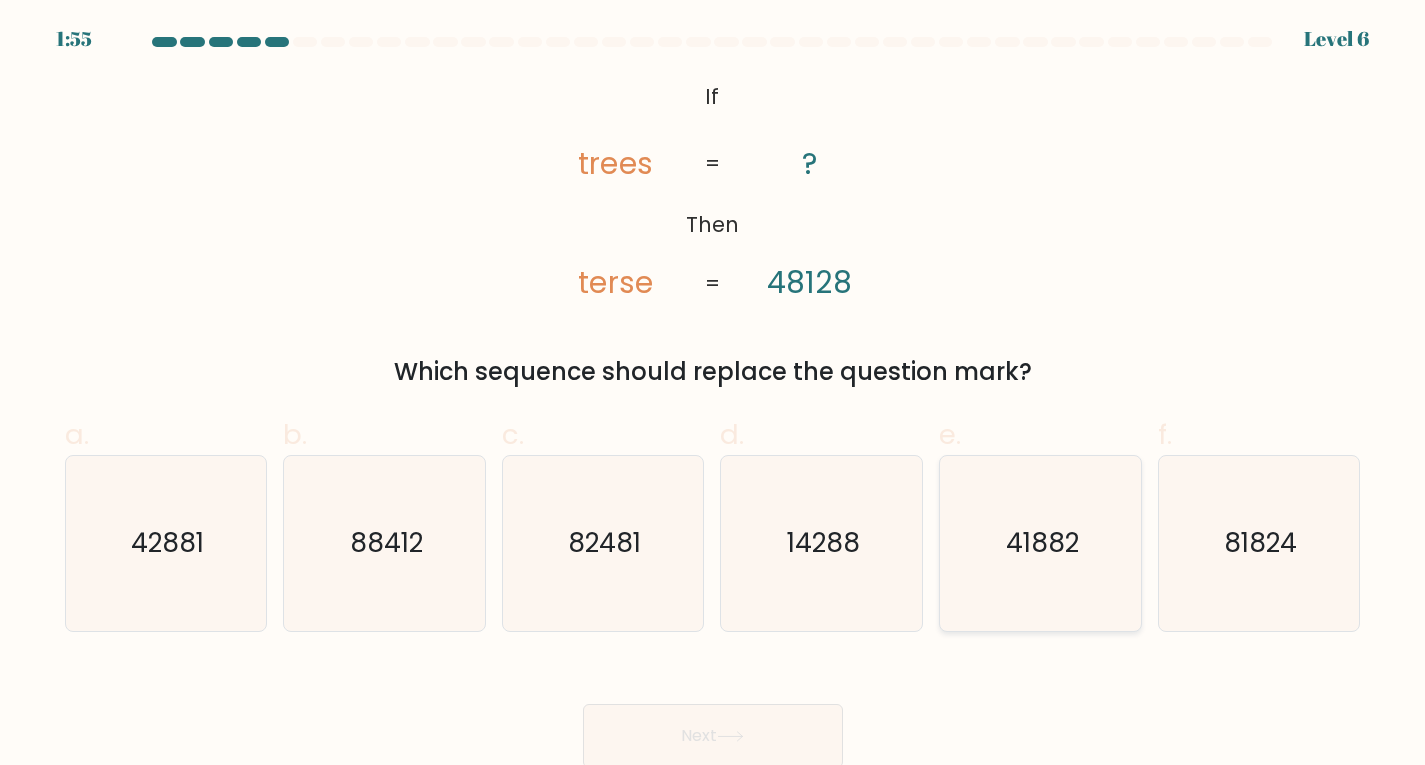 click on "41882" 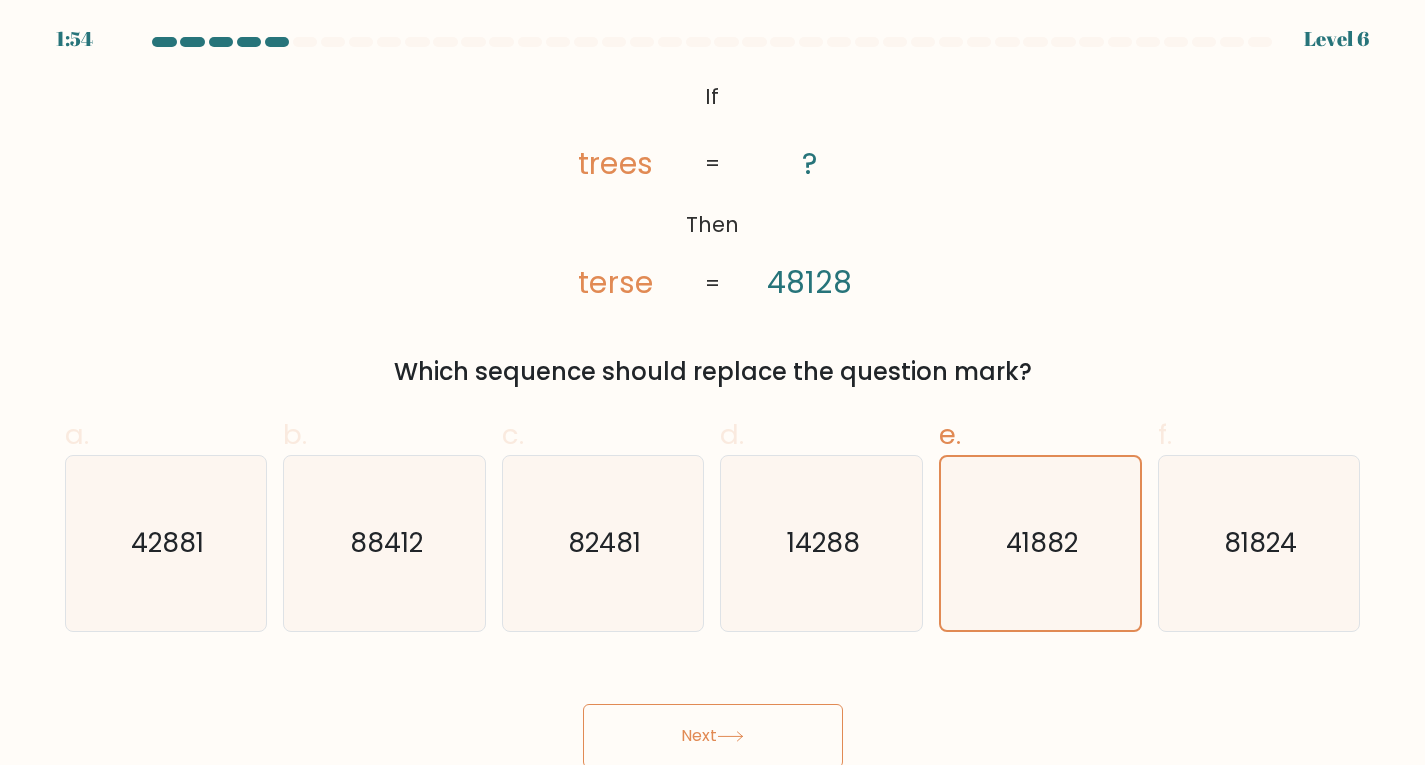 click on "Next" at bounding box center (713, 736) 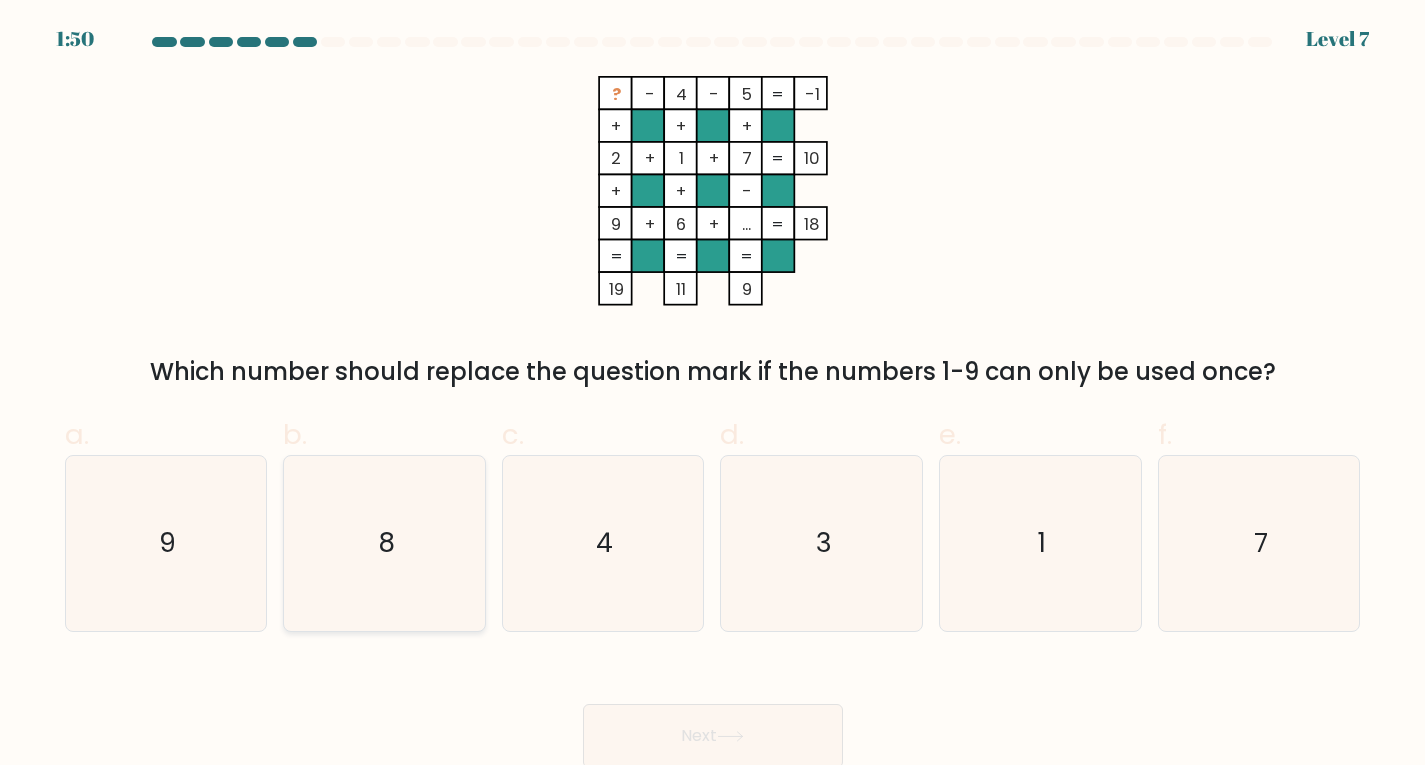 click on "8" 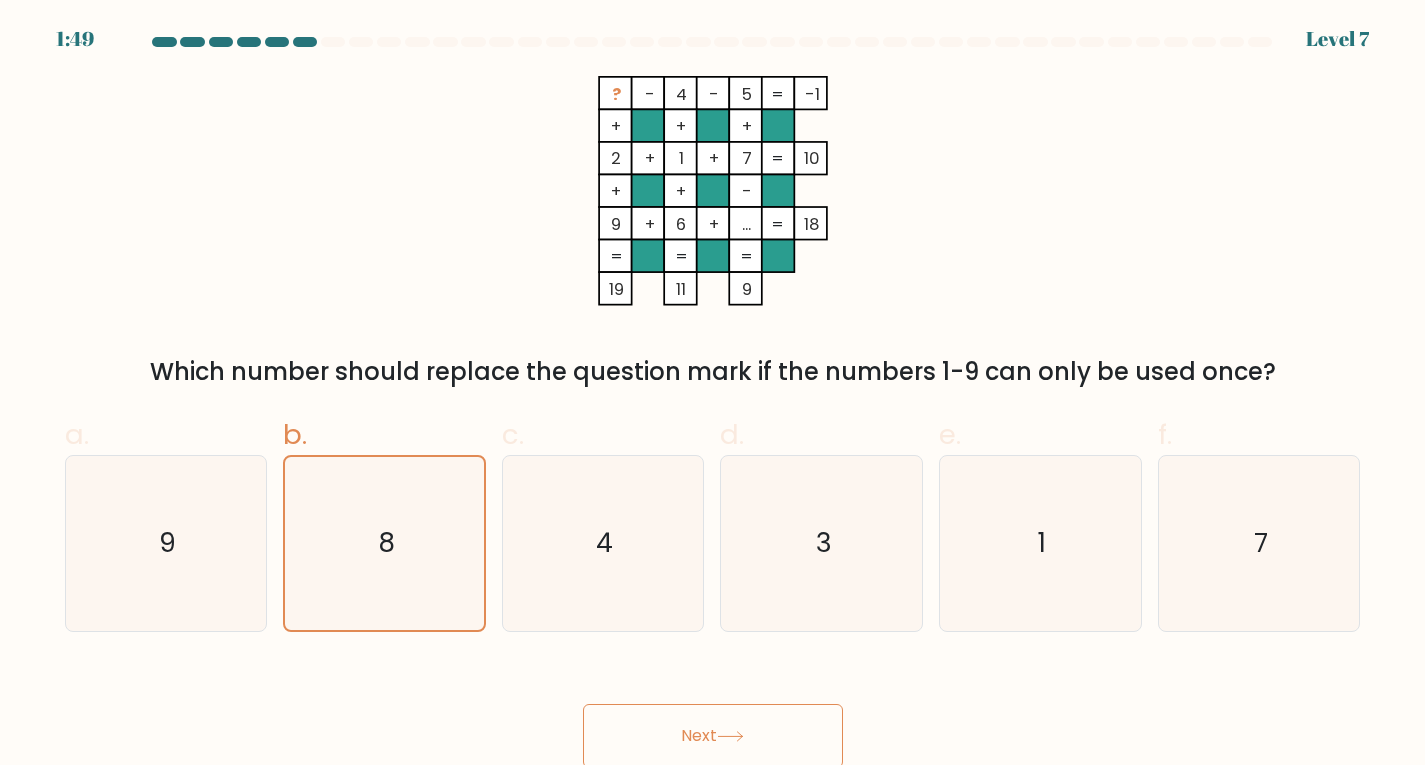 click on "Next" at bounding box center (713, 736) 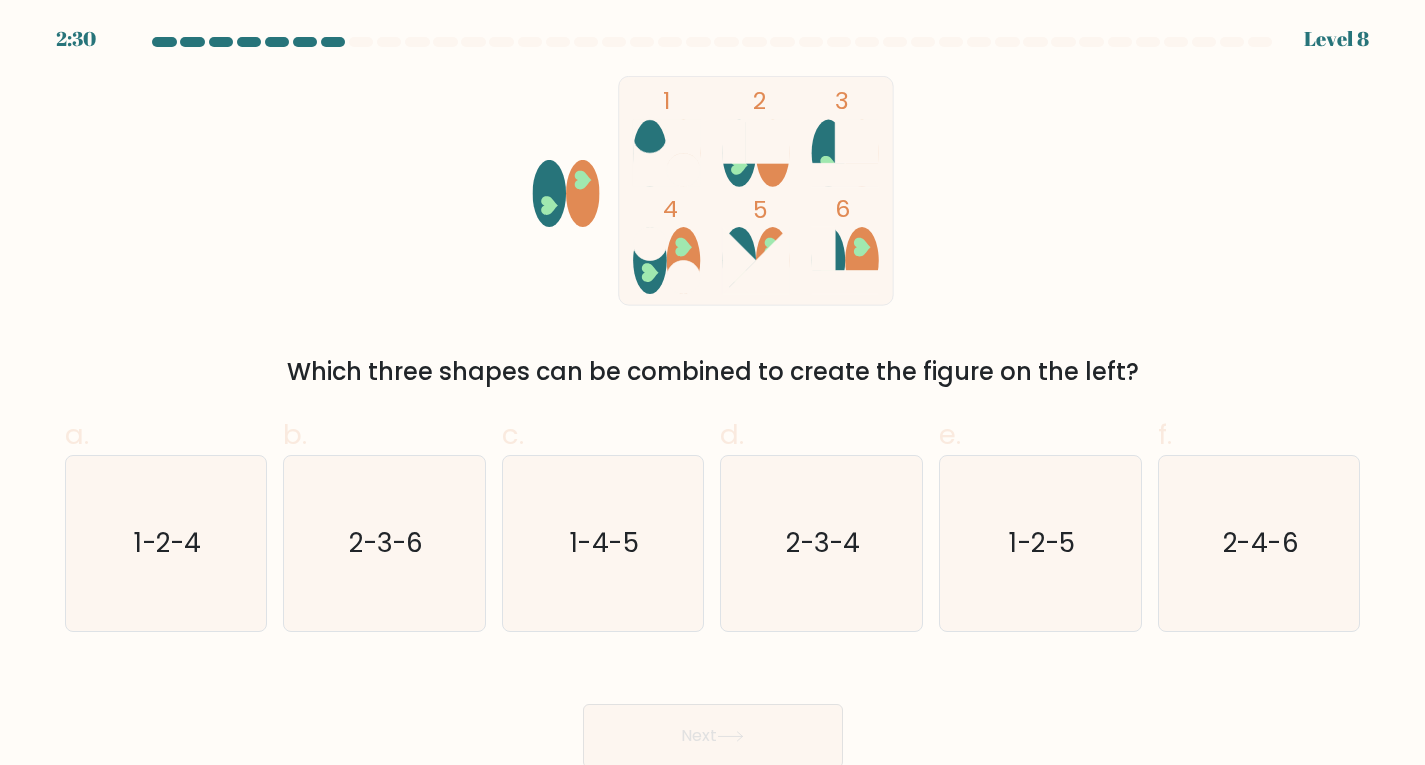 click on "1
2
3
4
5
6
Which three shapes can be combined to create the figure on the left?" at bounding box center [713, 233] 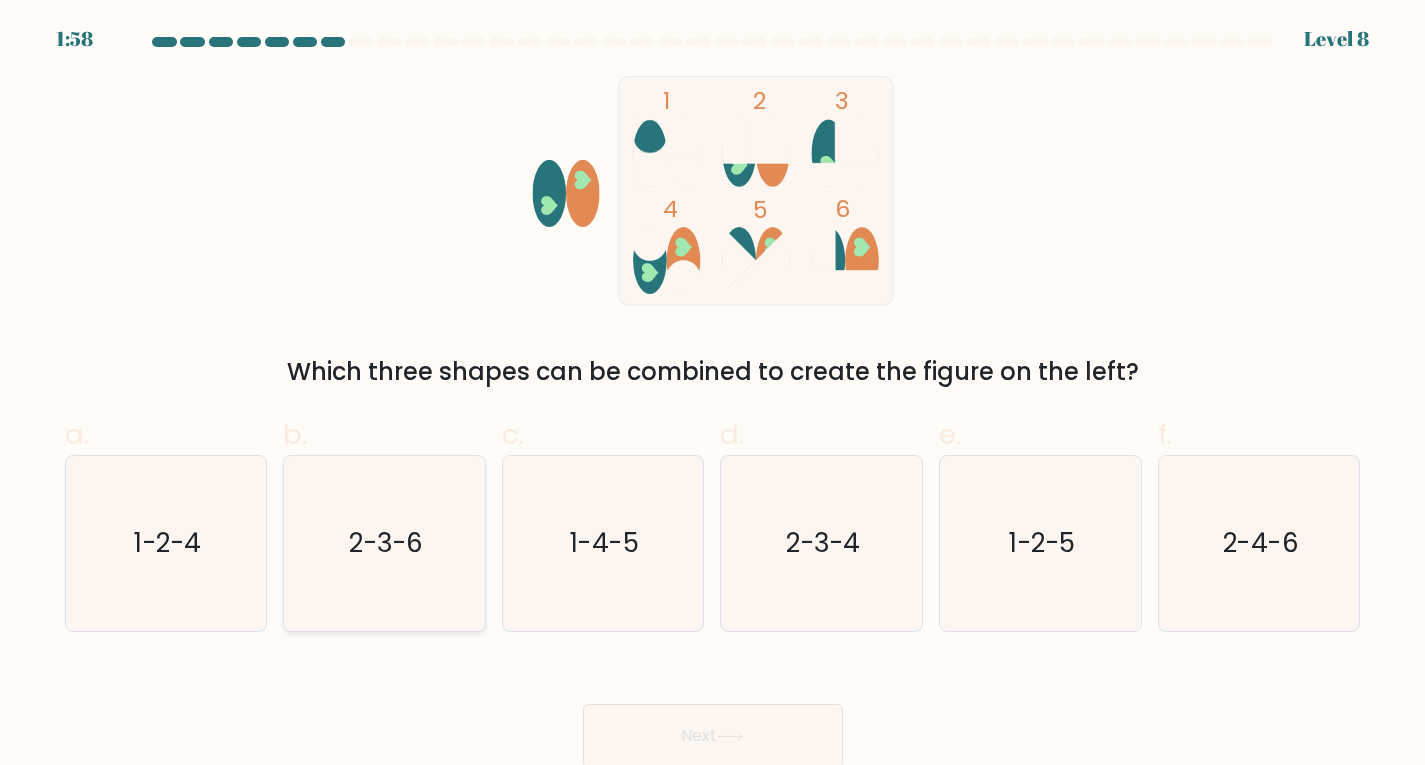 click on "2-3-6" 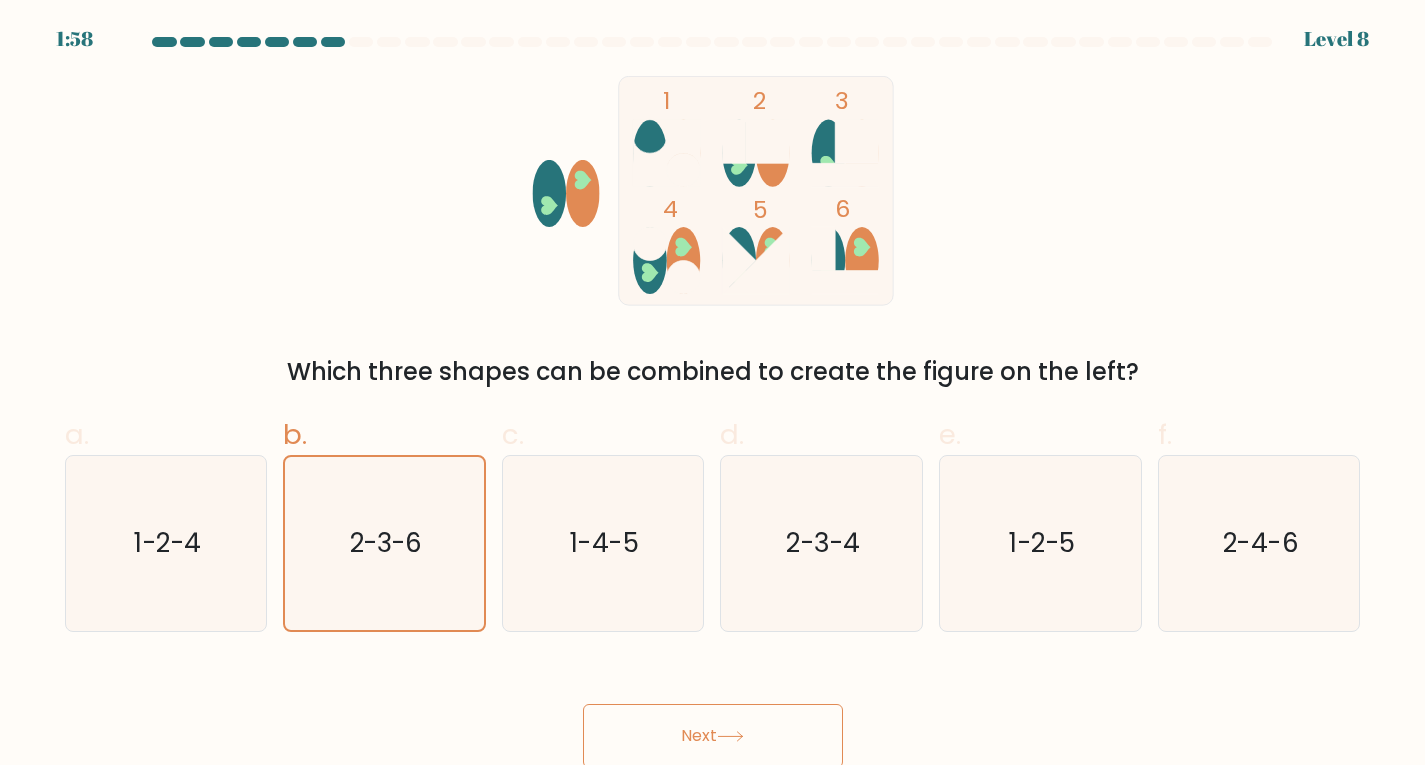 click on "Next" at bounding box center (713, 736) 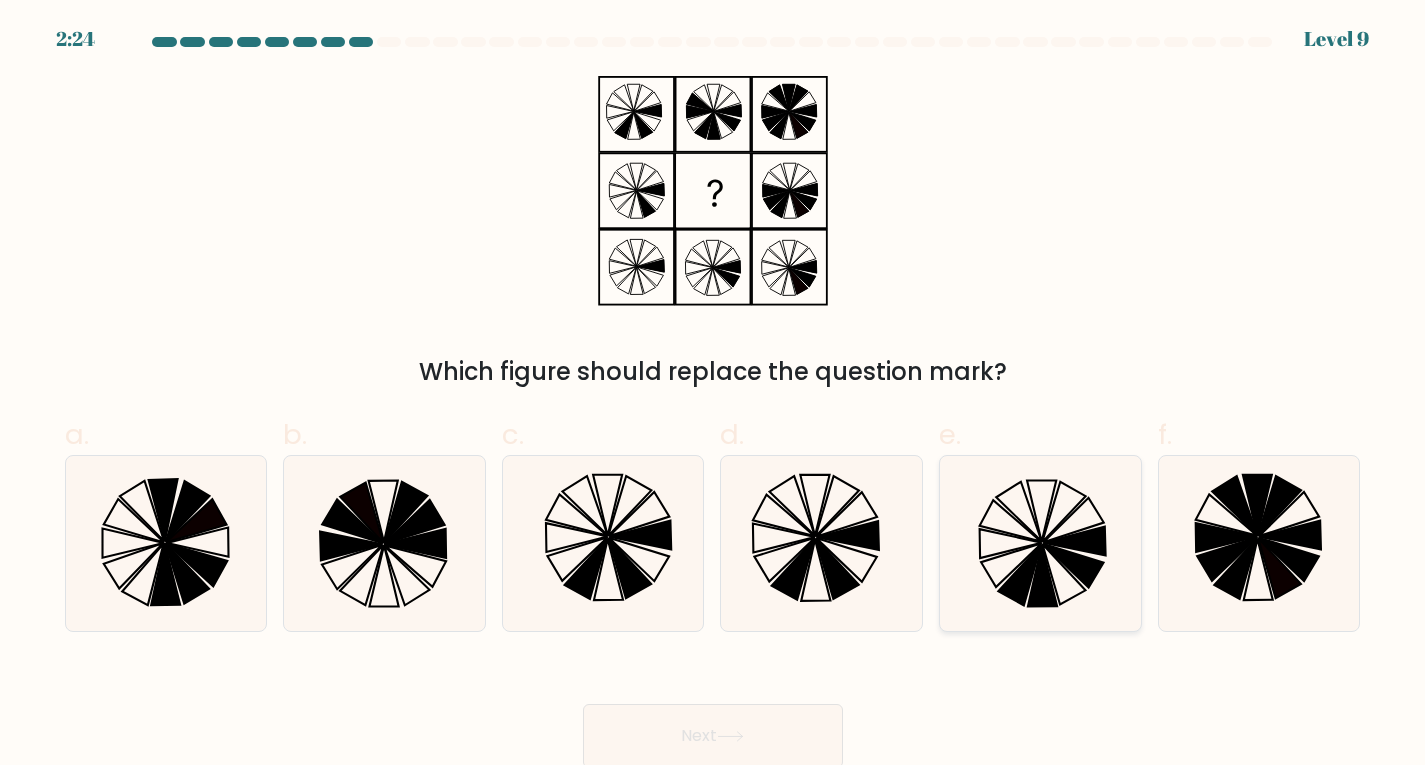 click 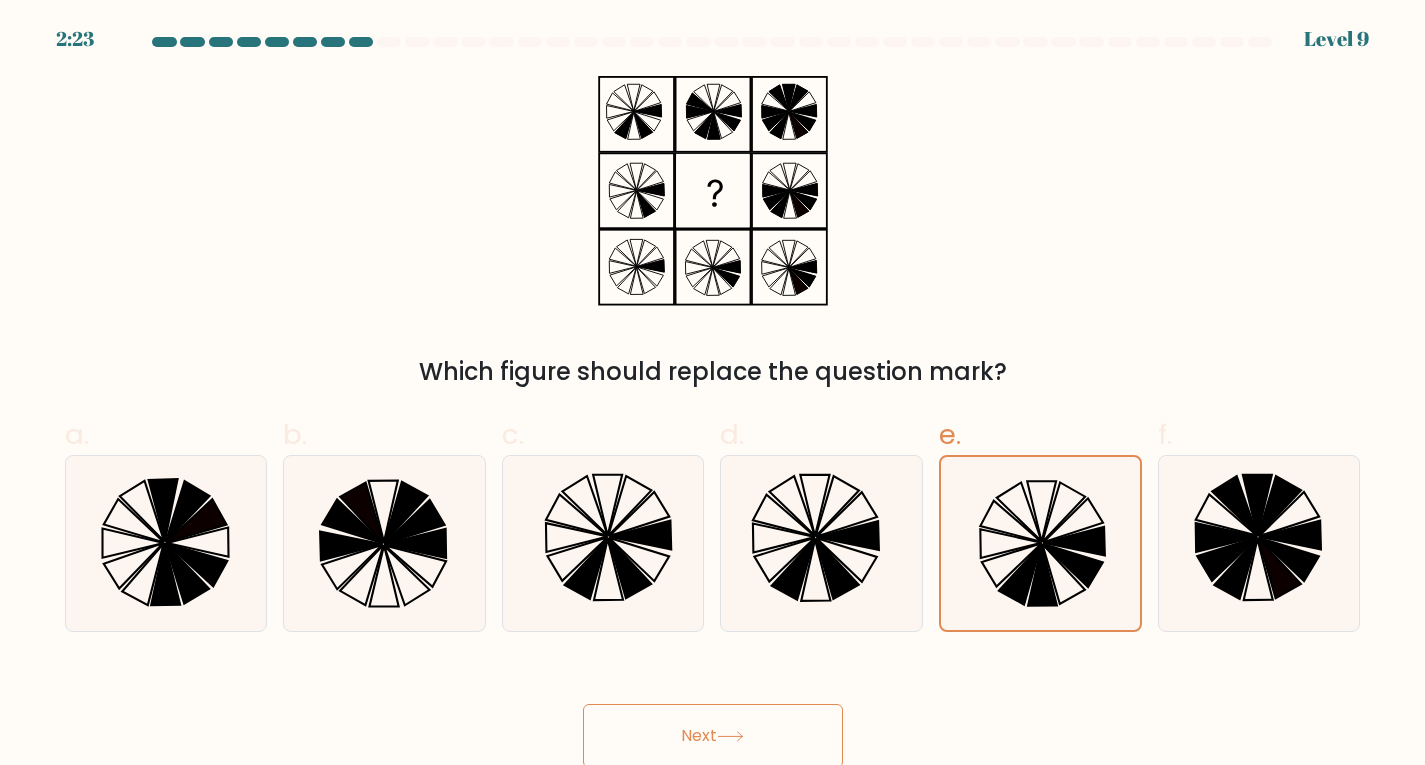 drag, startPoint x: 771, startPoint y: 741, endPoint x: 815, endPoint y: 736, distance: 44.28318 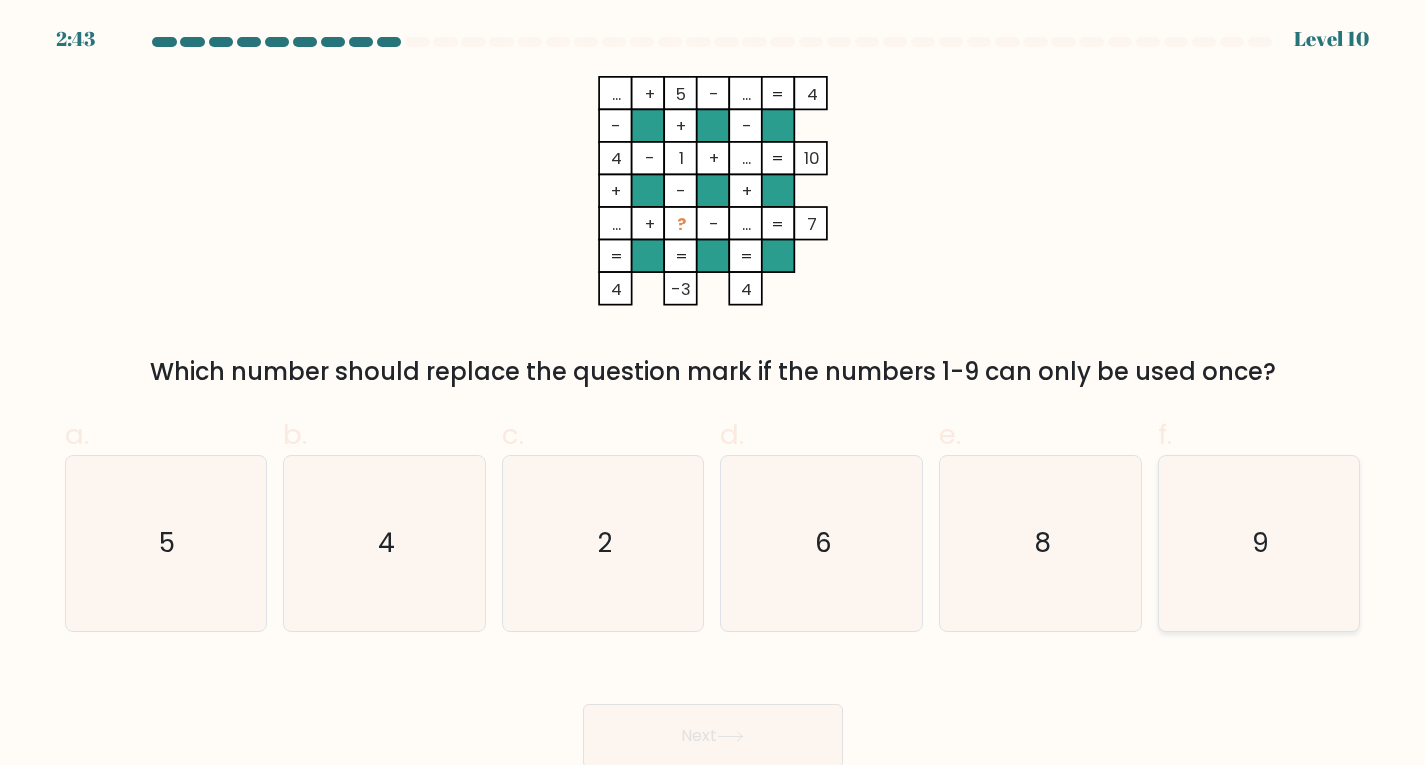 click on "9" 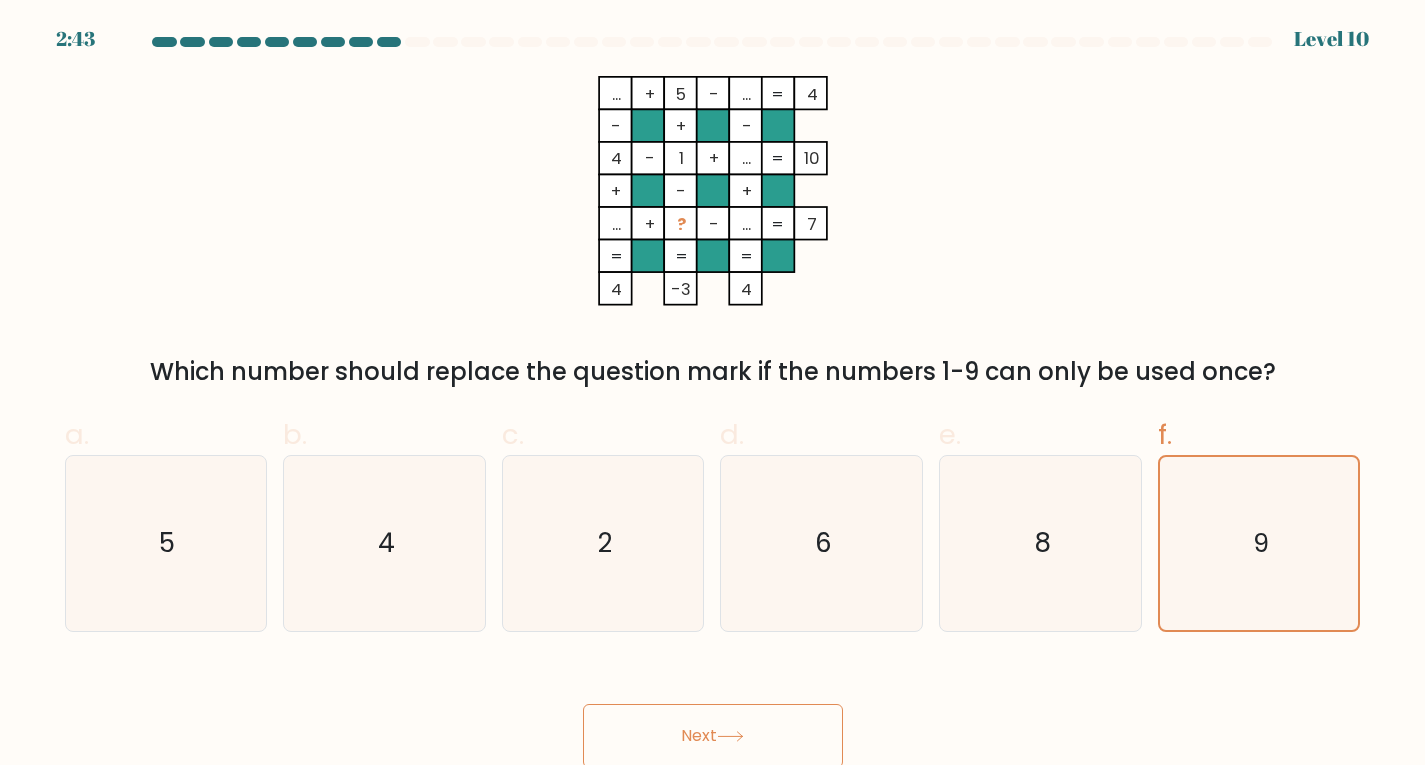 click on "Next" at bounding box center (713, 736) 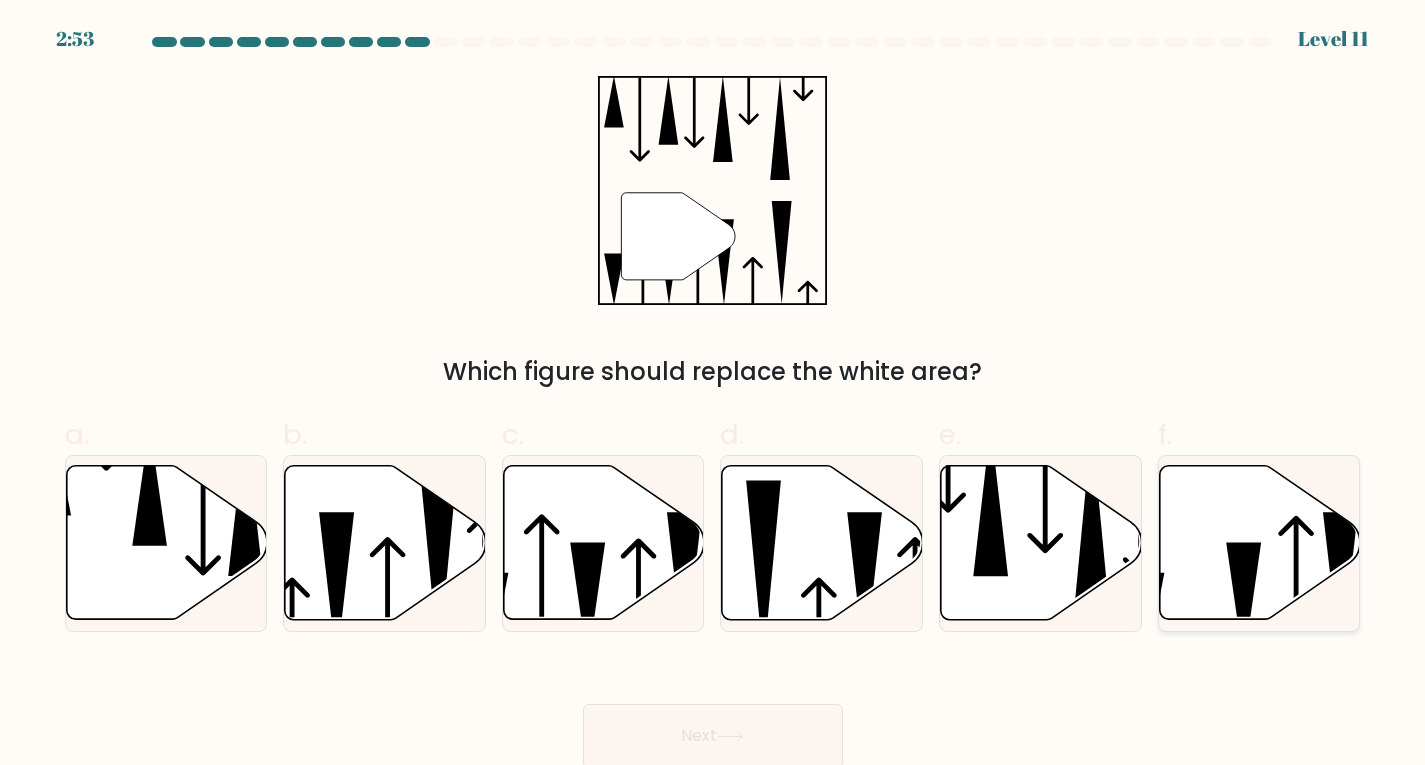 click 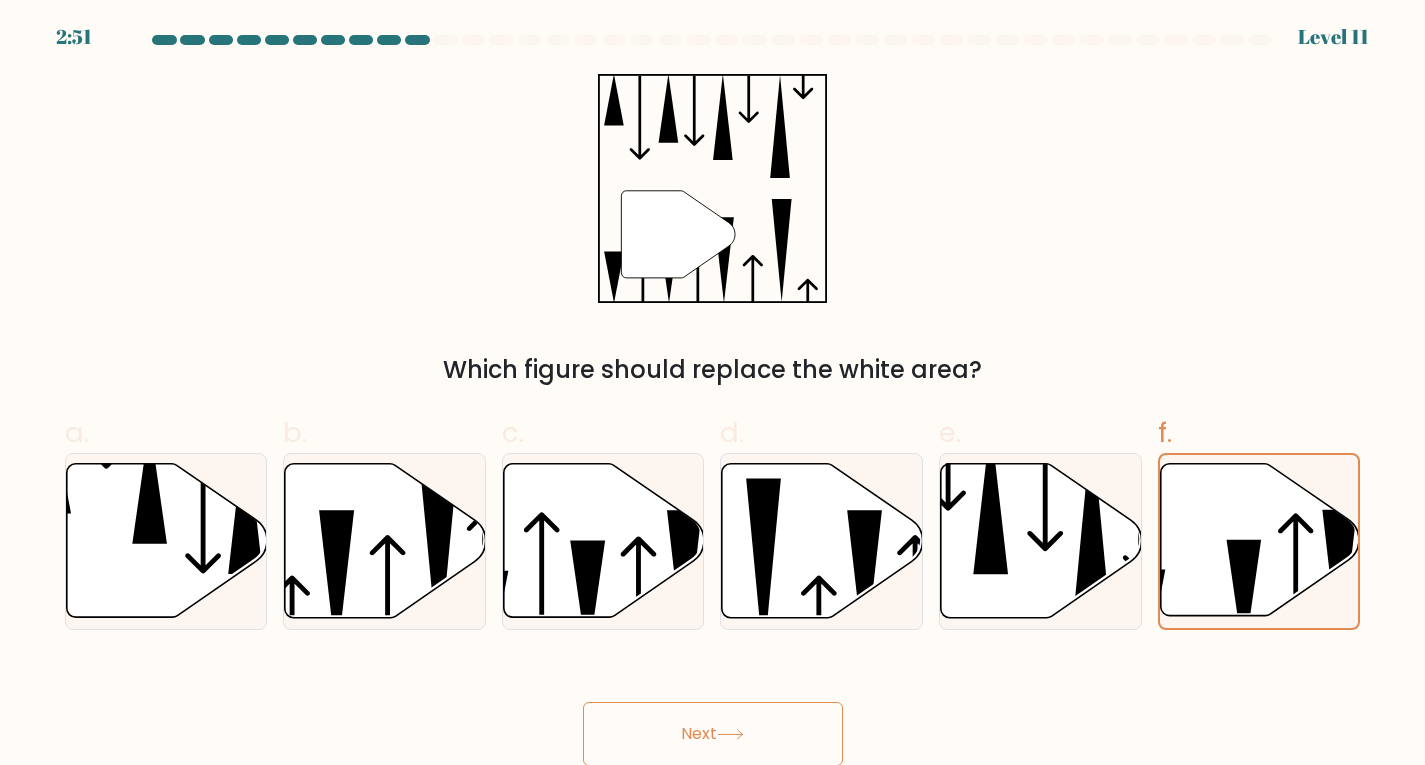 scroll, scrollTop: 4, scrollLeft: 0, axis: vertical 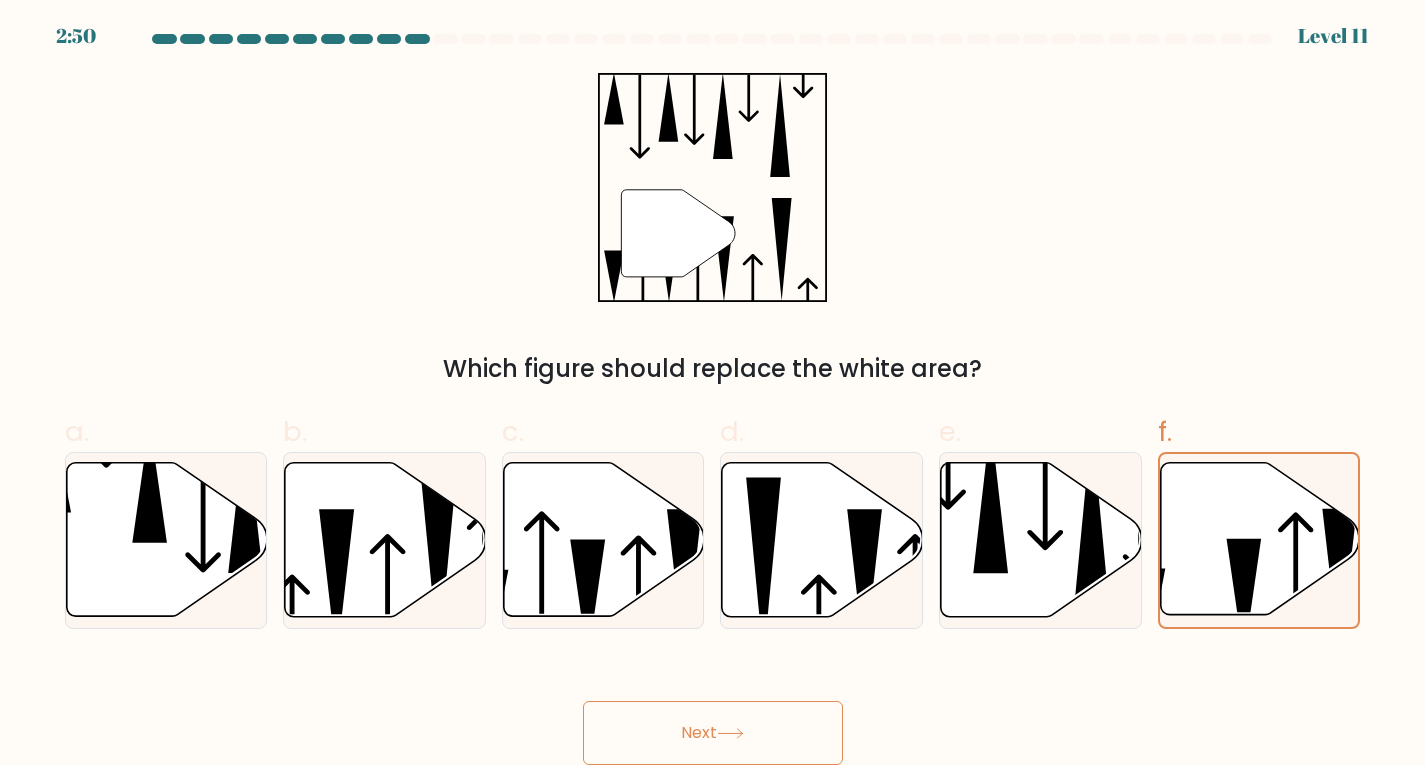 click on "Next" at bounding box center [713, 733] 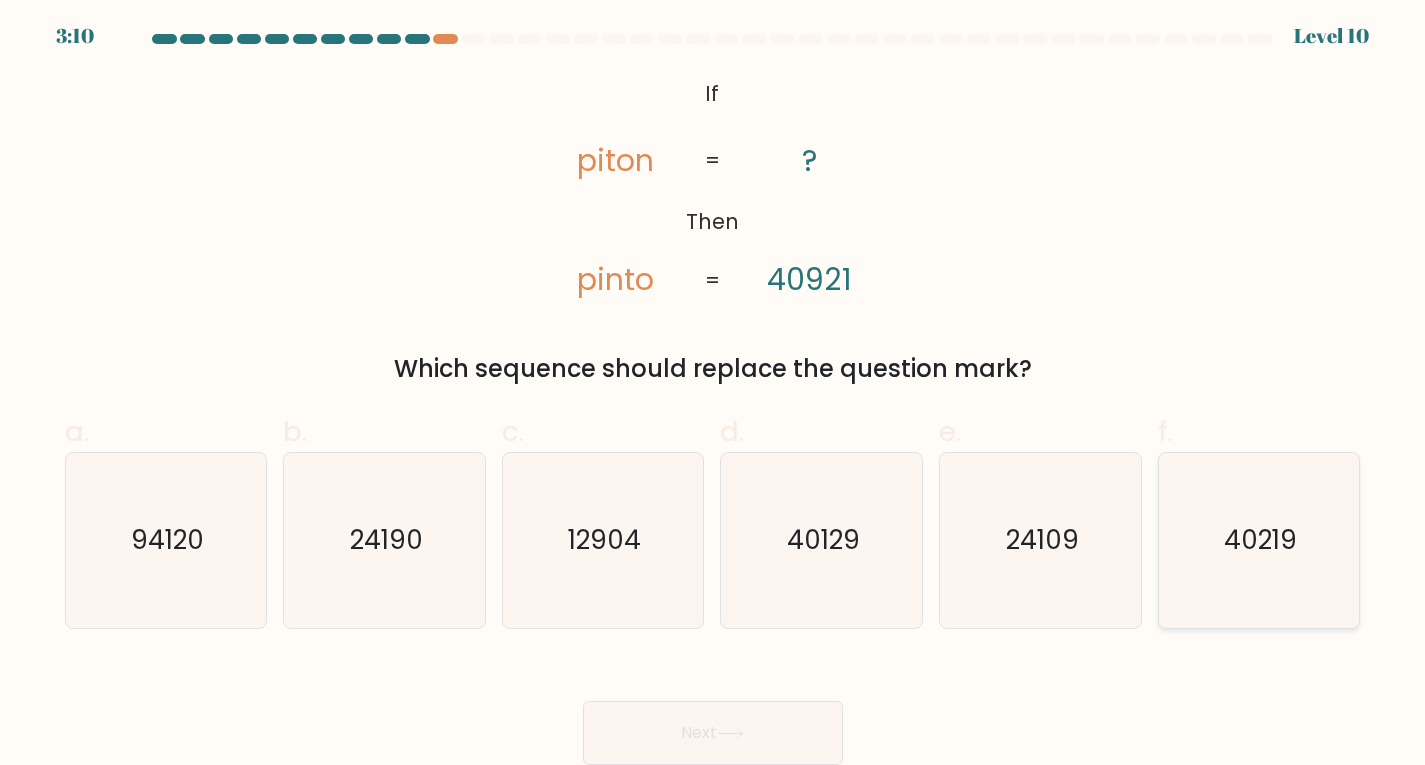 click on "40219" 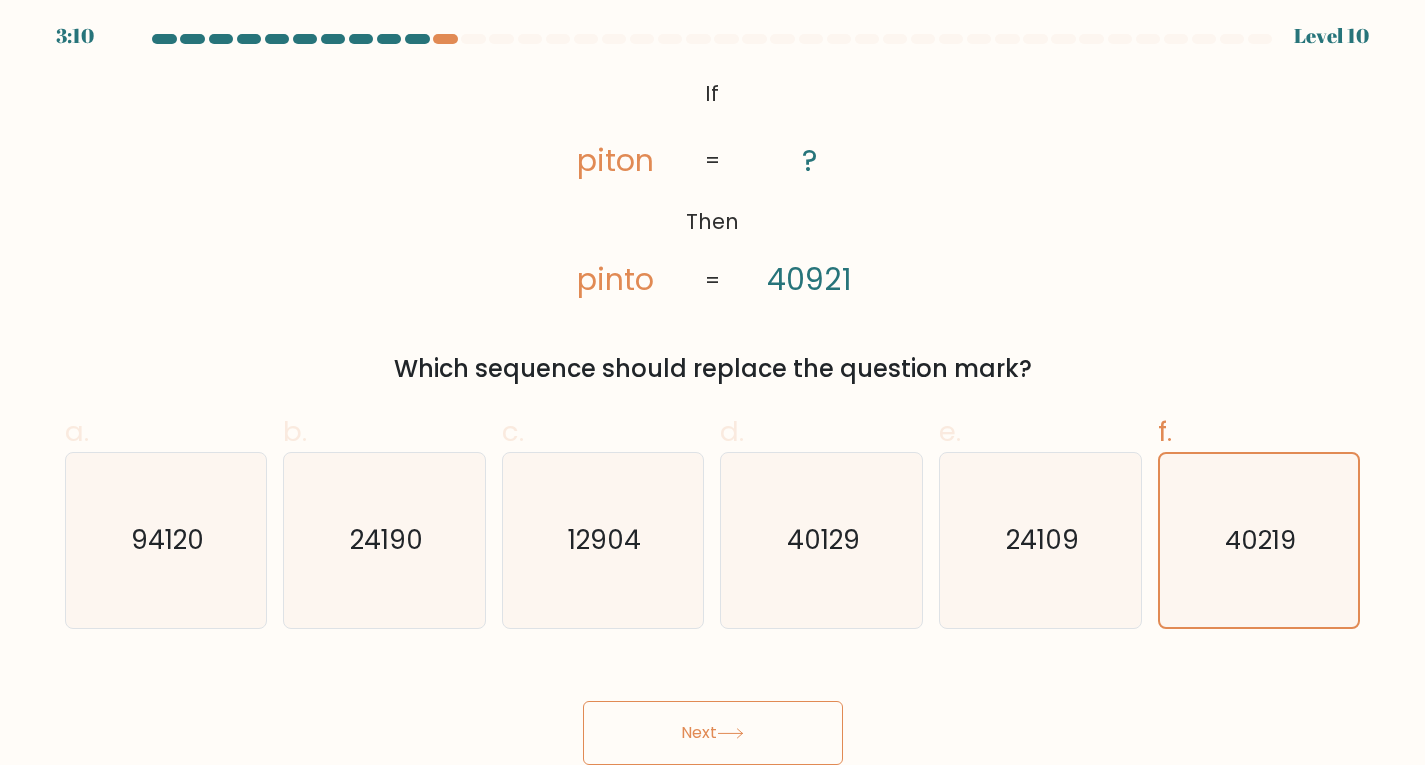 click on "Next" at bounding box center (713, 733) 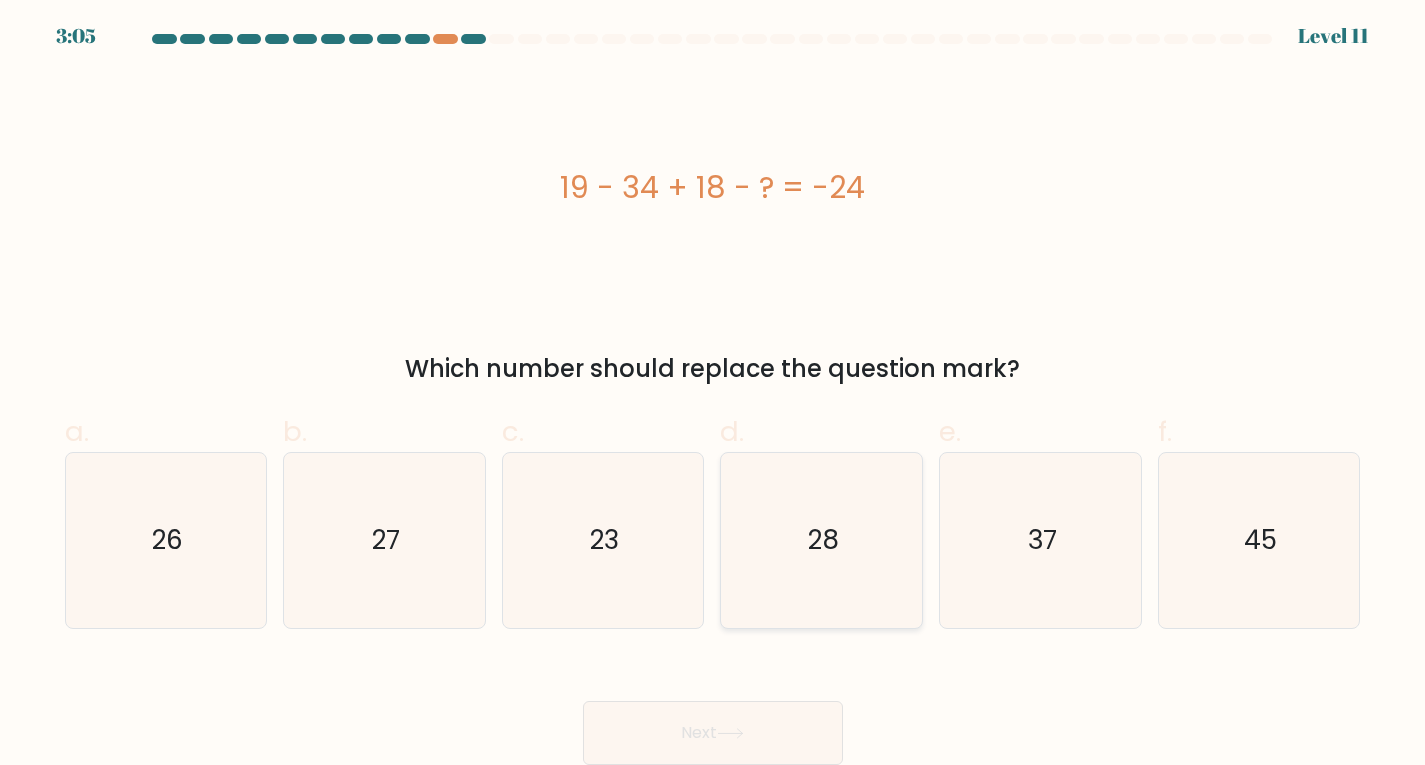 click on "28" 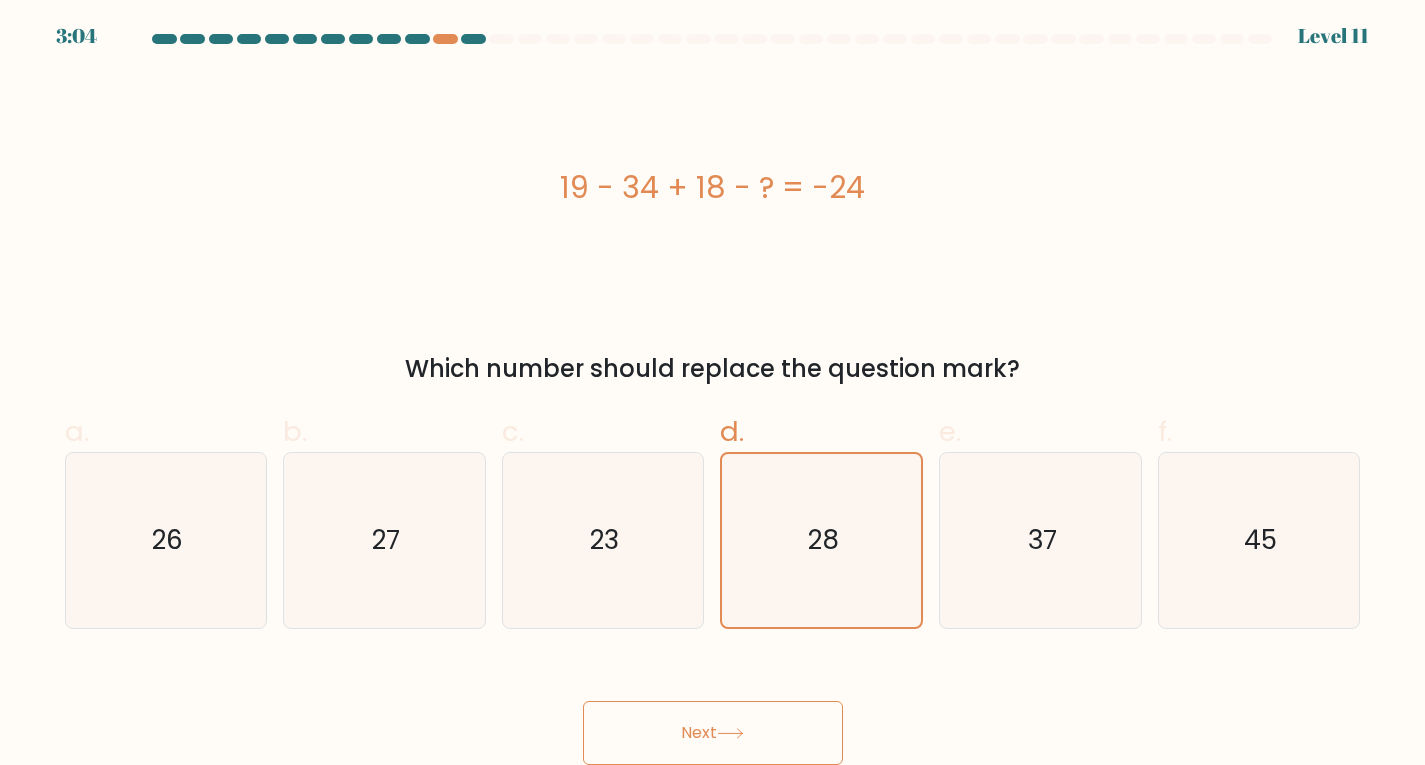 click on "Next" at bounding box center (713, 709) 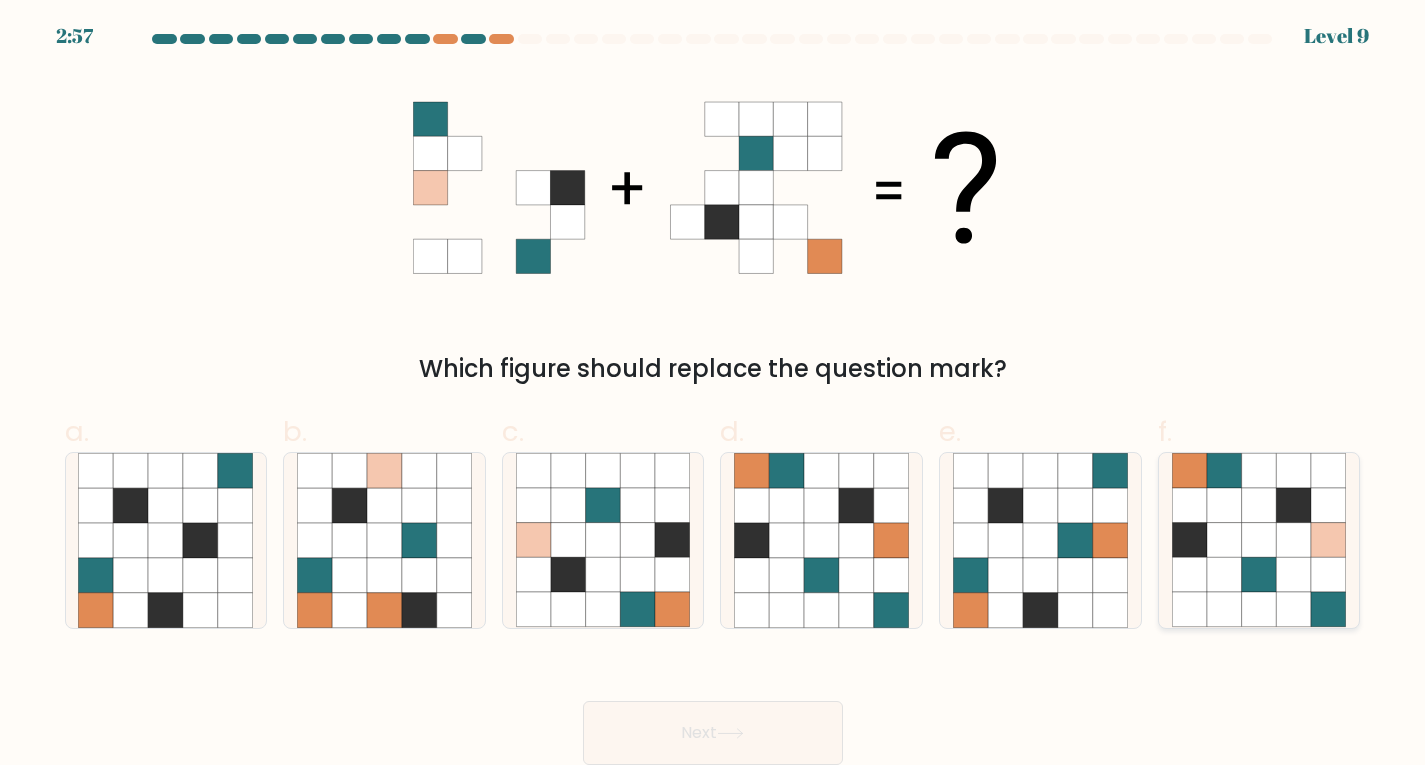 click 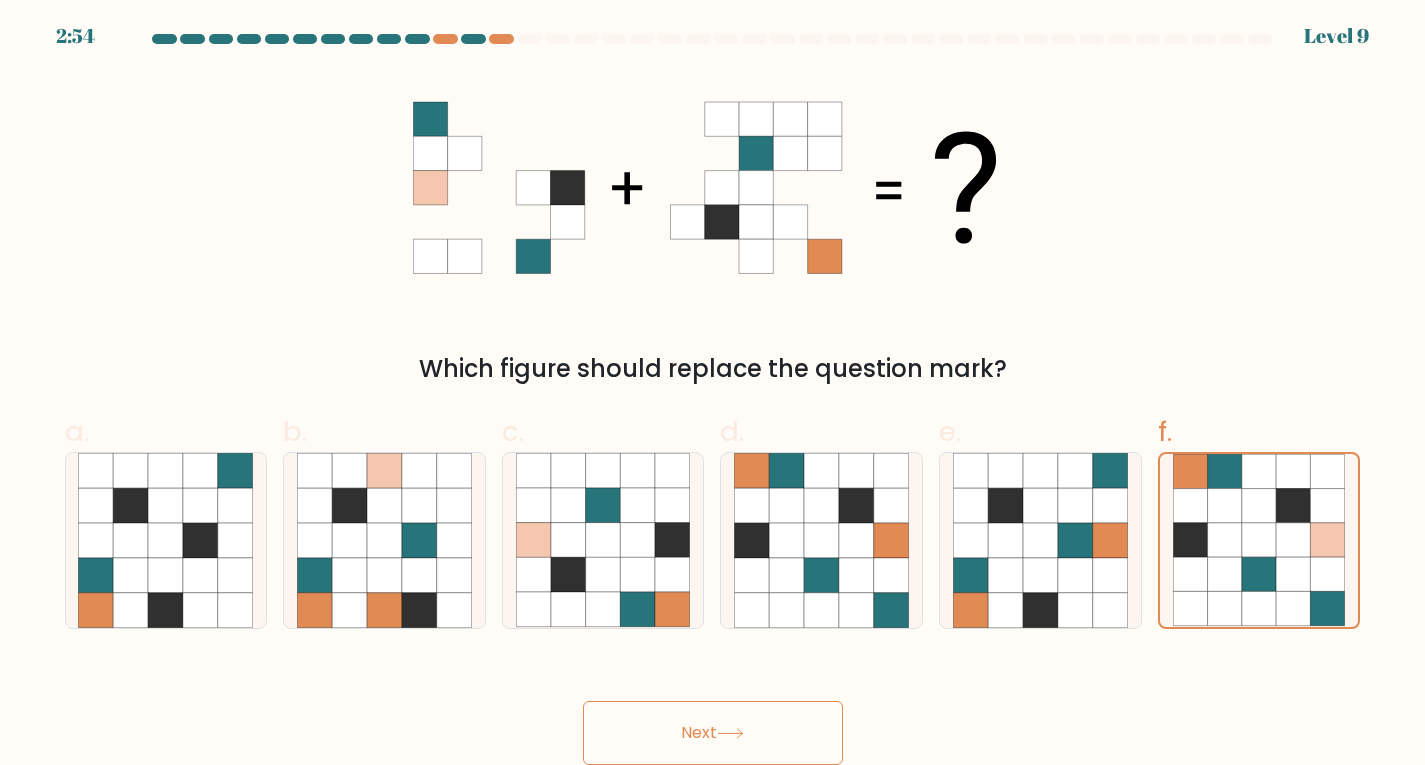 click 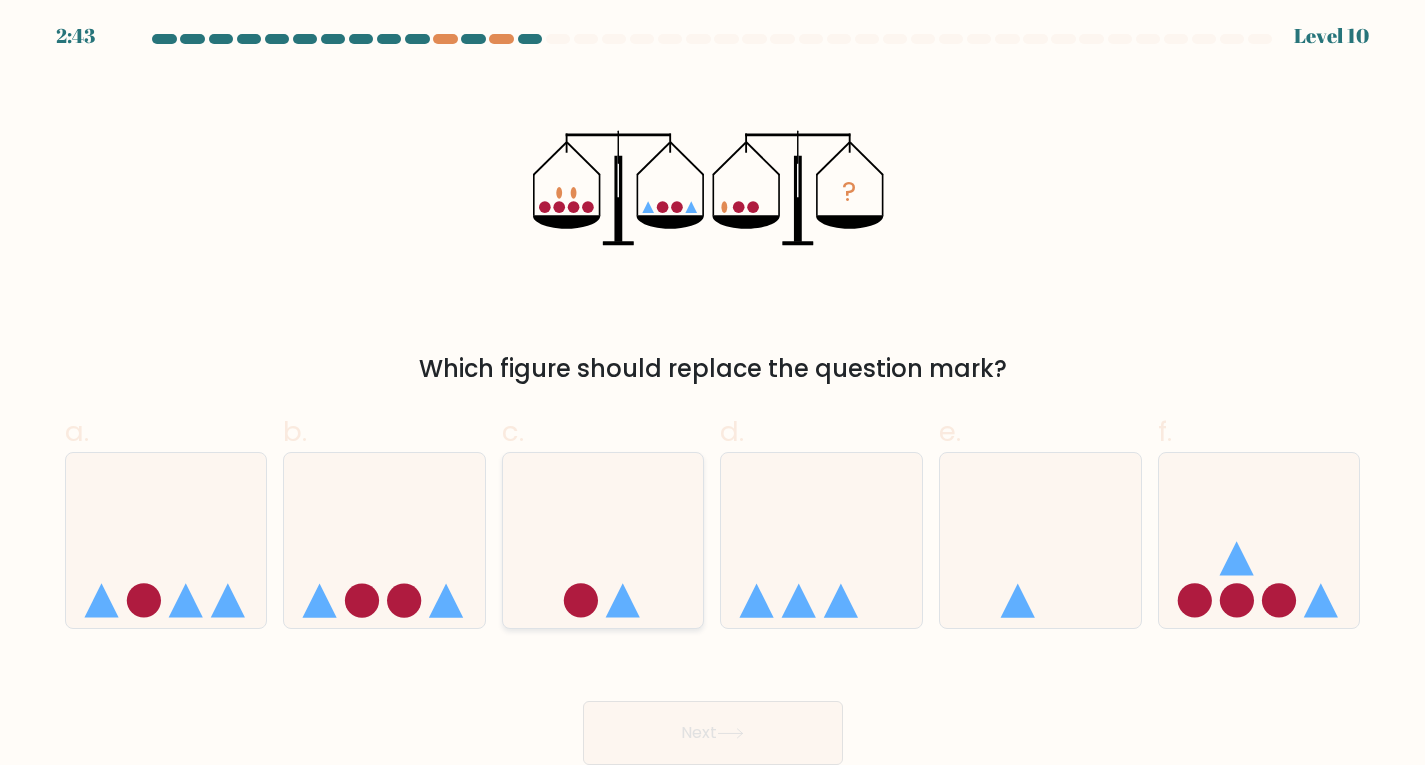 click 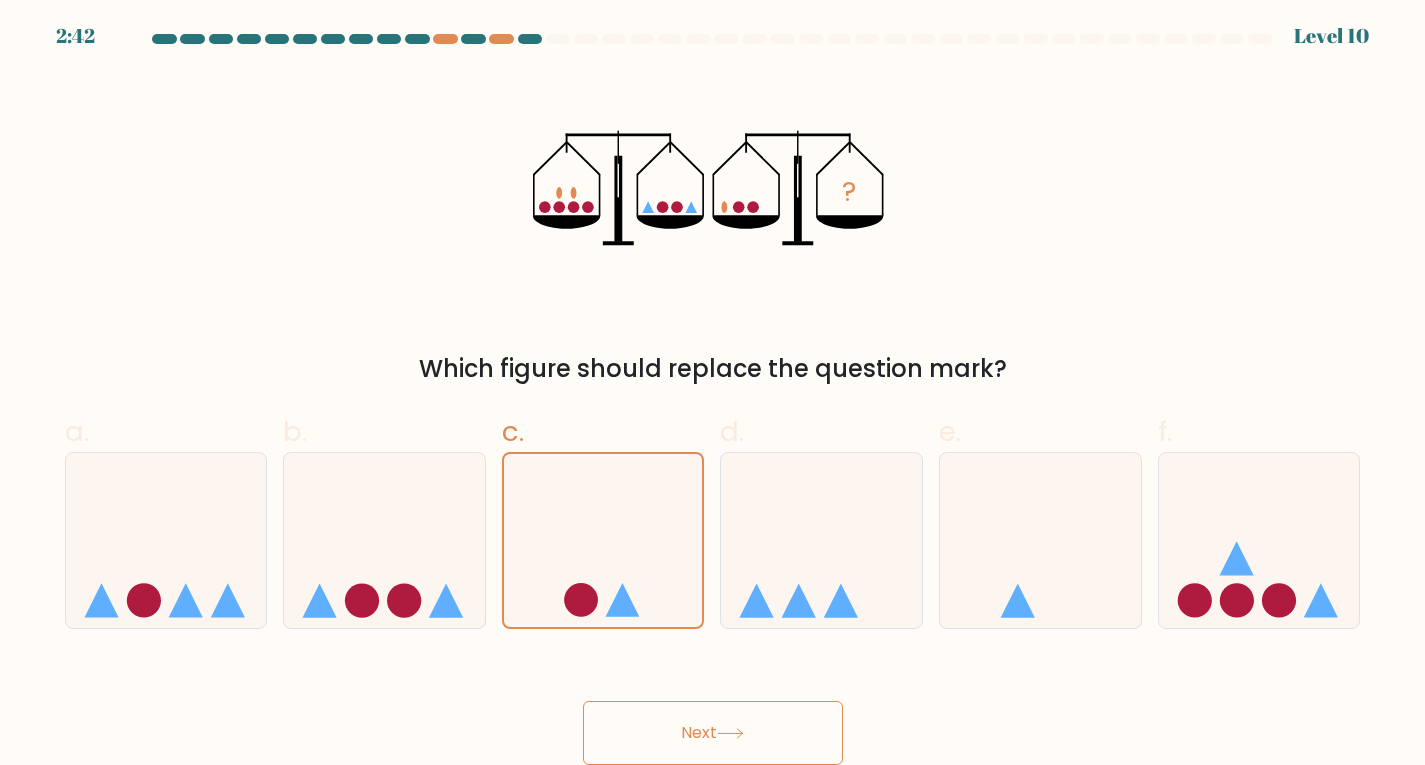 click on "Next" at bounding box center [713, 733] 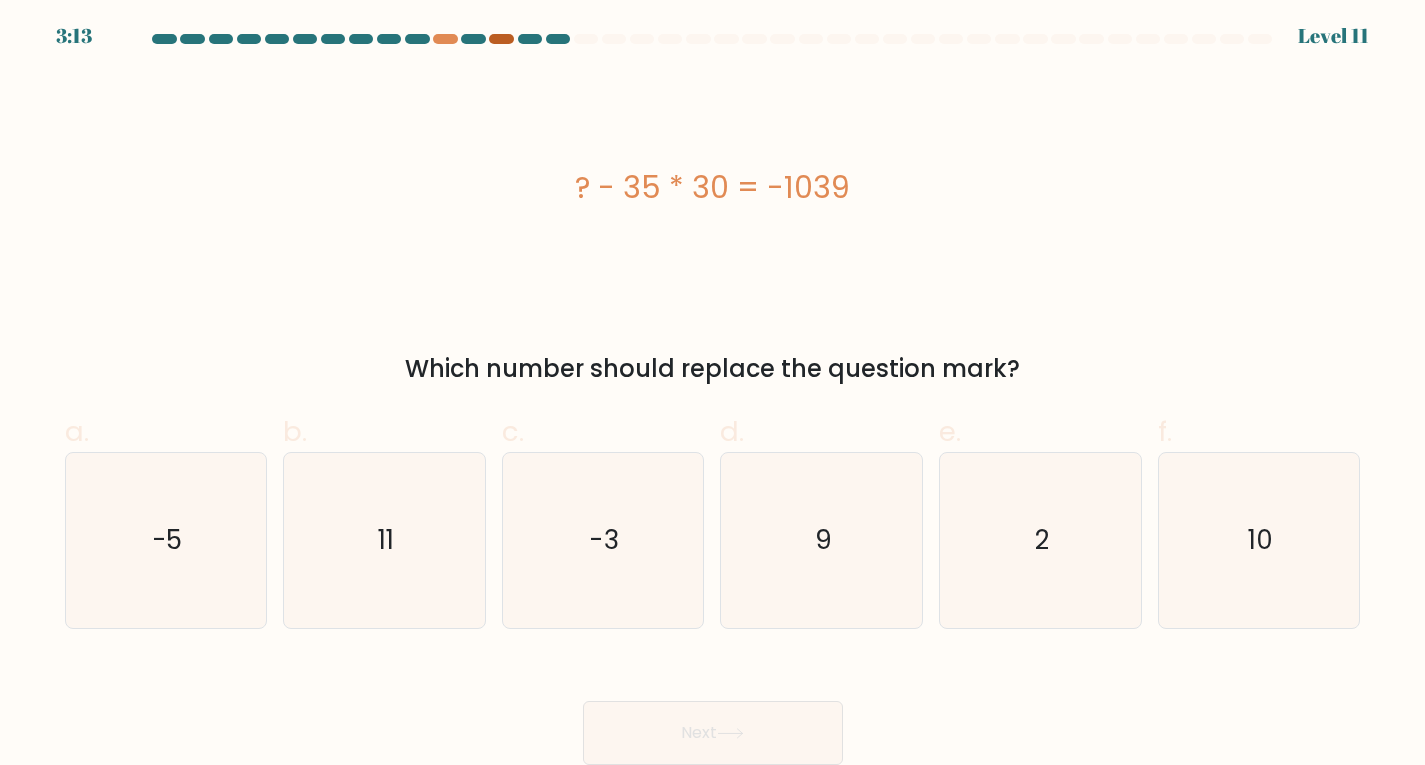click at bounding box center [501, 39] 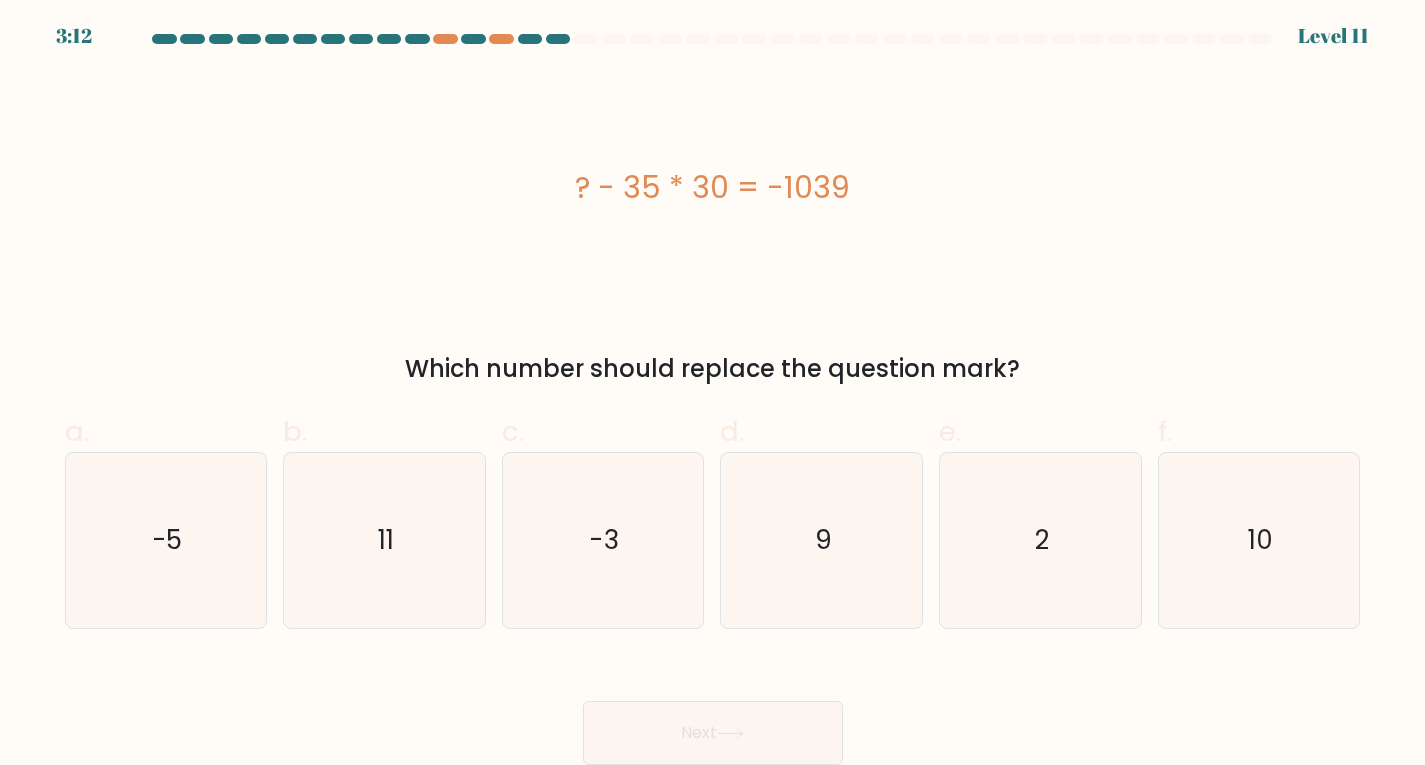 click on "3:12
Level 11" at bounding box center (712, 24) 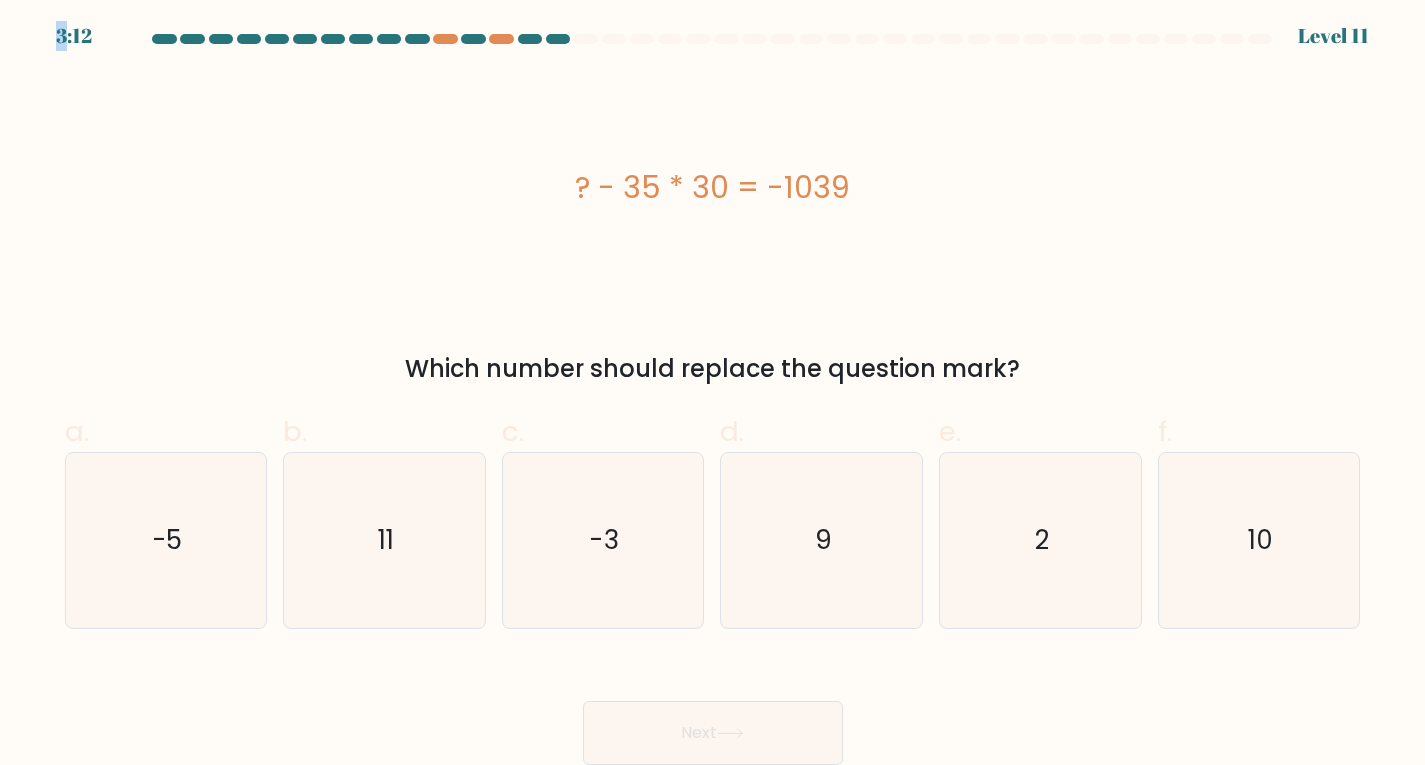 click on "3:12
Level 11" at bounding box center (712, 24) 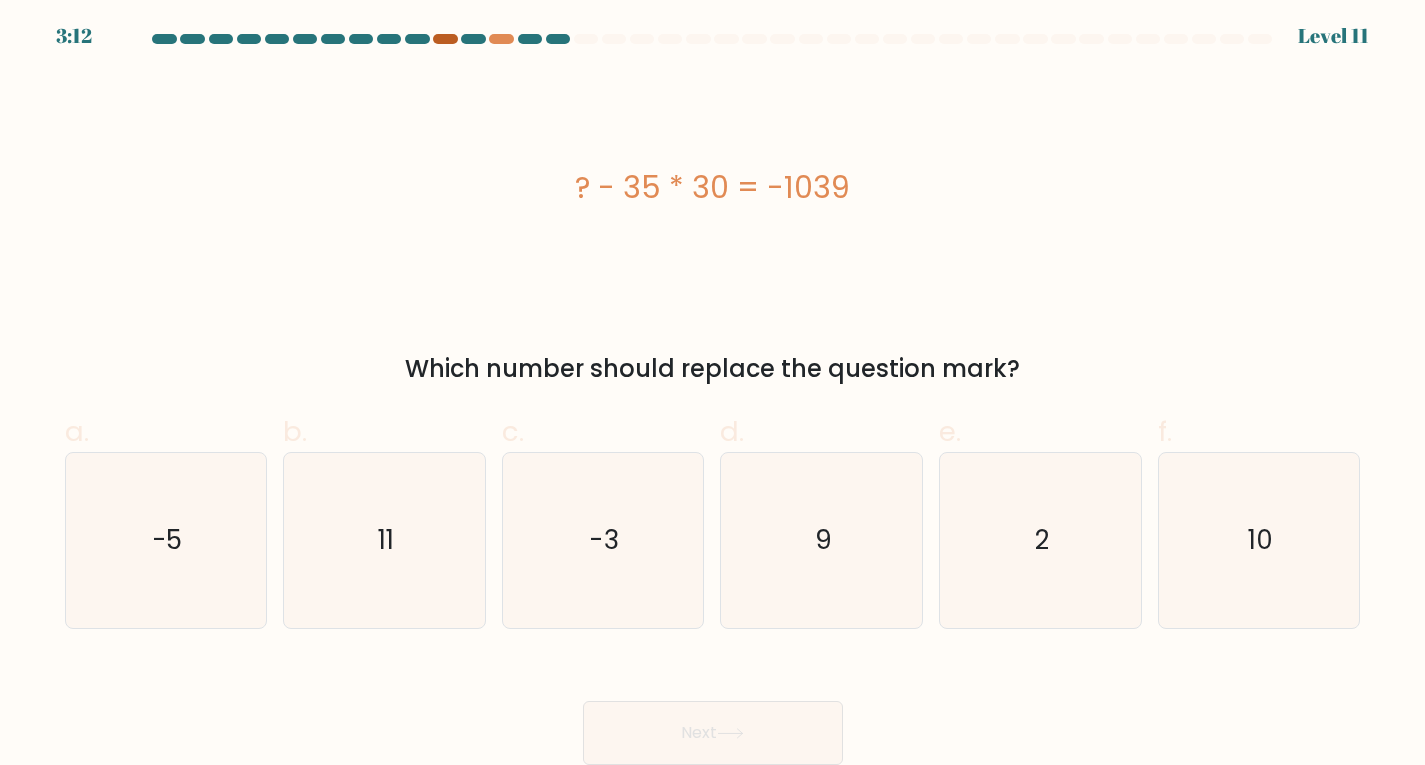 click at bounding box center [445, 39] 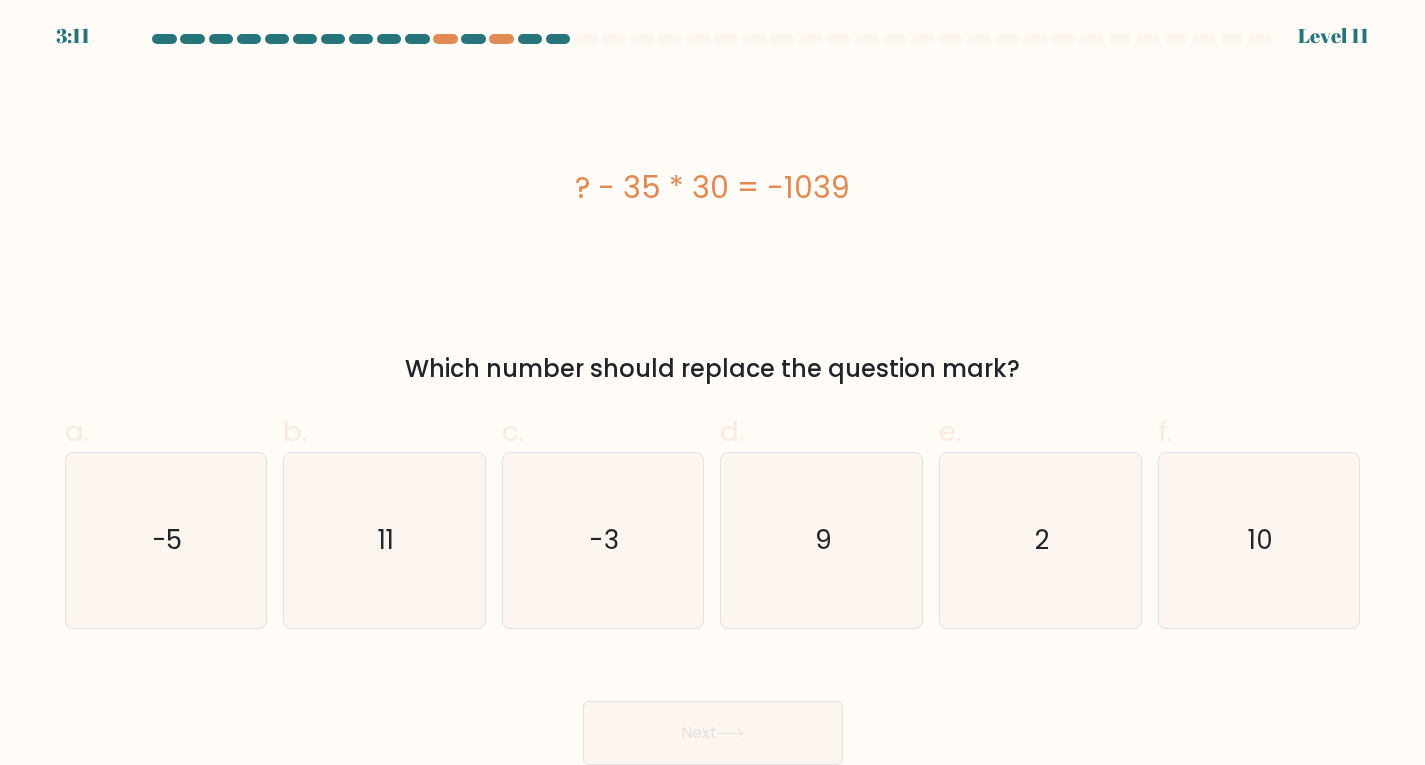 click on "? - 35 * 30 = -1039" at bounding box center (713, 188) 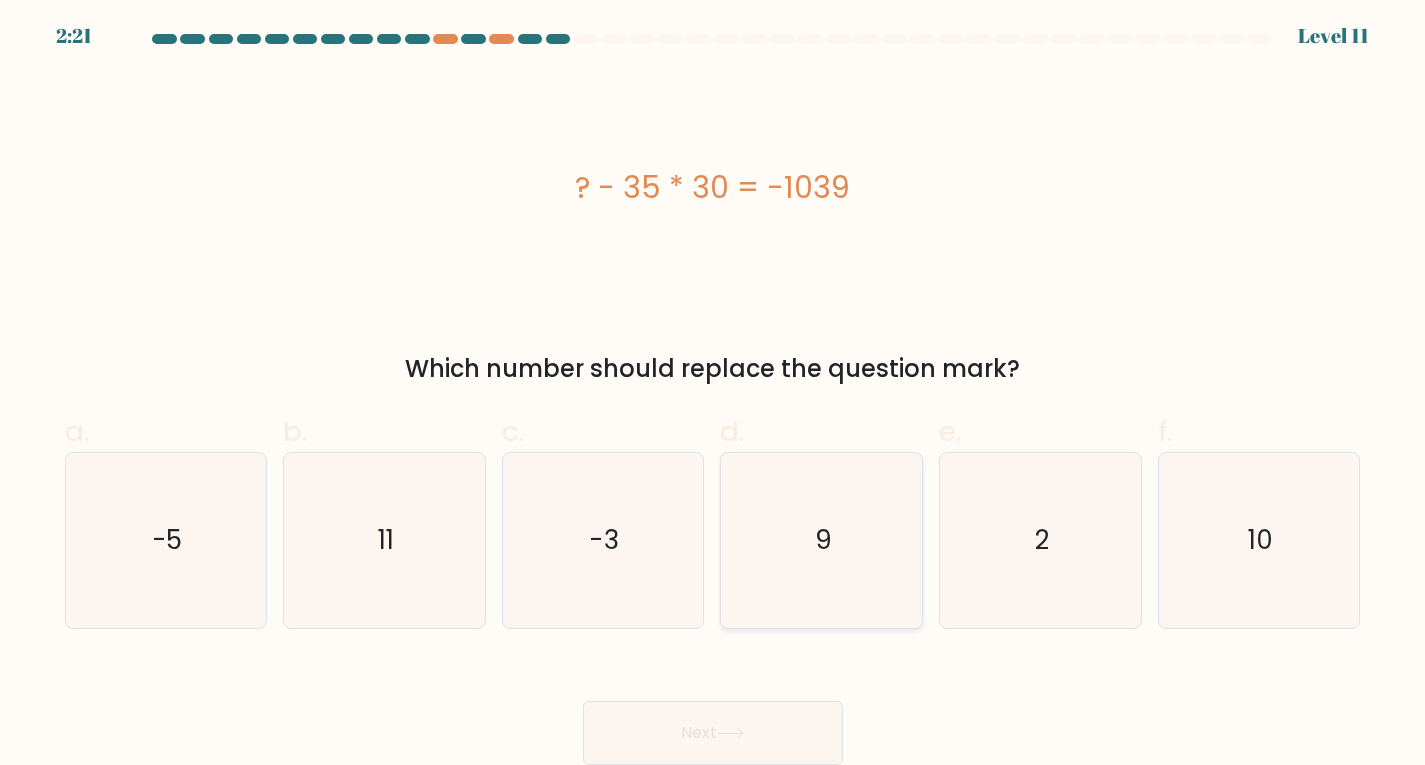 click on "9" 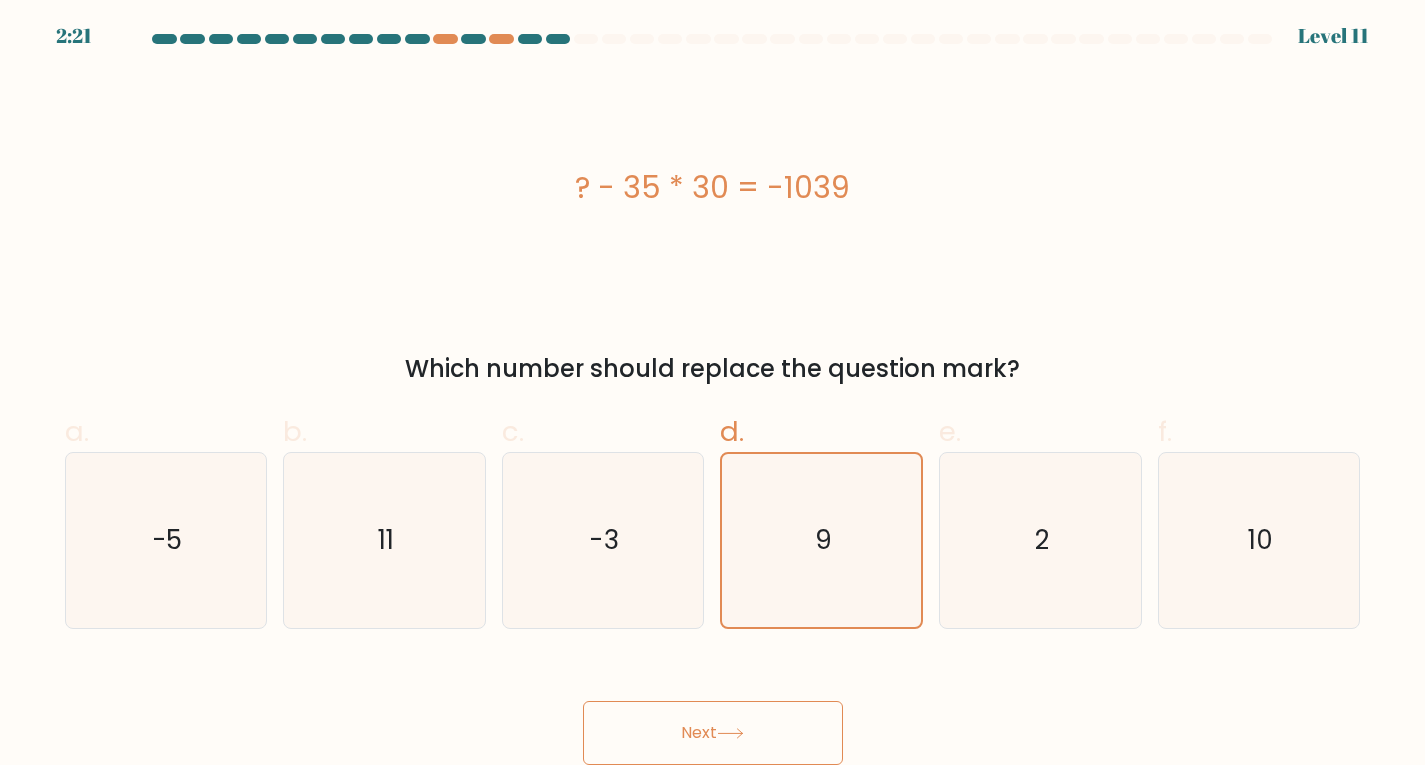 click on "Next" at bounding box center [713, 733] 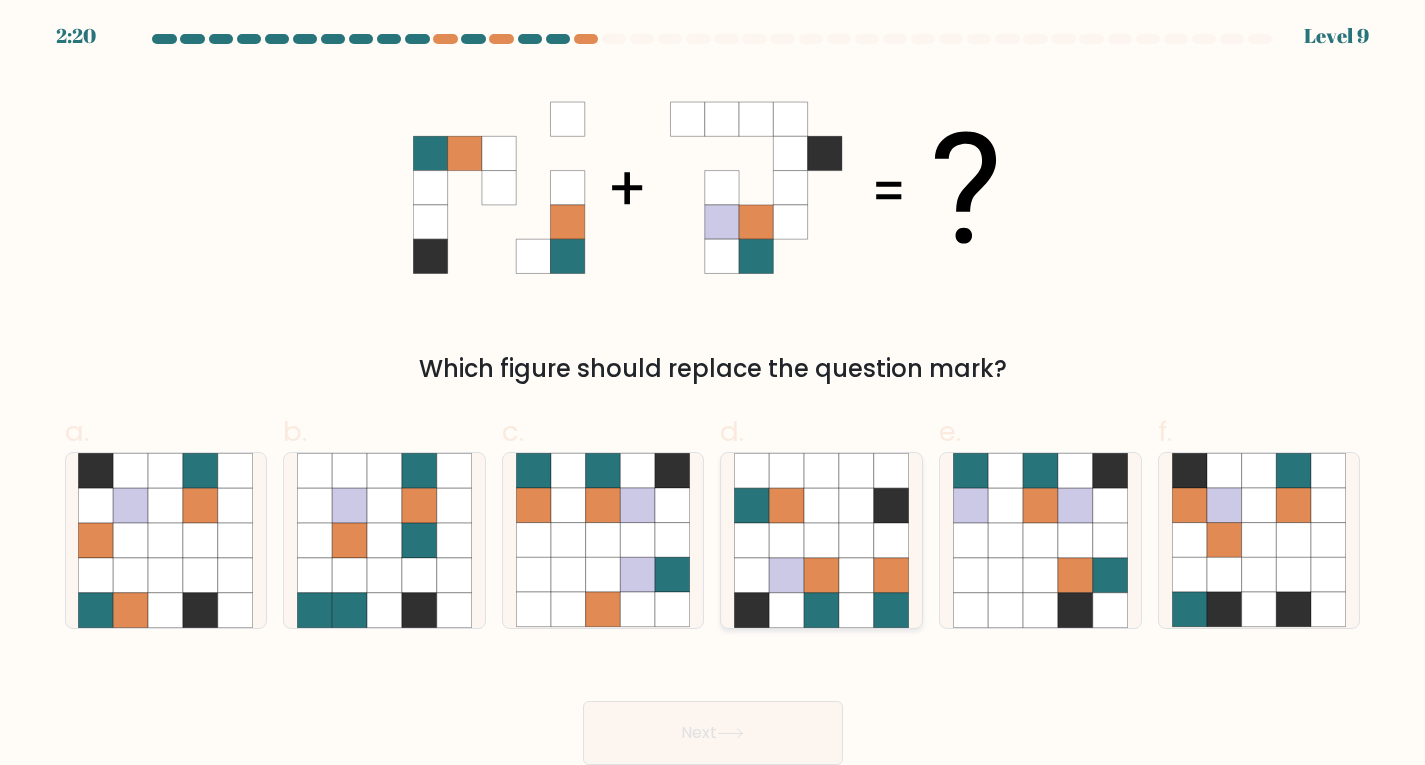 click 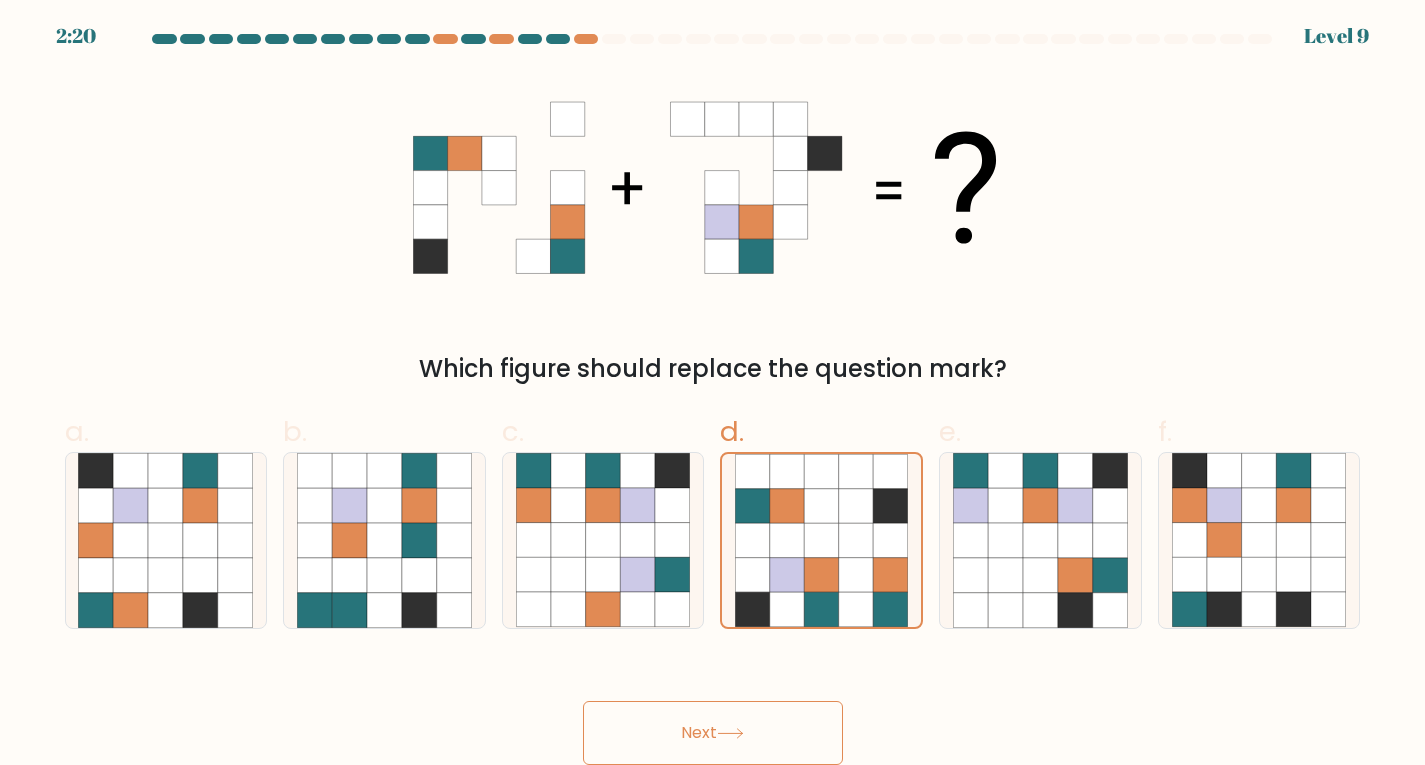 click on "Next" at bounding box center (713, 733) 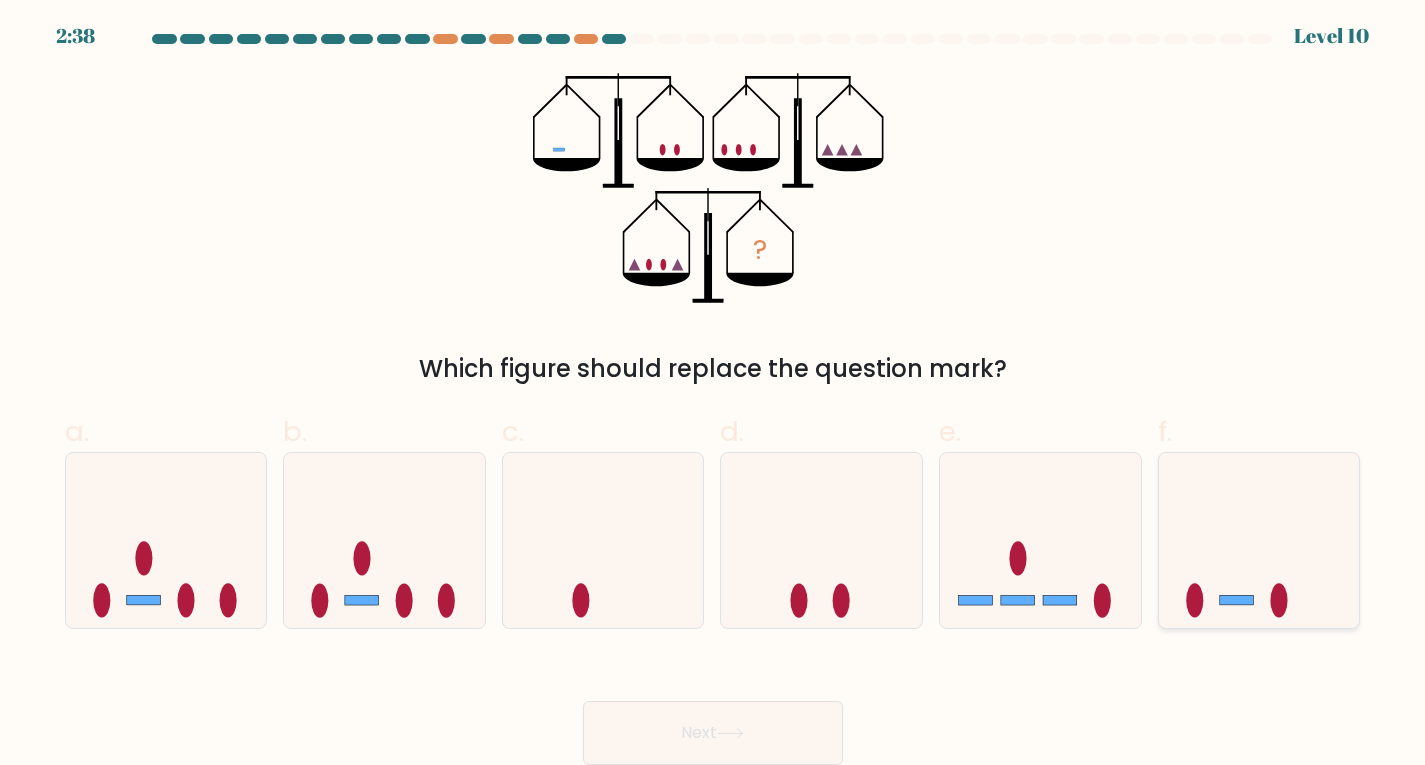 click 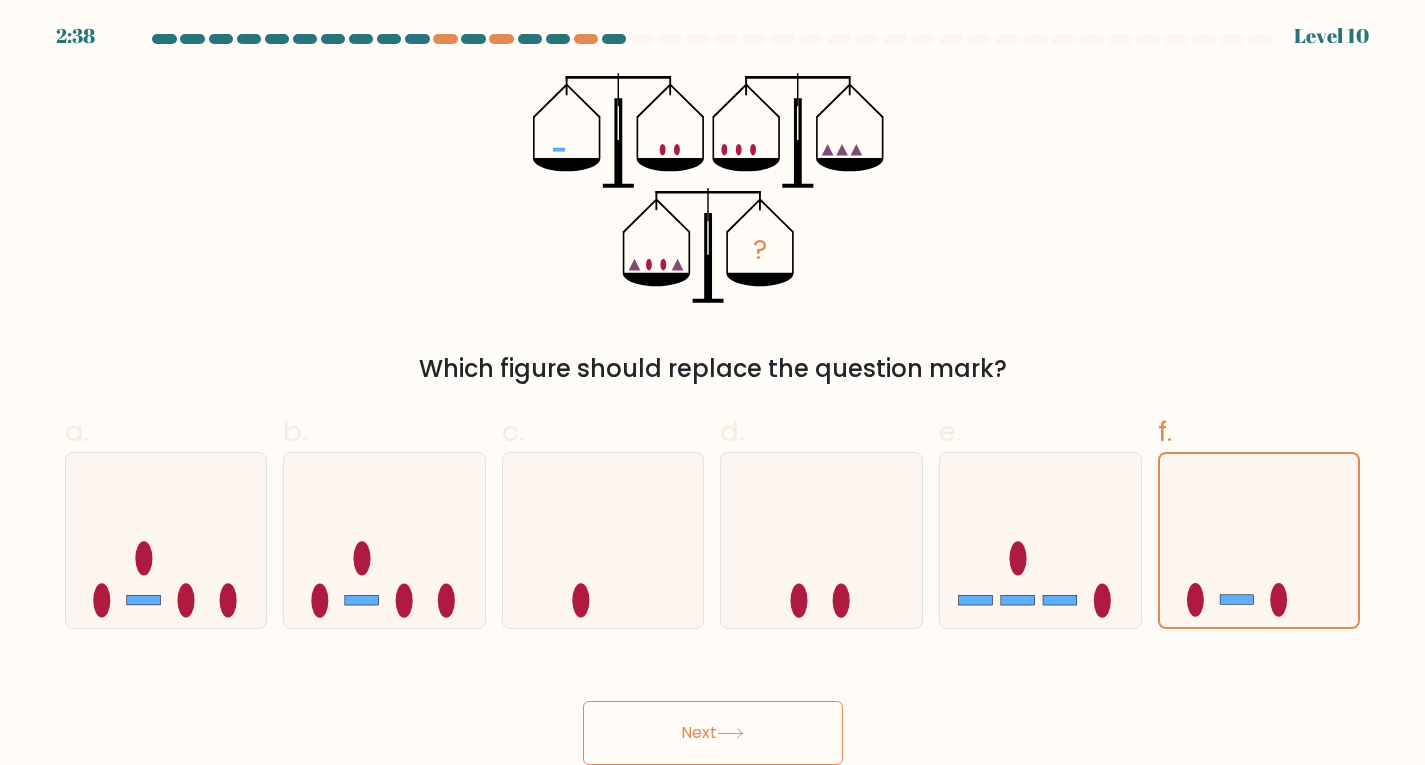 click on "Next" at bounding box center (713, 733) 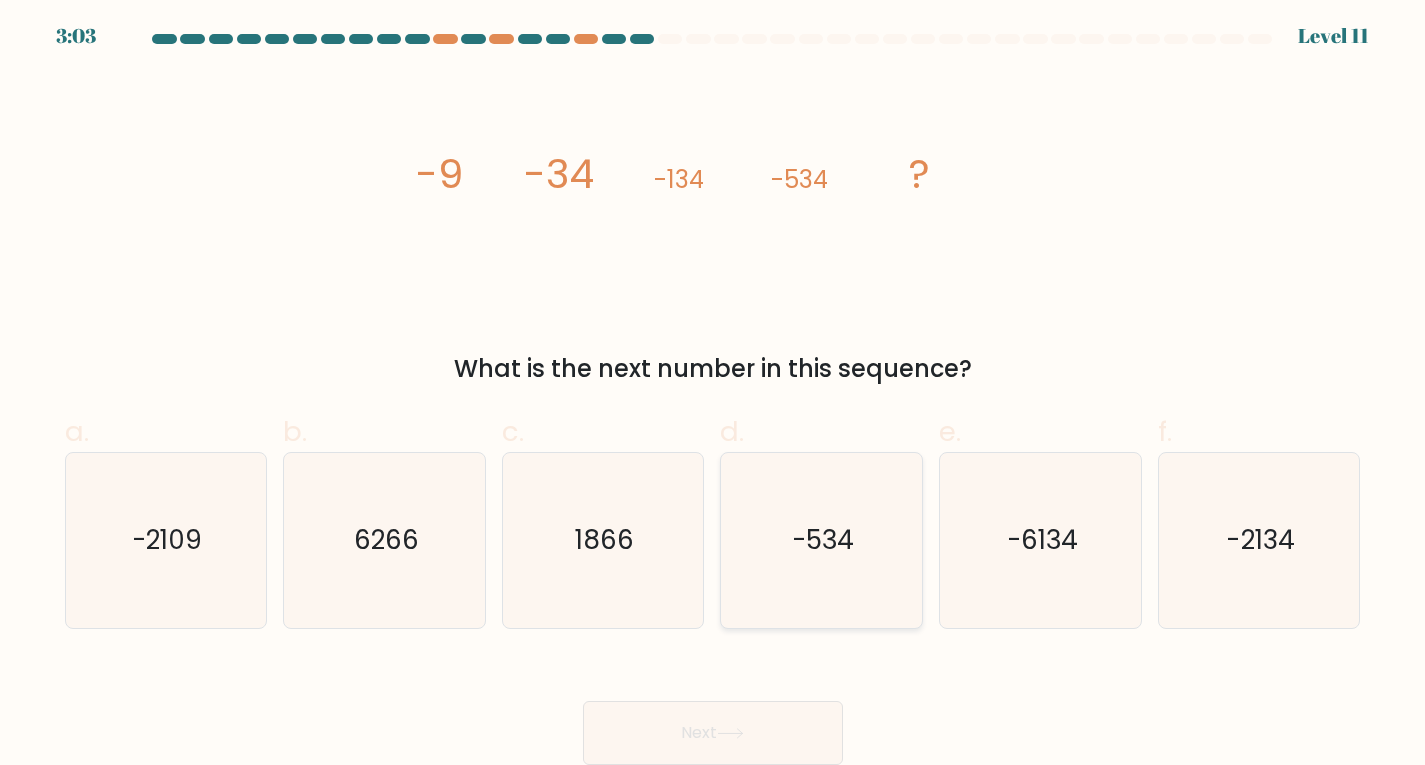 click on "-534" 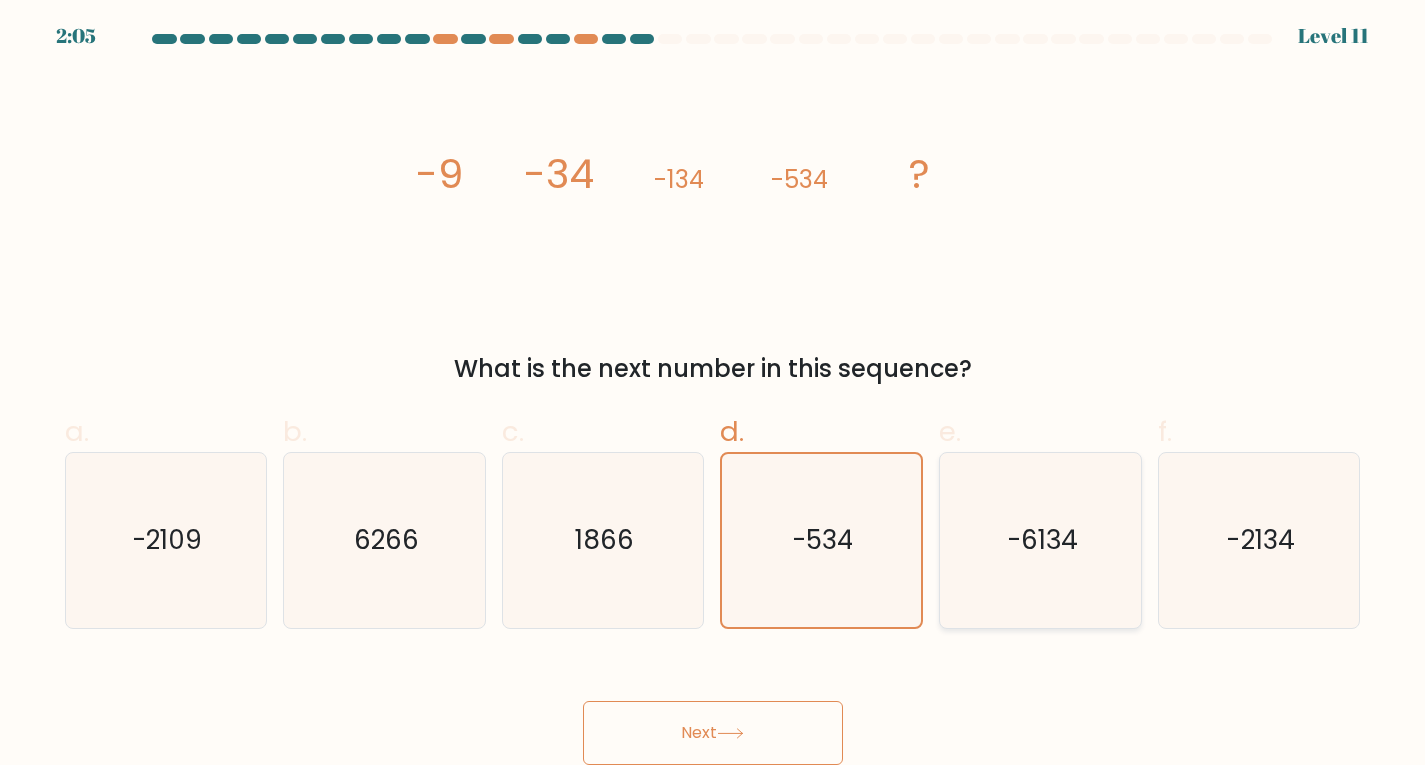 click on "-6134" 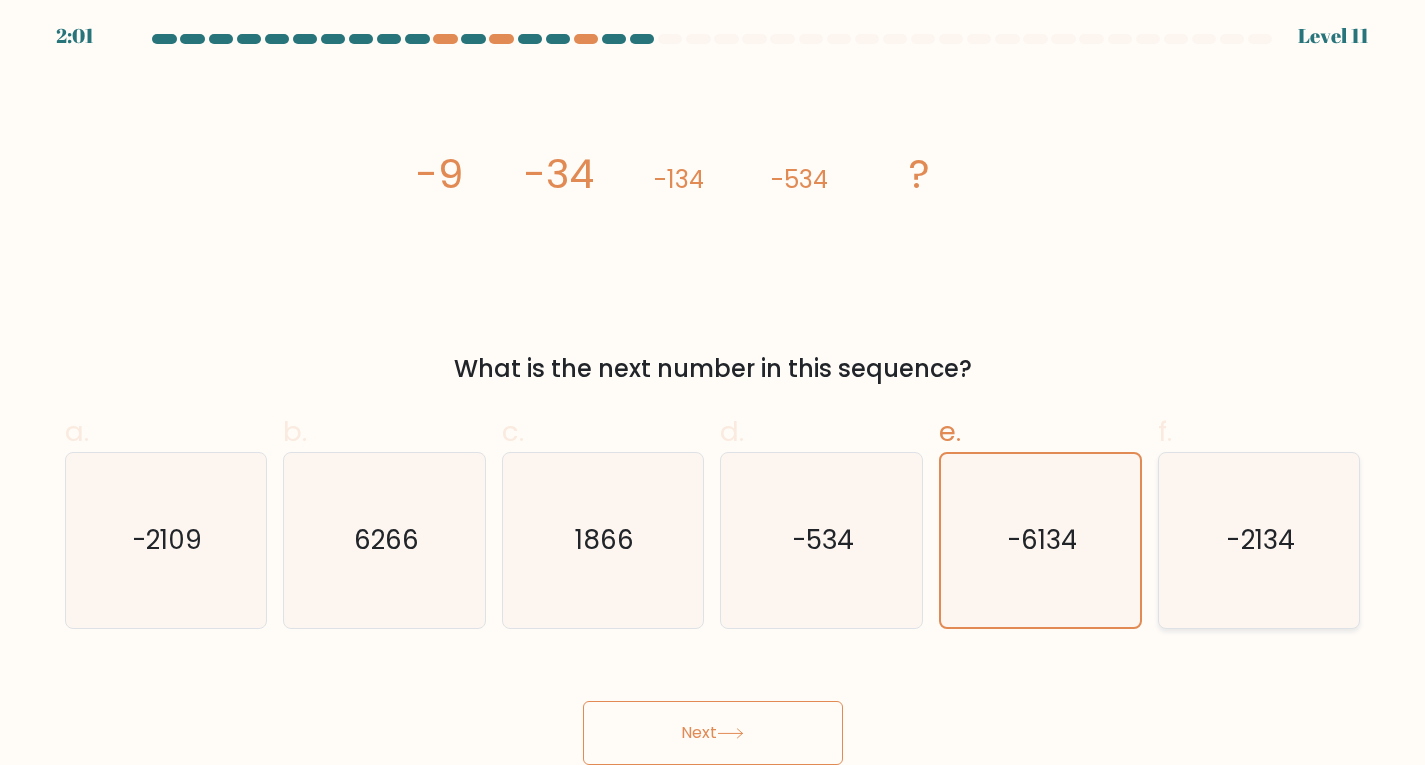click on "-2134" 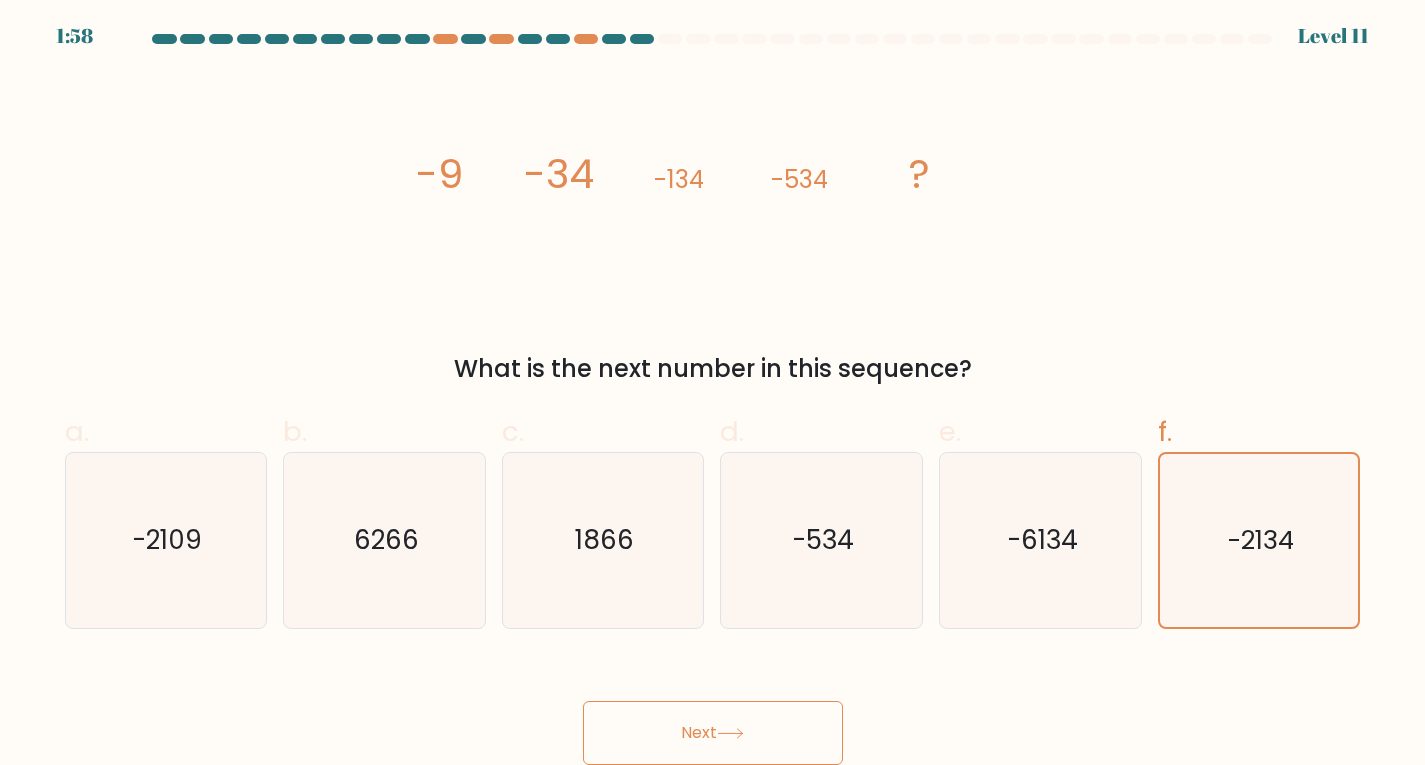 click 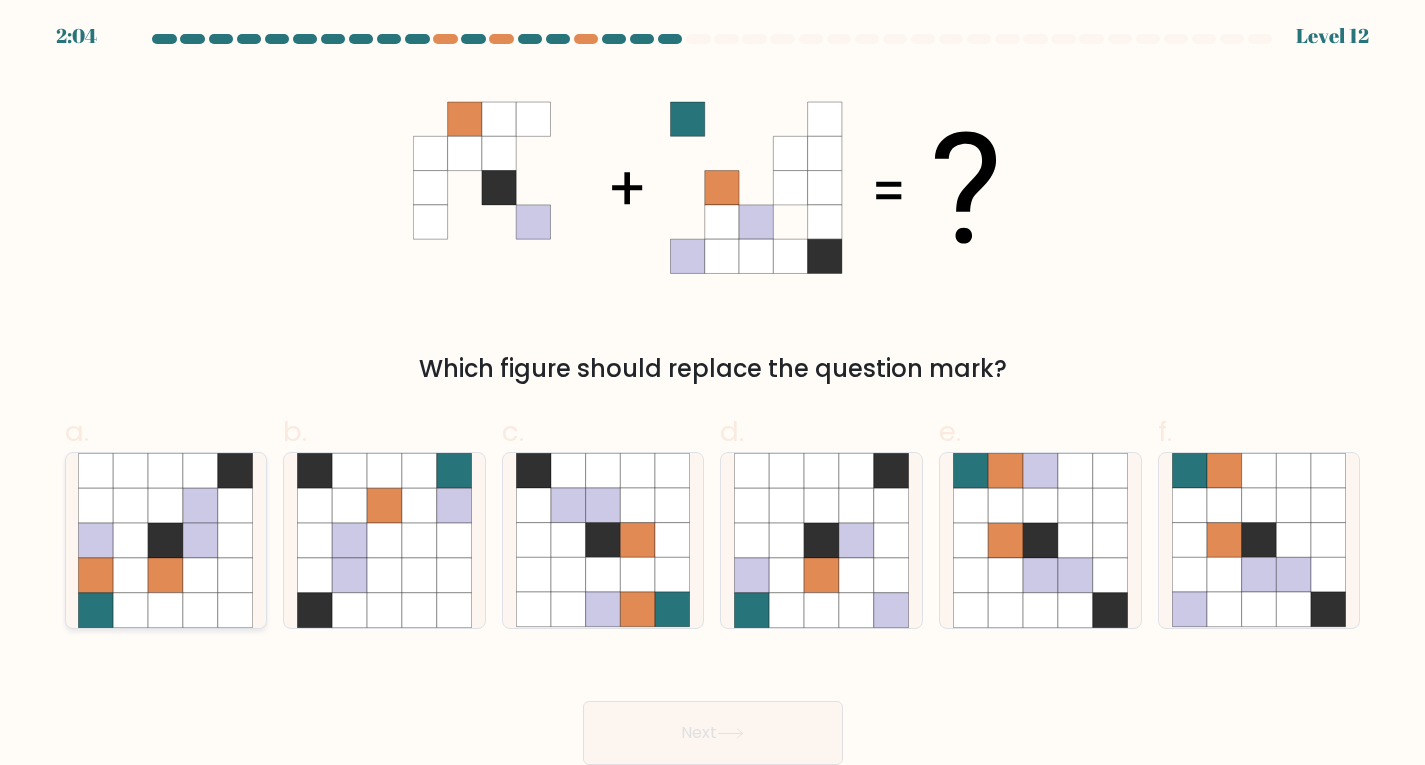 click 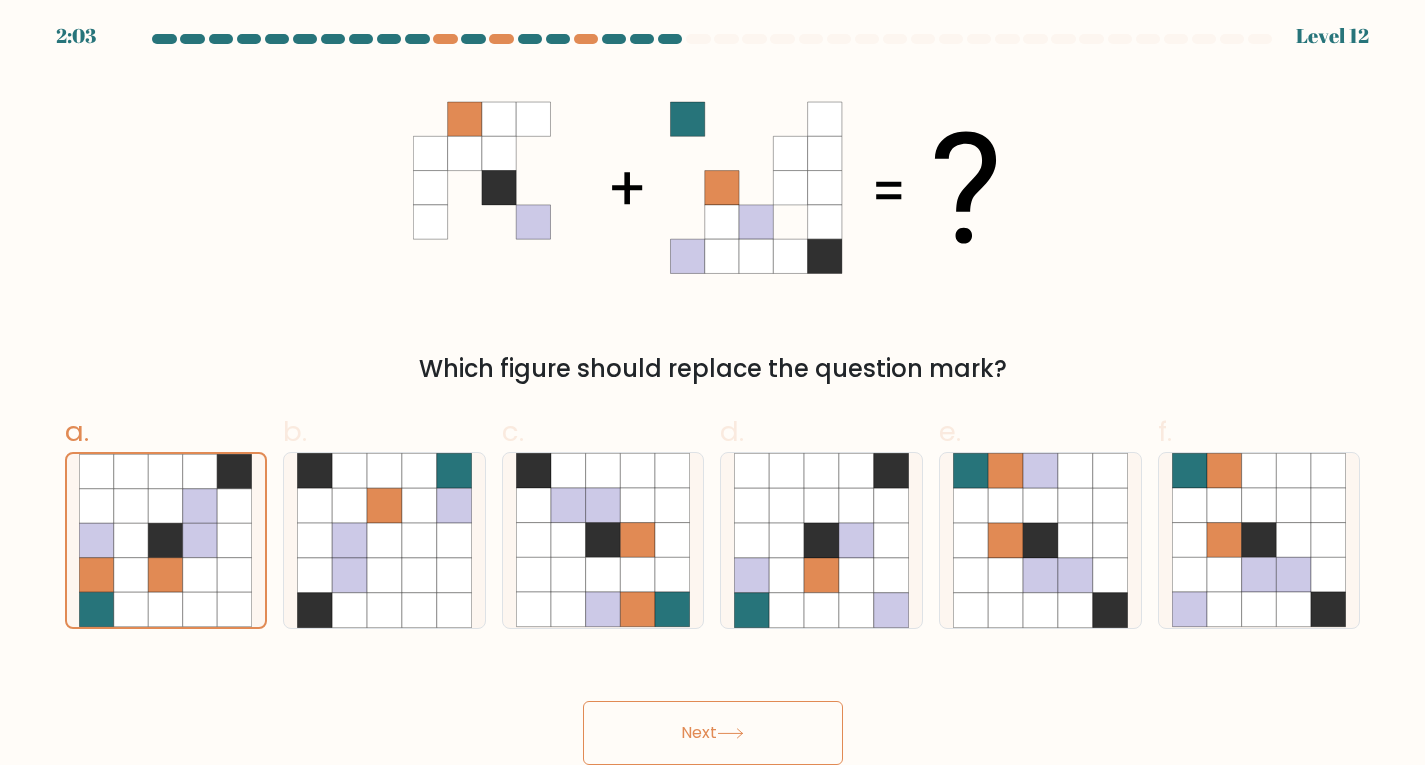 click on "Next" at bounding box center (713, 733) 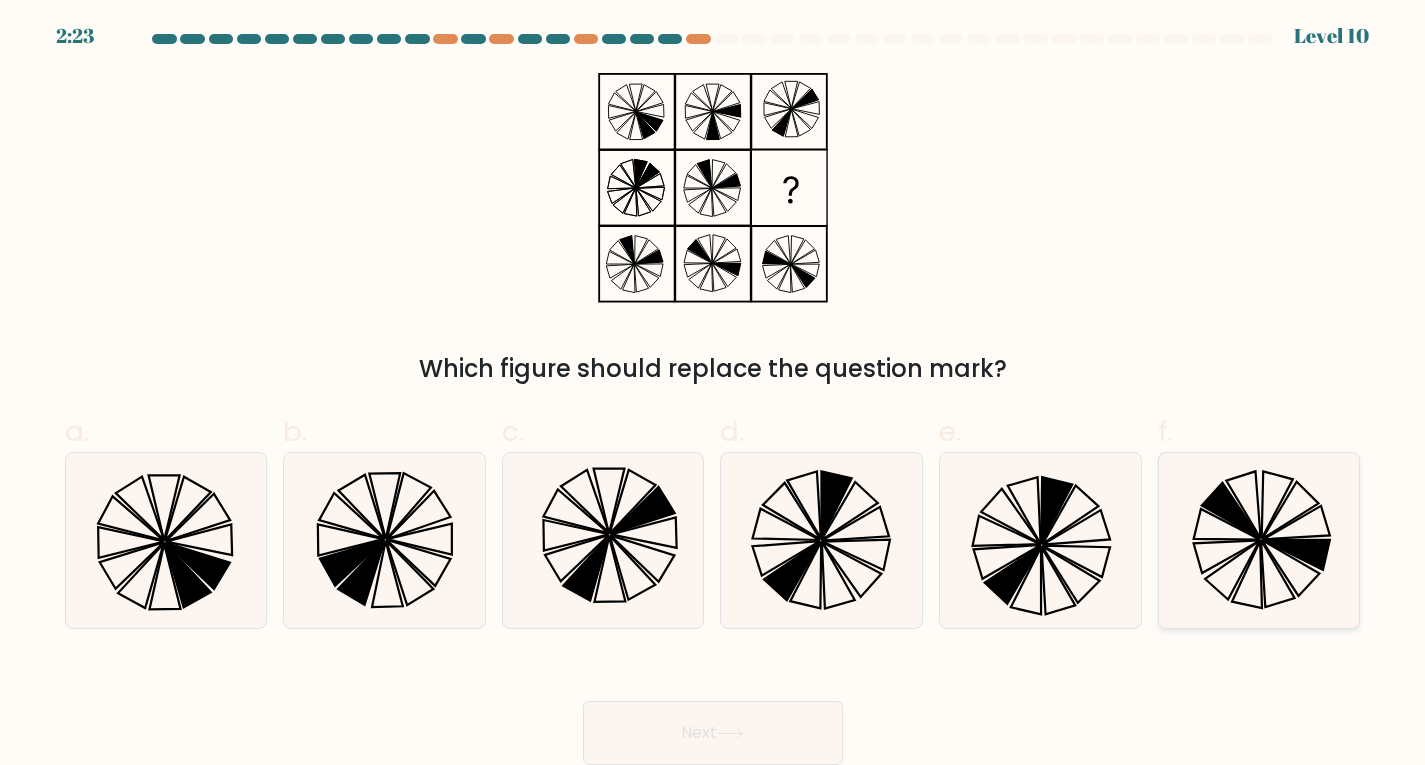click 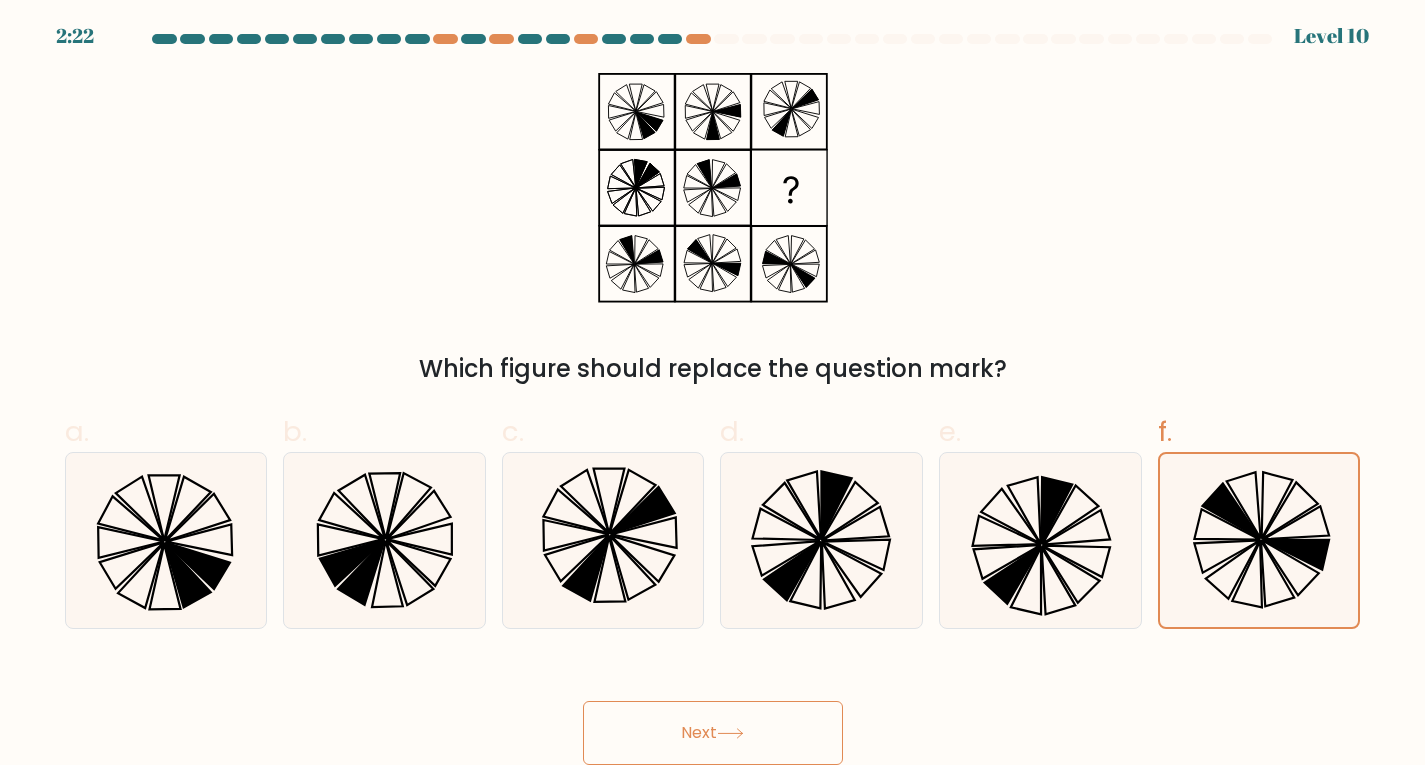 click on "Next" at bounding box center (713, 733) 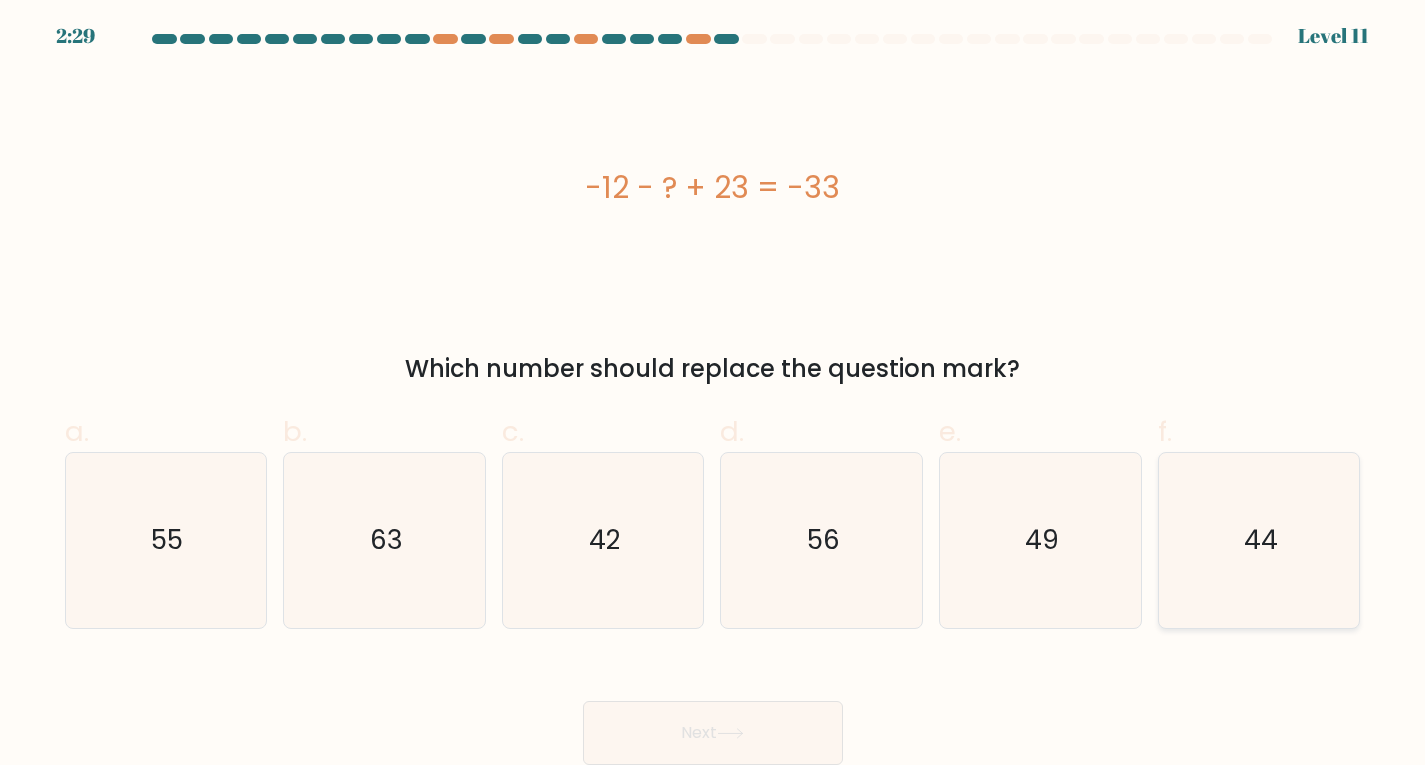 click on "44" 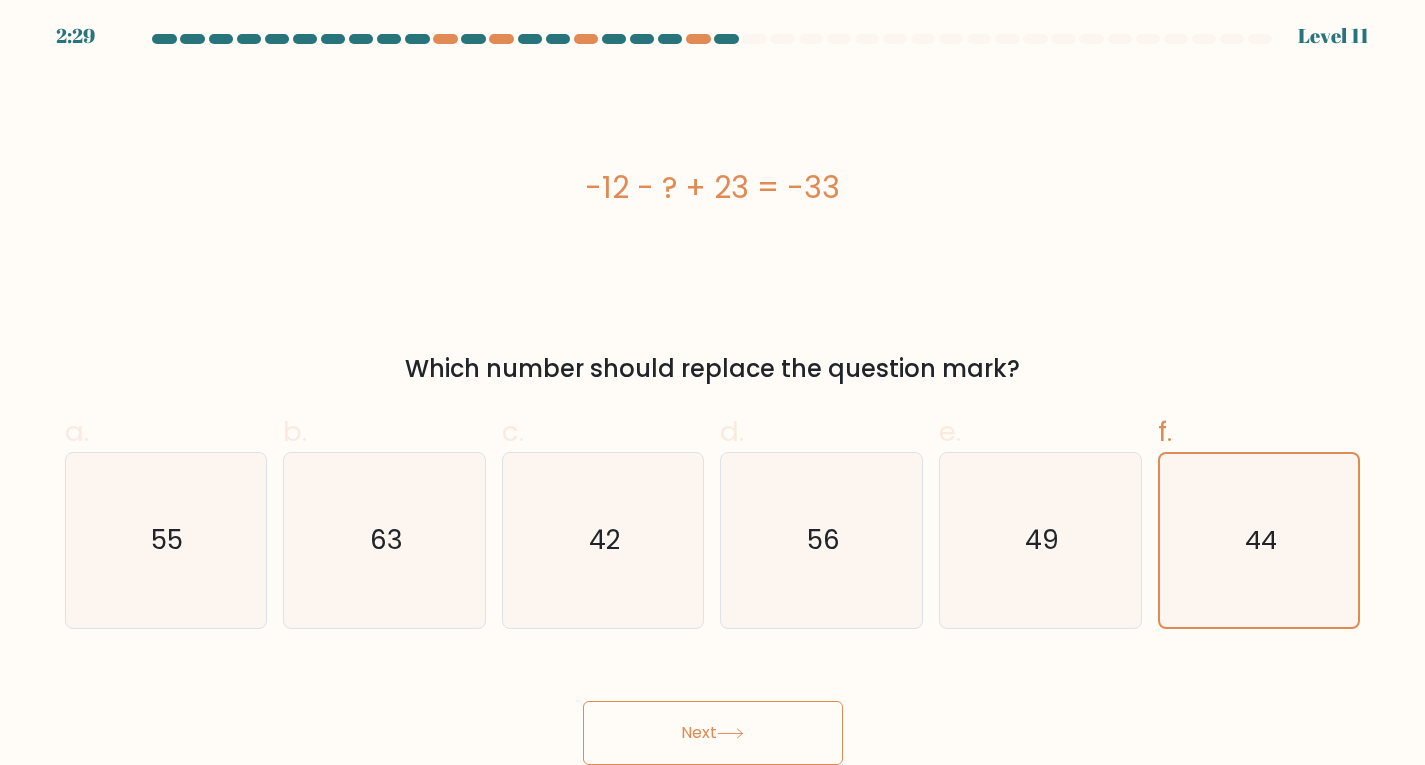 click on "Next" at bounding box center (713, 733) 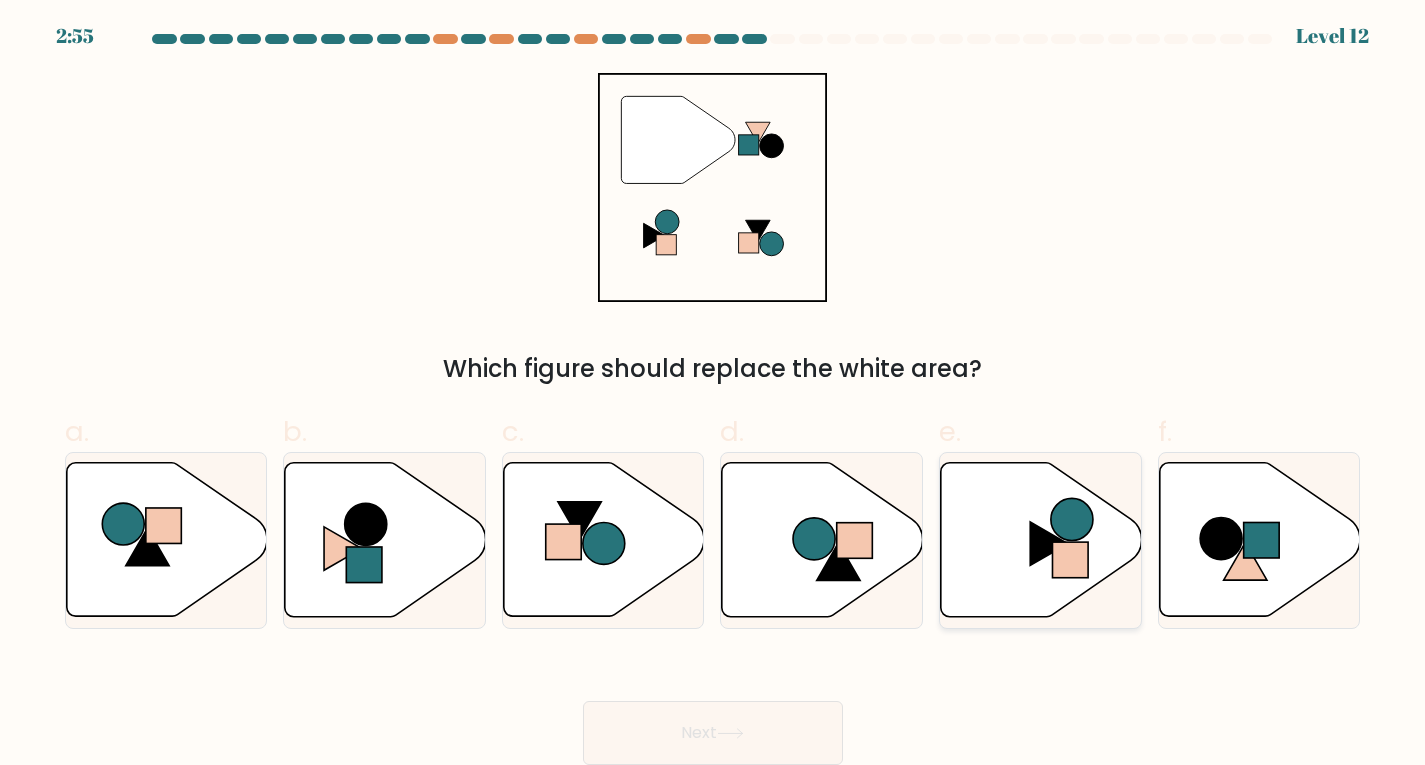 click 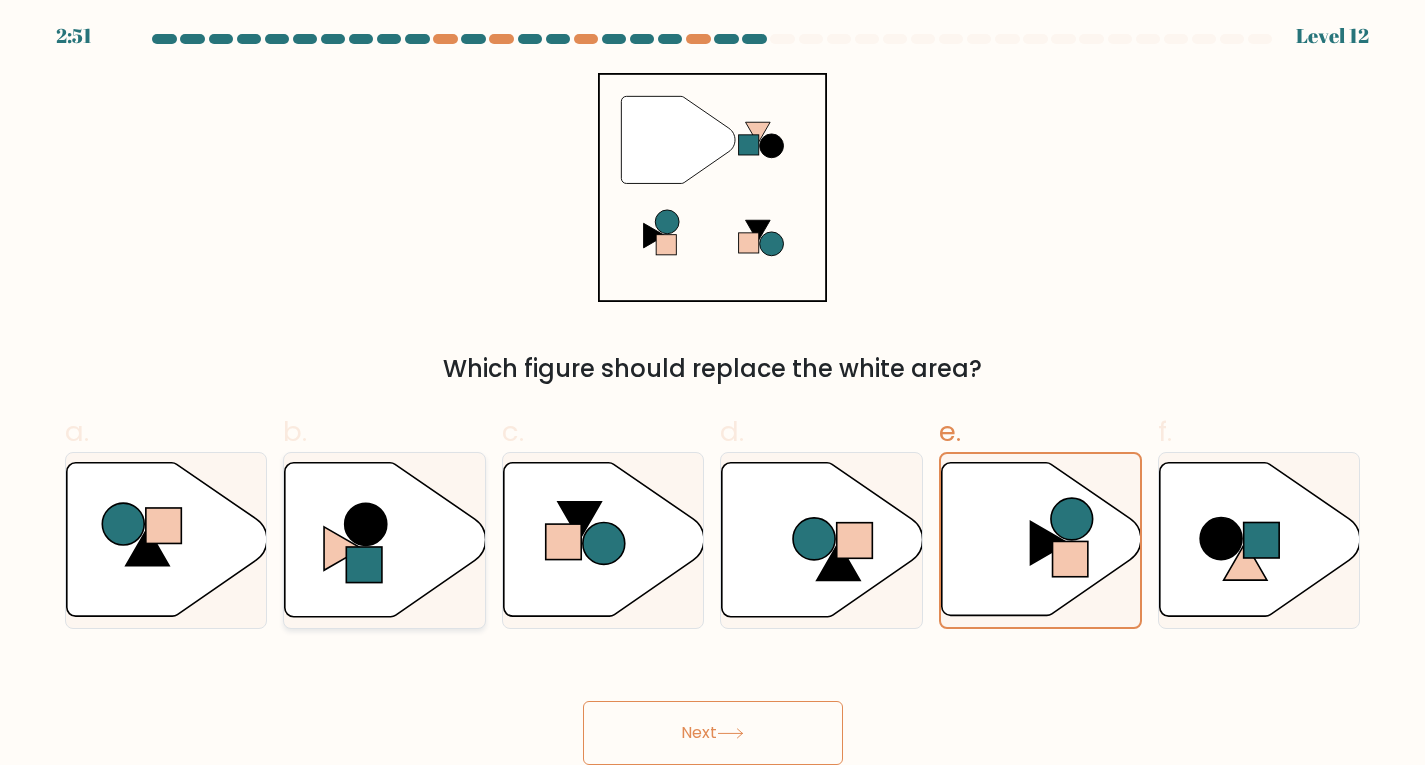 click 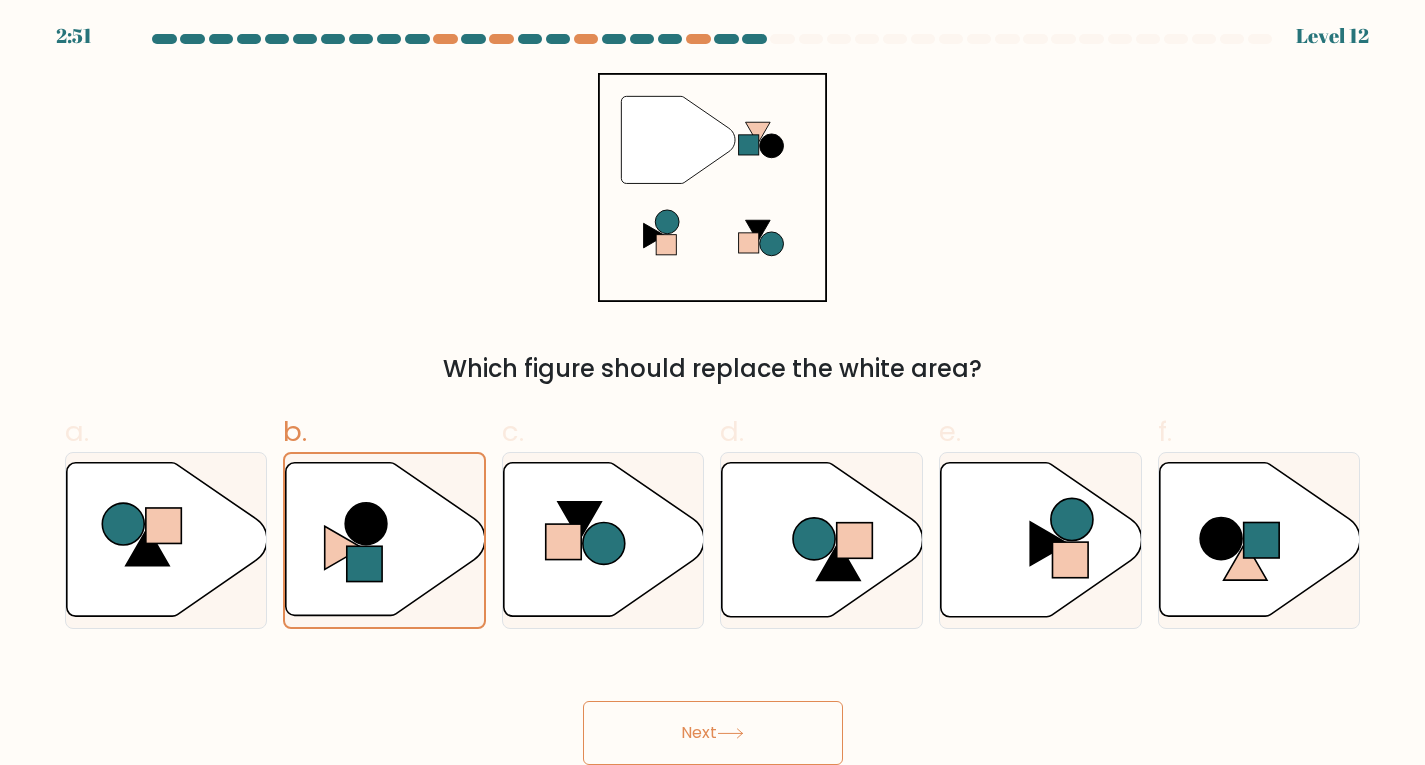 click on "Next" at bounding box center [713, 733] 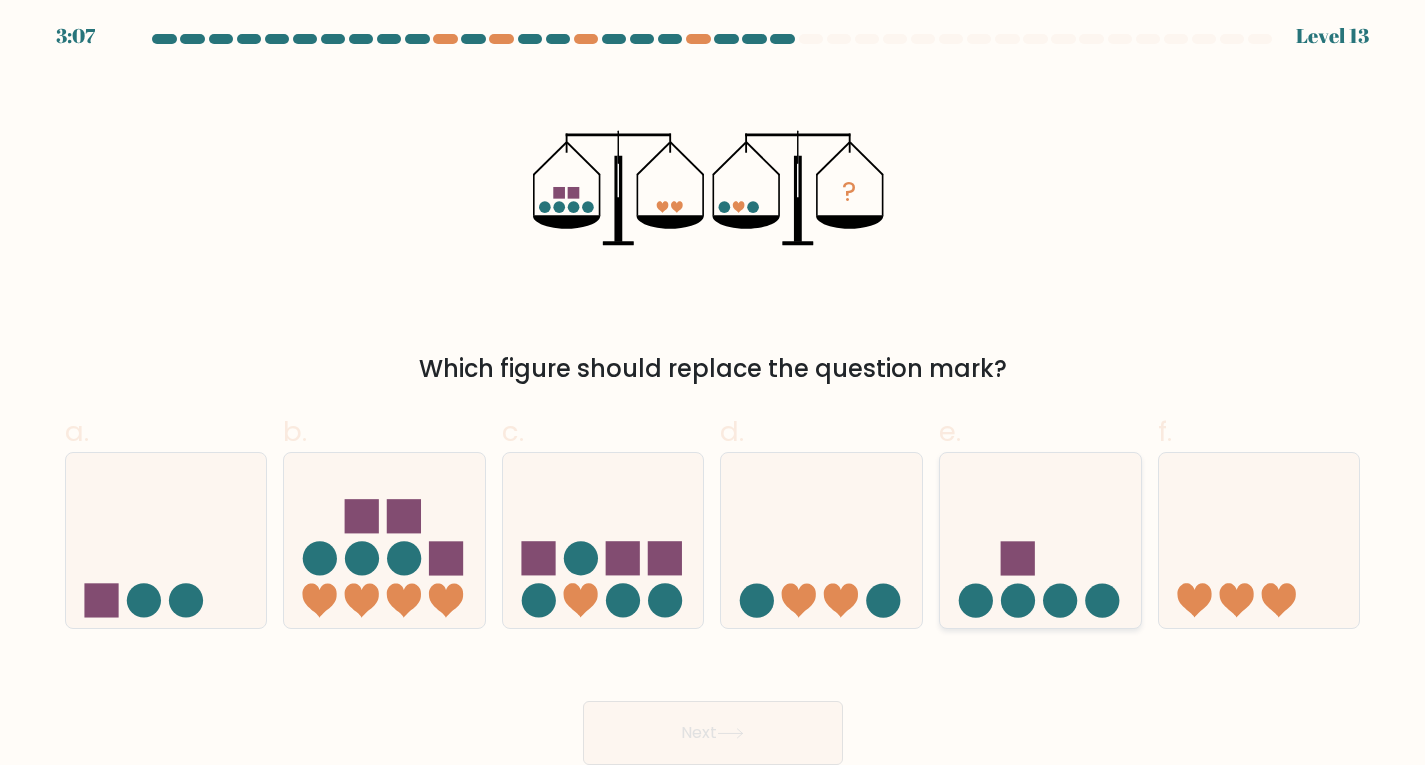 click 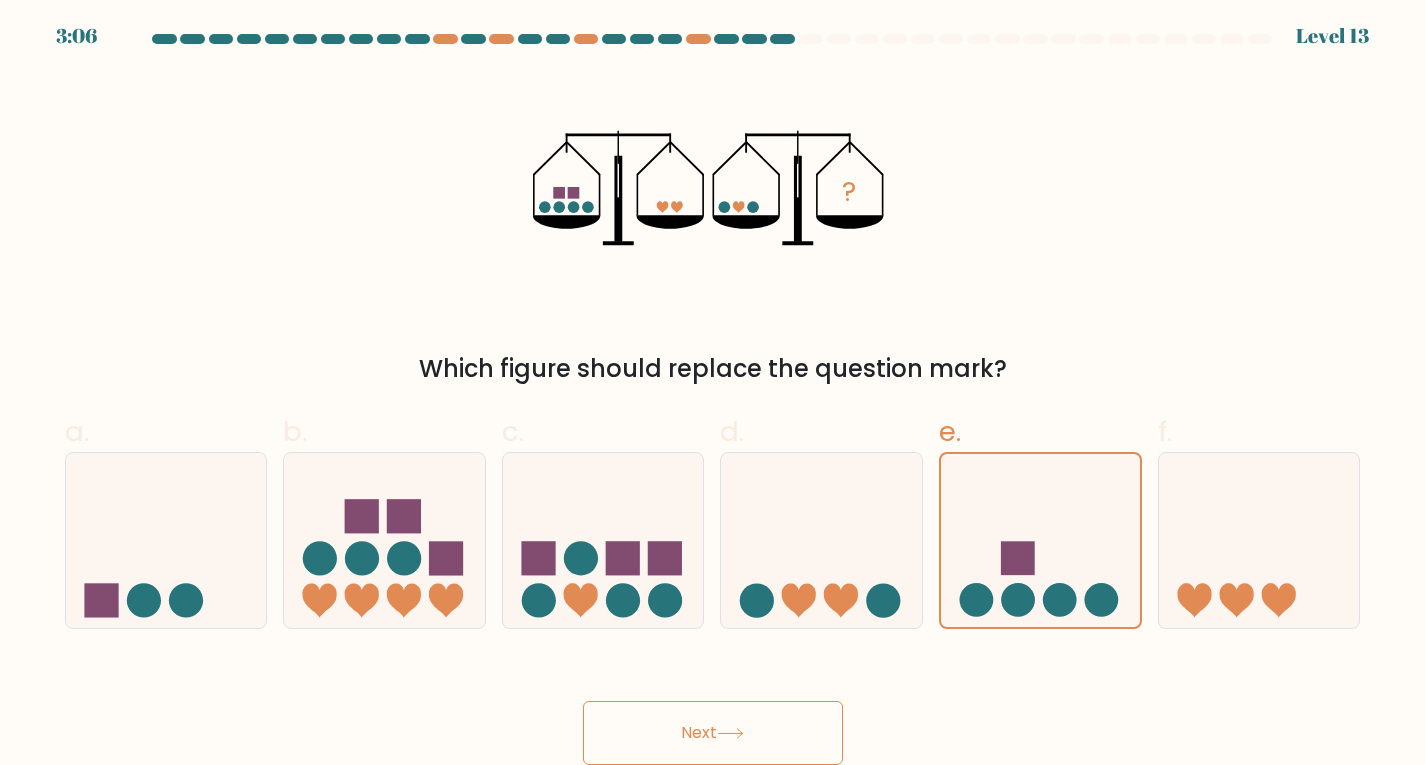 click on "Next" at bounding box center [713, 733] 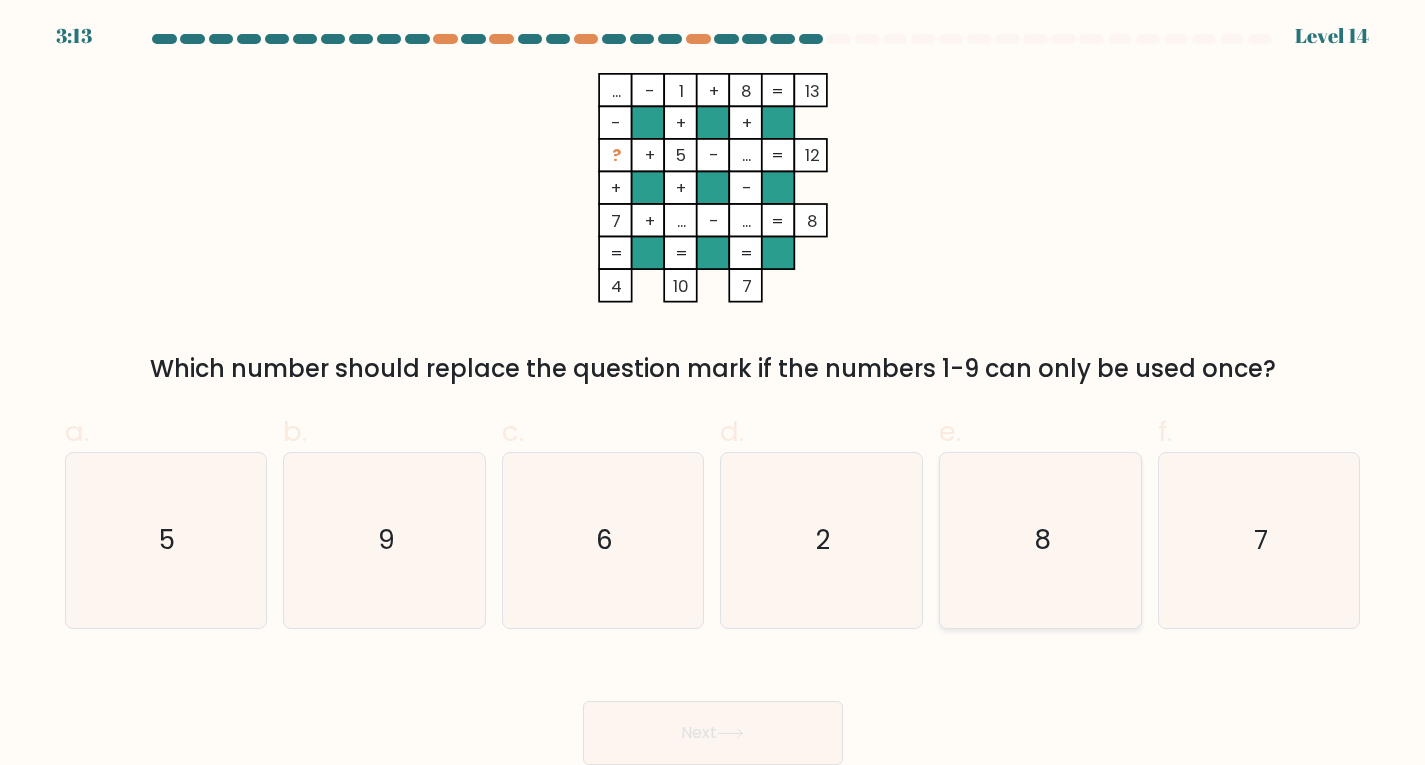 click on "8" 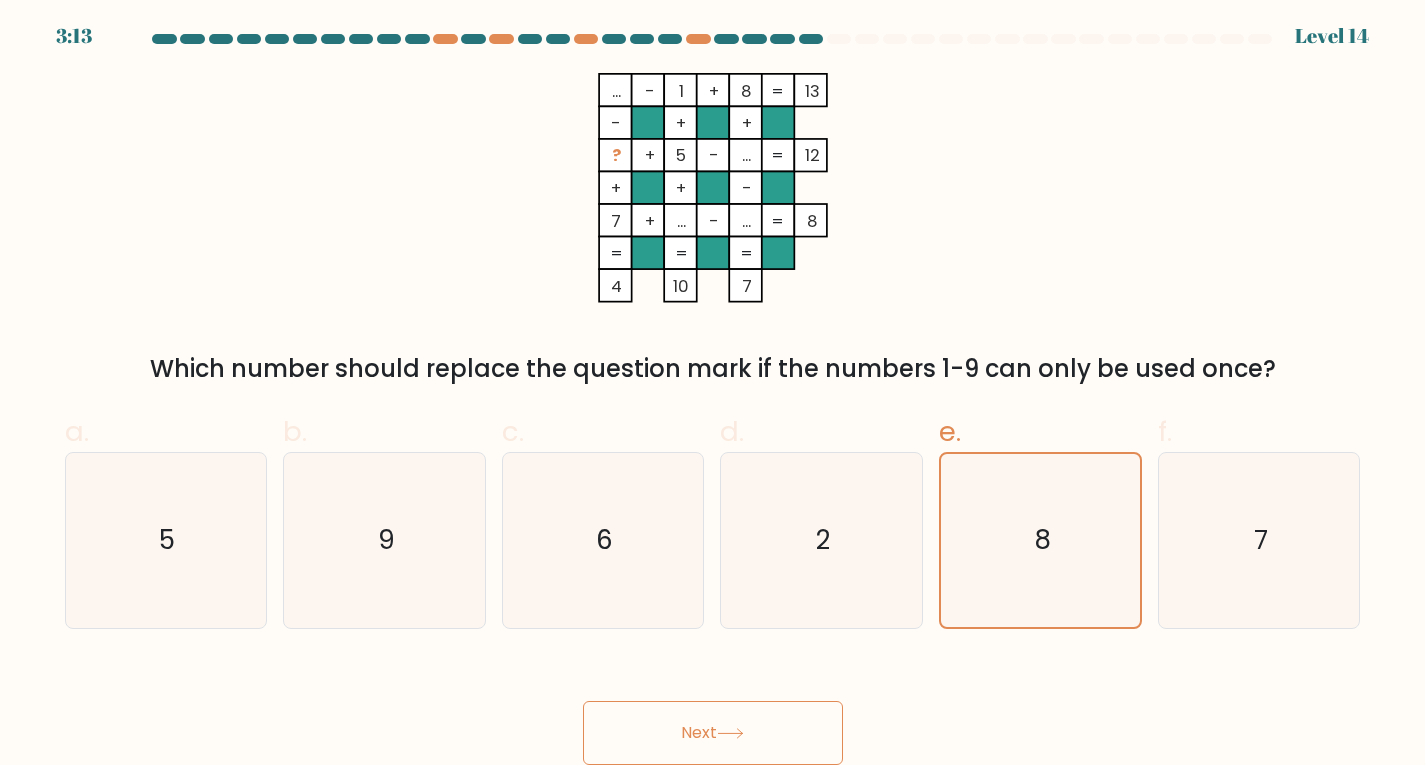 click on "Next" at bounding box center [713, 733] 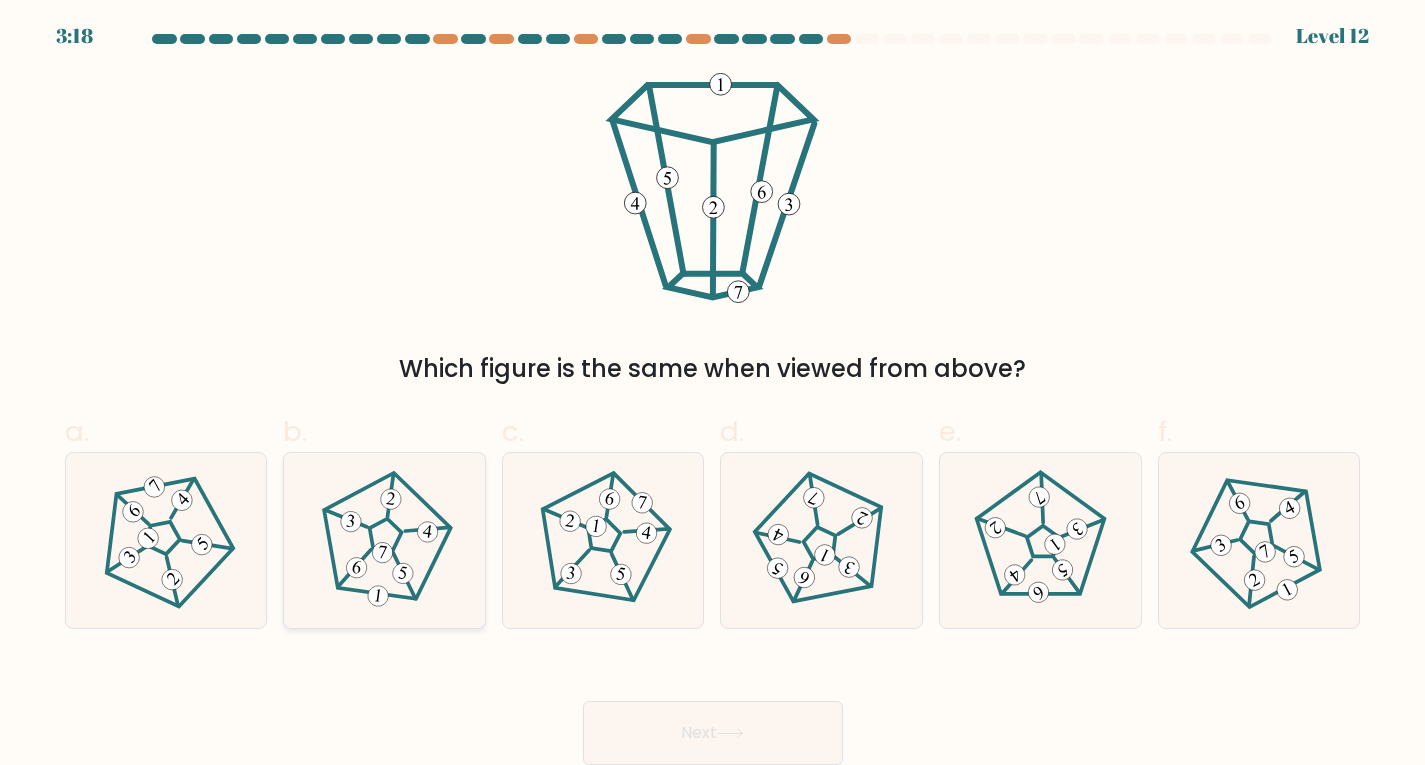 click 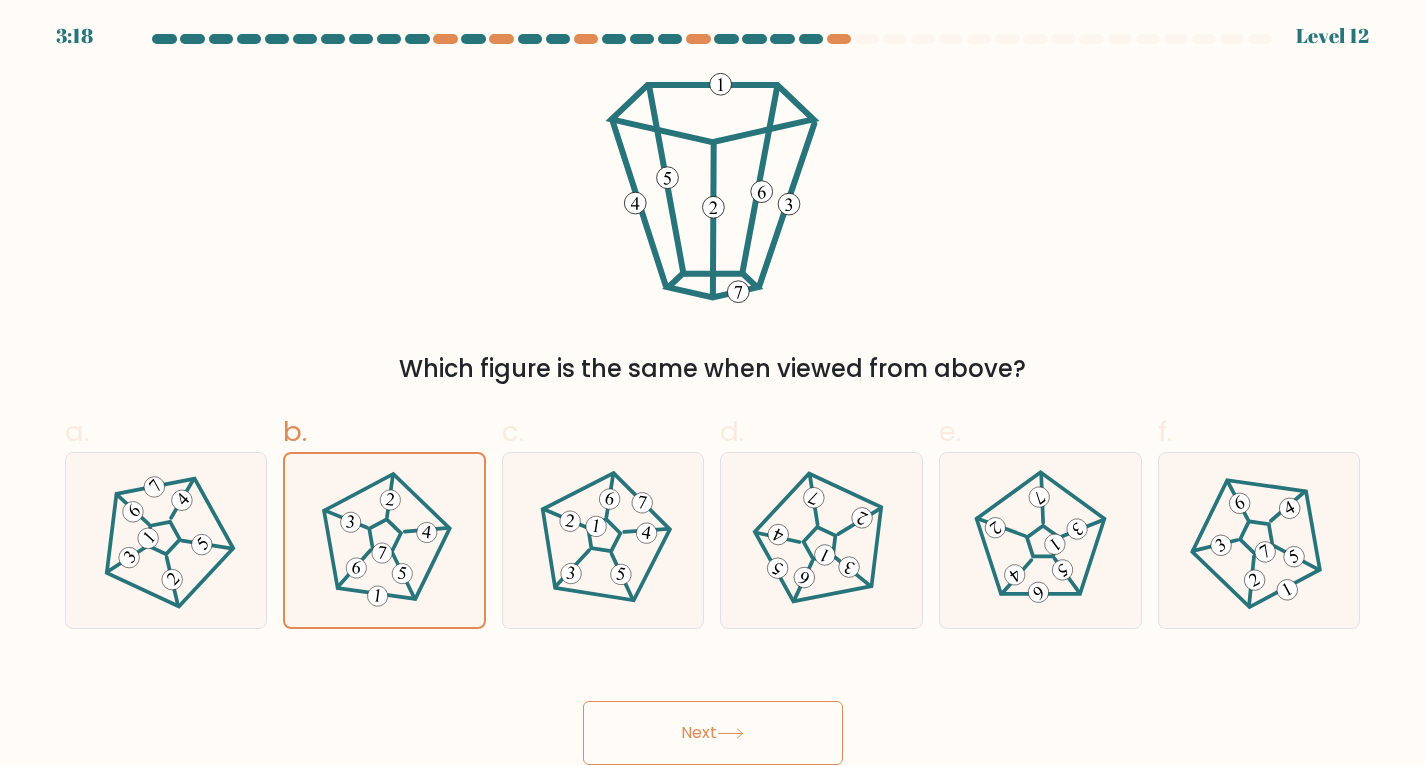 click on "Next" at bounding box center (713, 733) 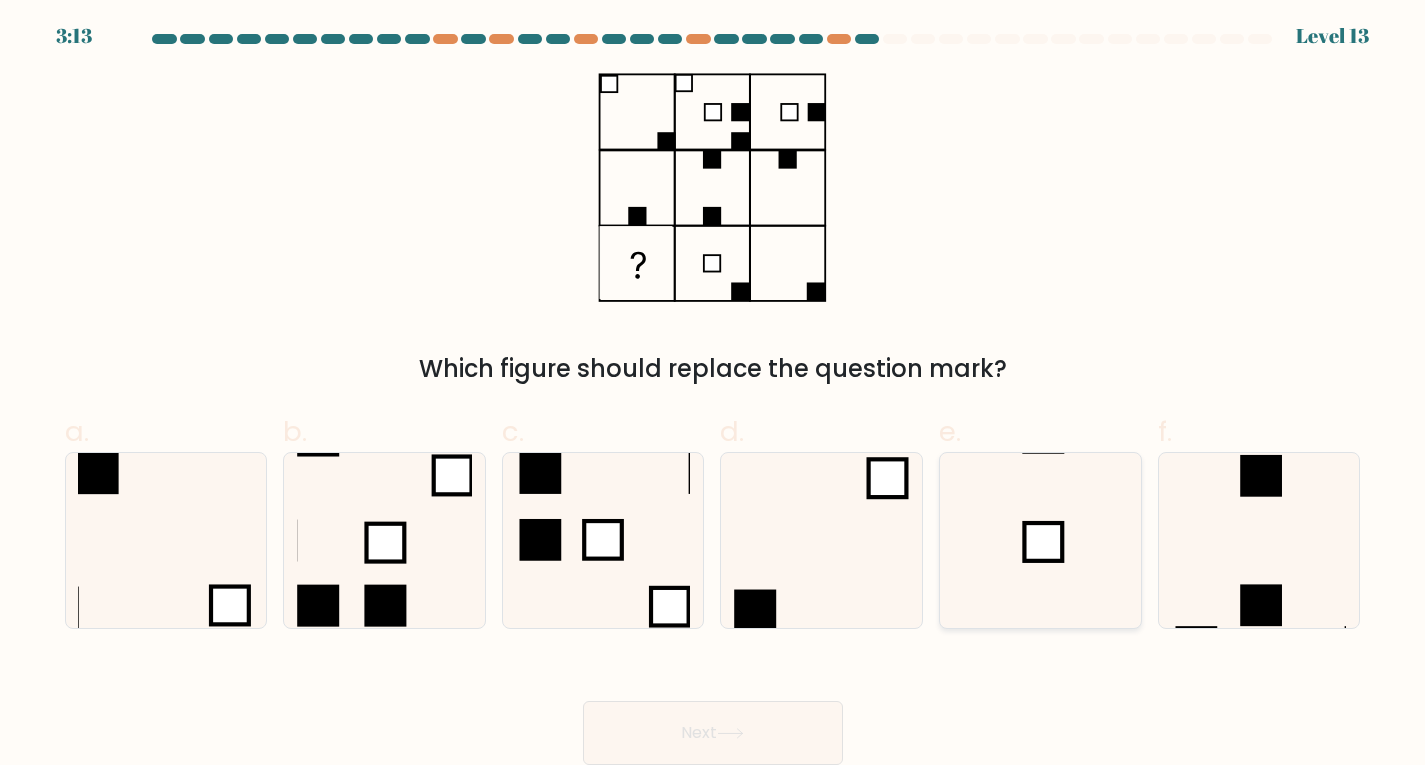 click 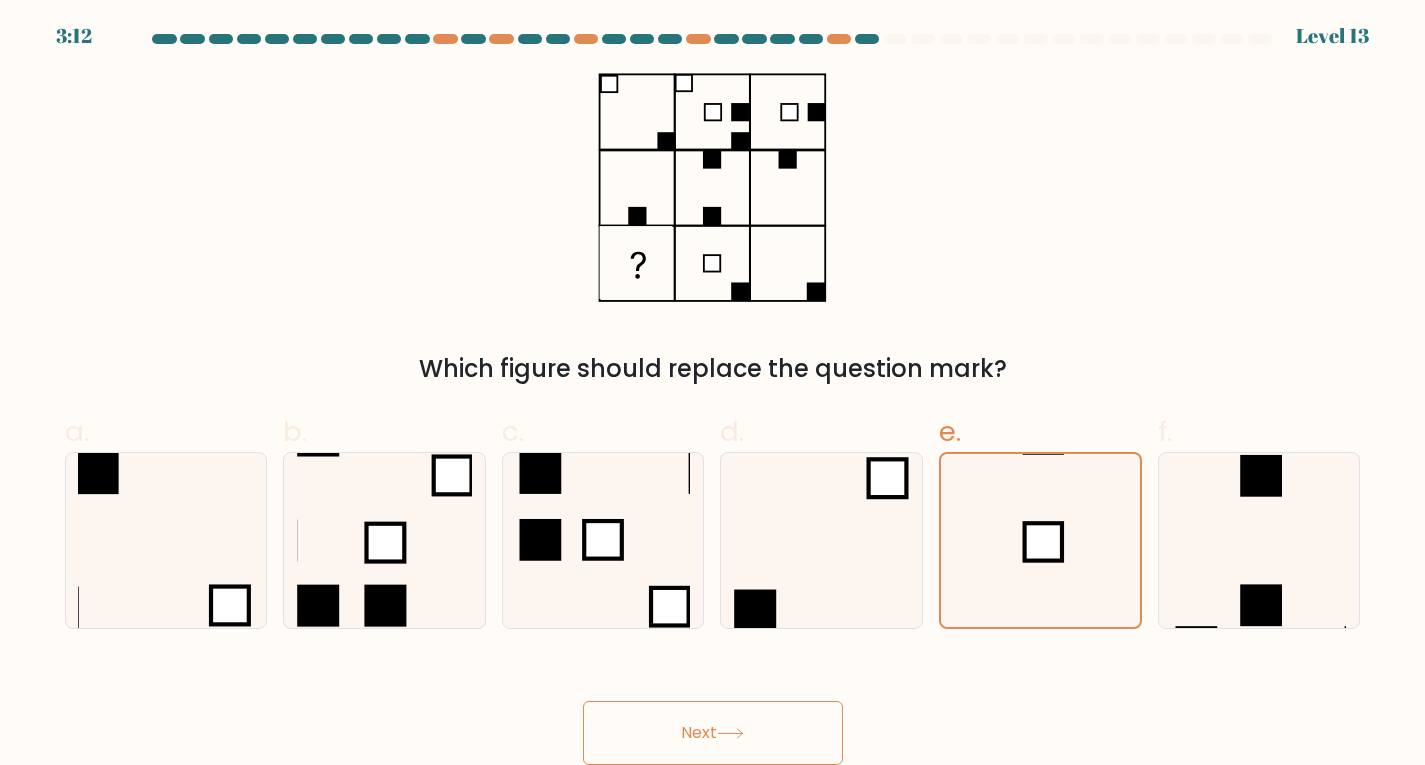 click on "Next" at bounding box center (713, 733) 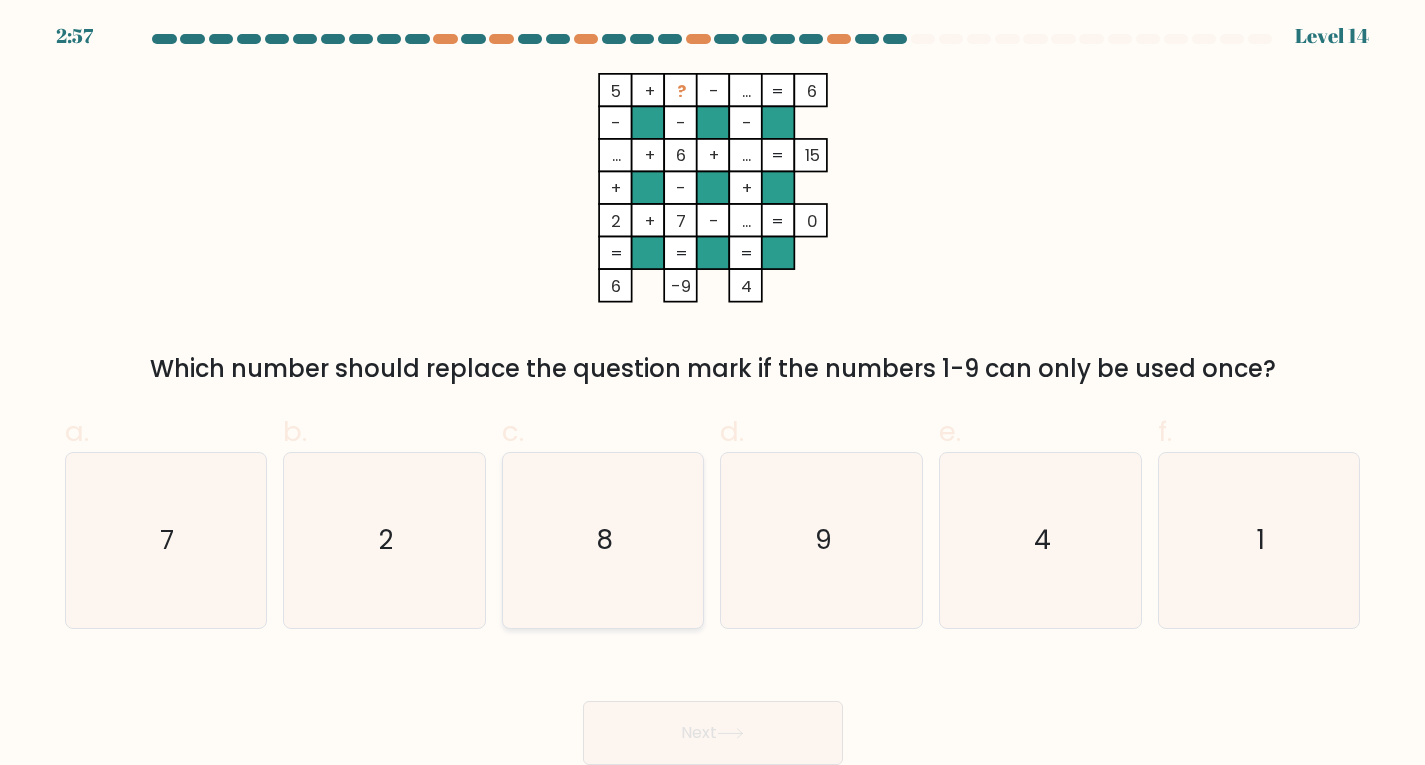 drag, startPoint x: 645, startPoint y: 562, endPoint x: 664, endPoint y: 598, distance: 40.706264 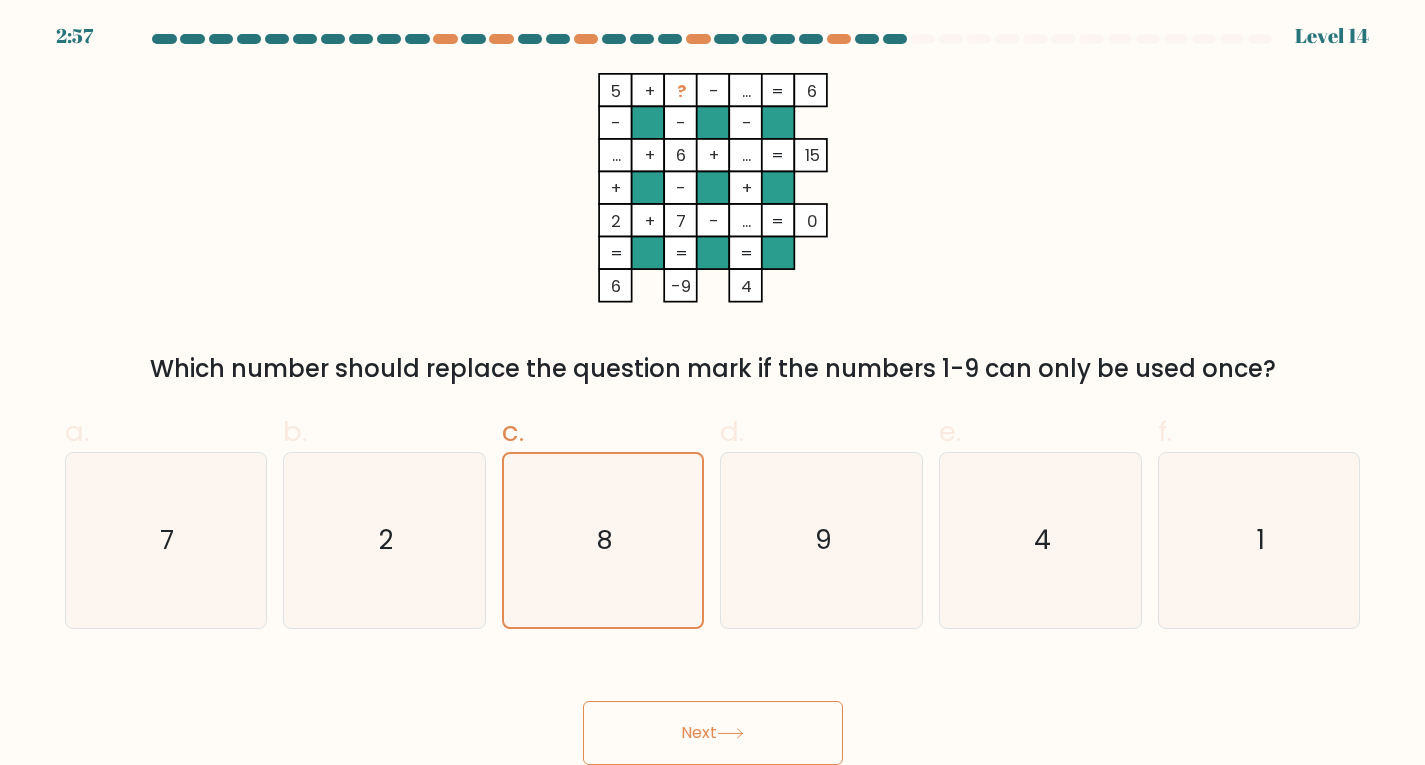 click on "Next" at bounding box center [713, 733] 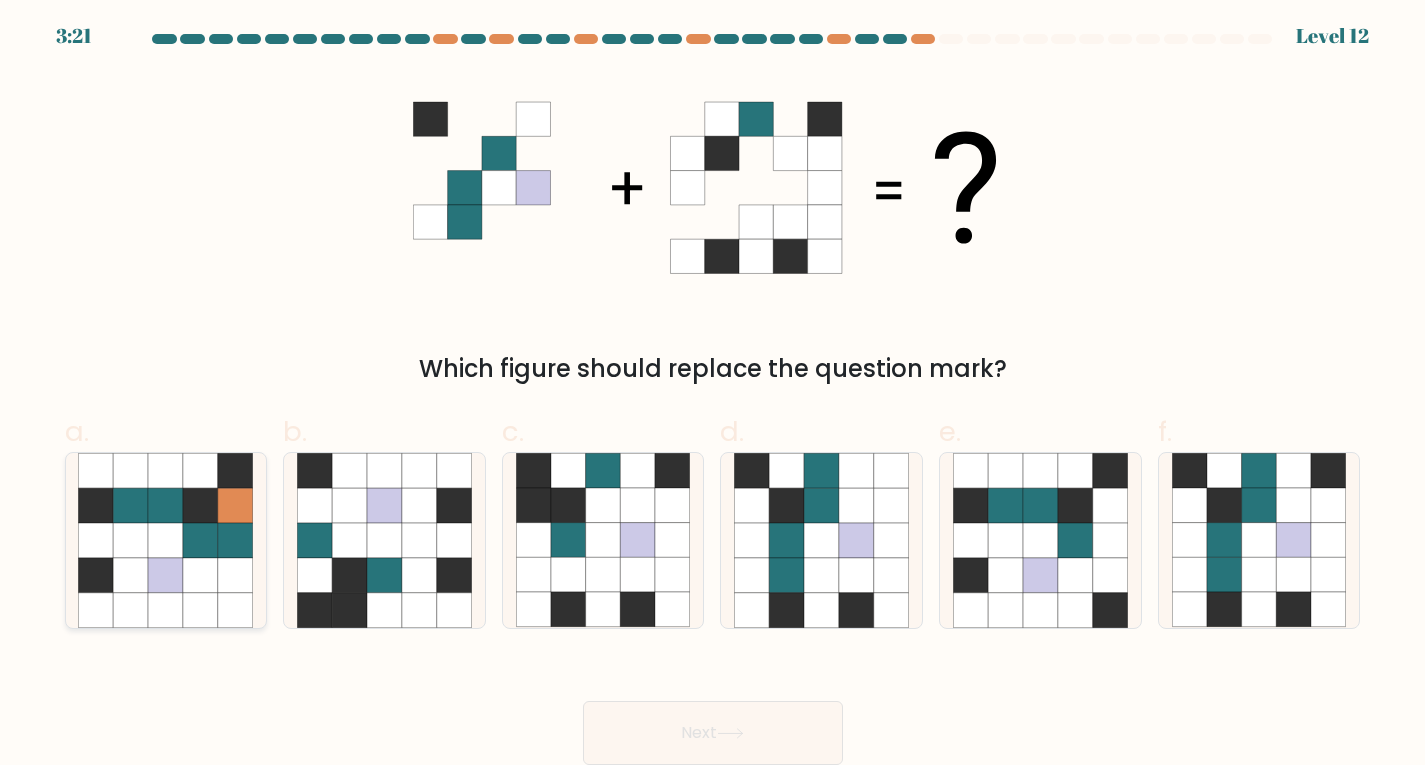 click 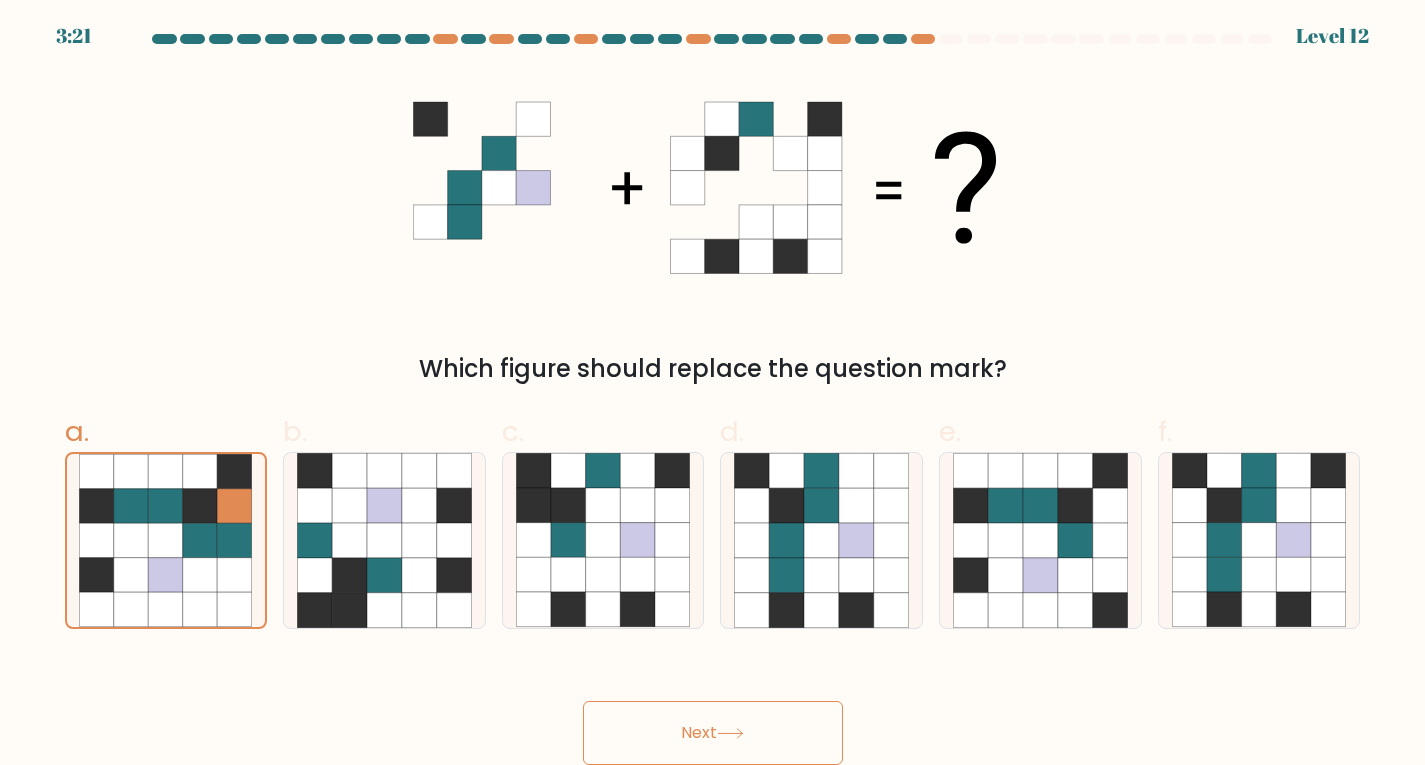 drag, startPoint x: 721, startPoint y: 721, endPoint x: 906, endPoint y: 697, distance: 186.55026 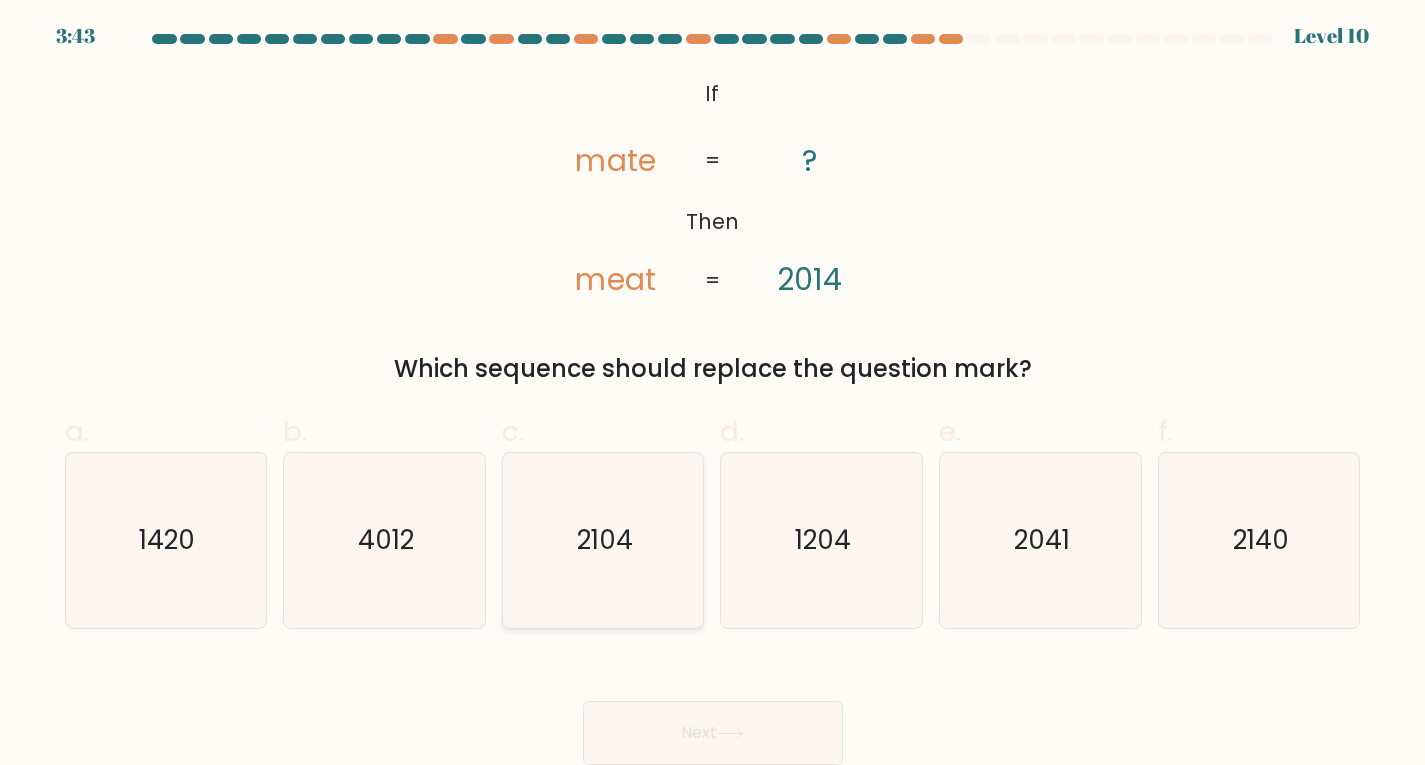 drag, startPoint x: 589, startPoint y: 554, endPoint x: 601, endPoint y: 584, distance: 32.31099 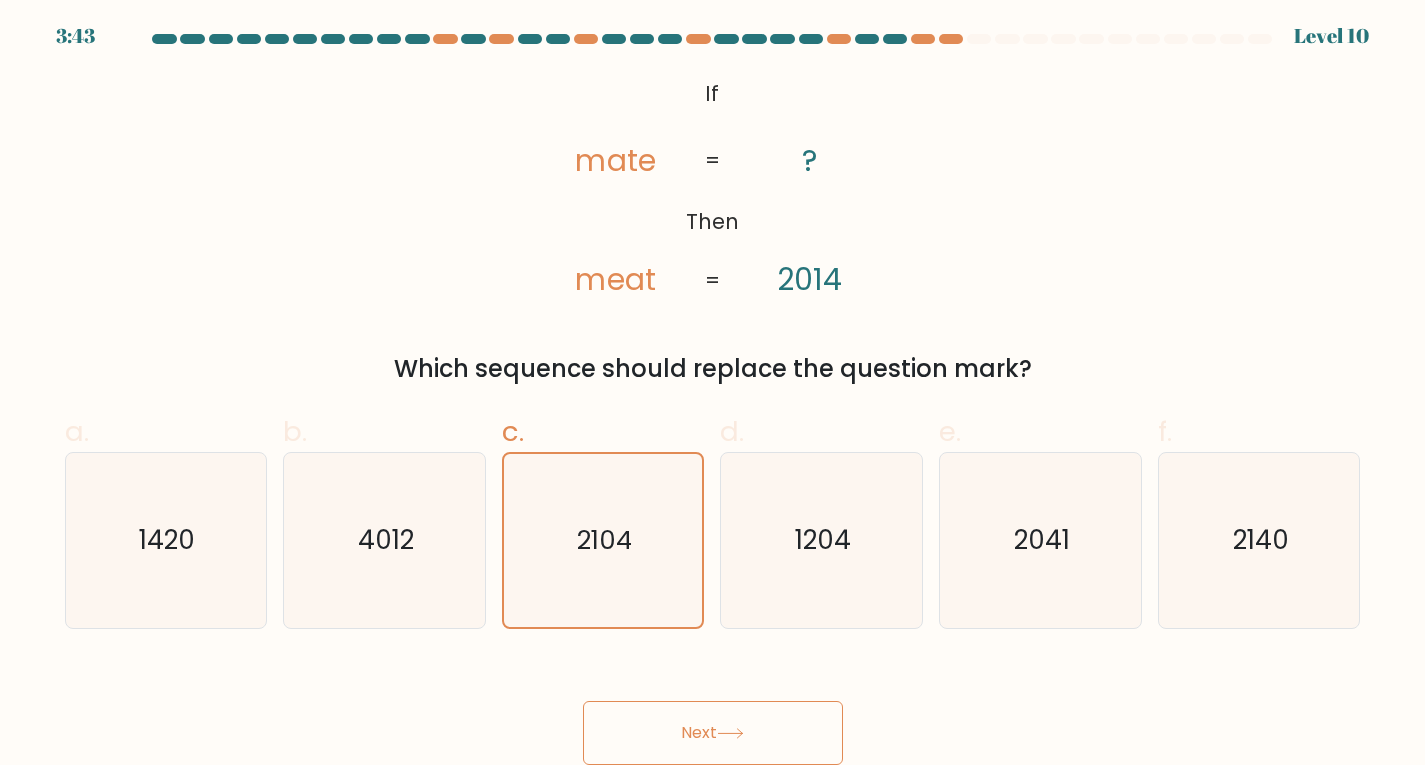 click on "Next" at bounding box center (713, 733) 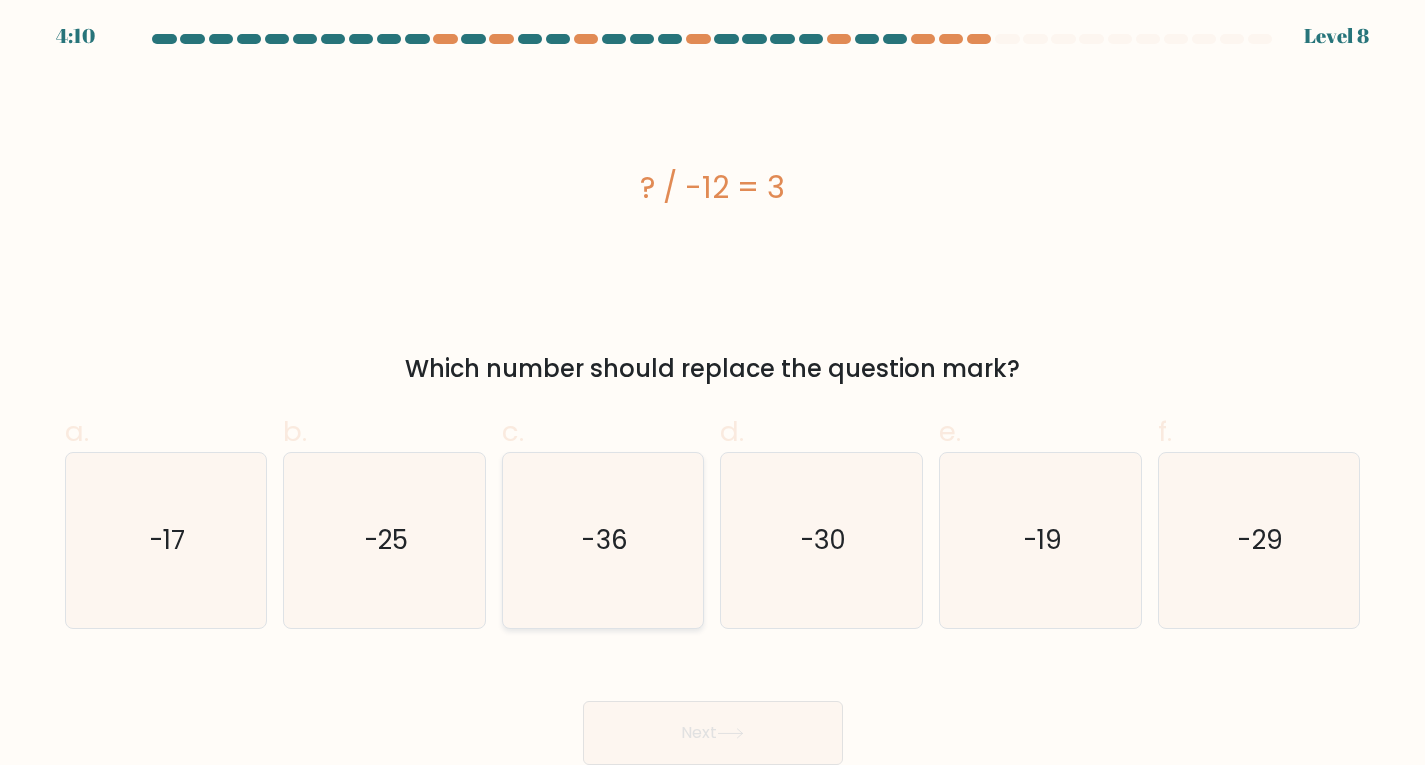 click on "-36" 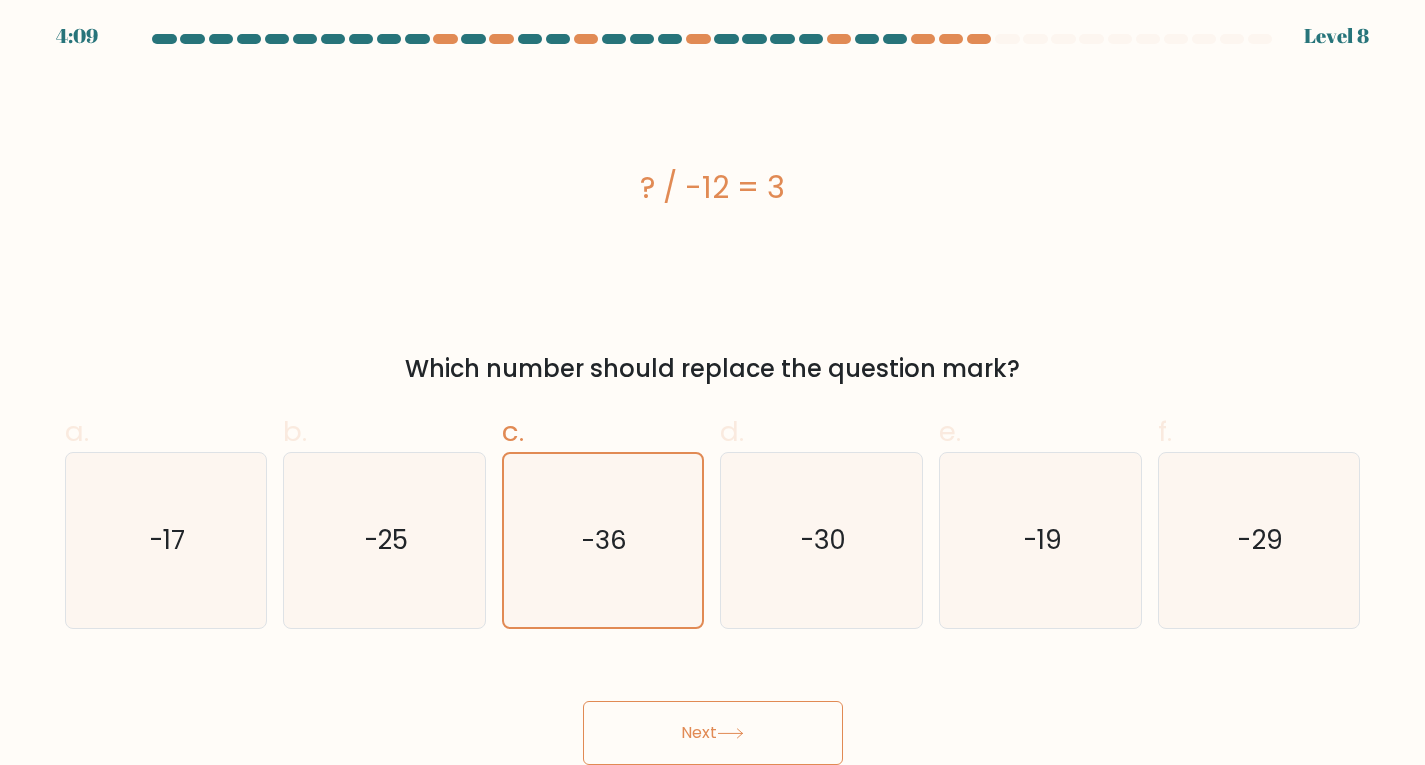 click on "Next" at bounding box center (713, 733) 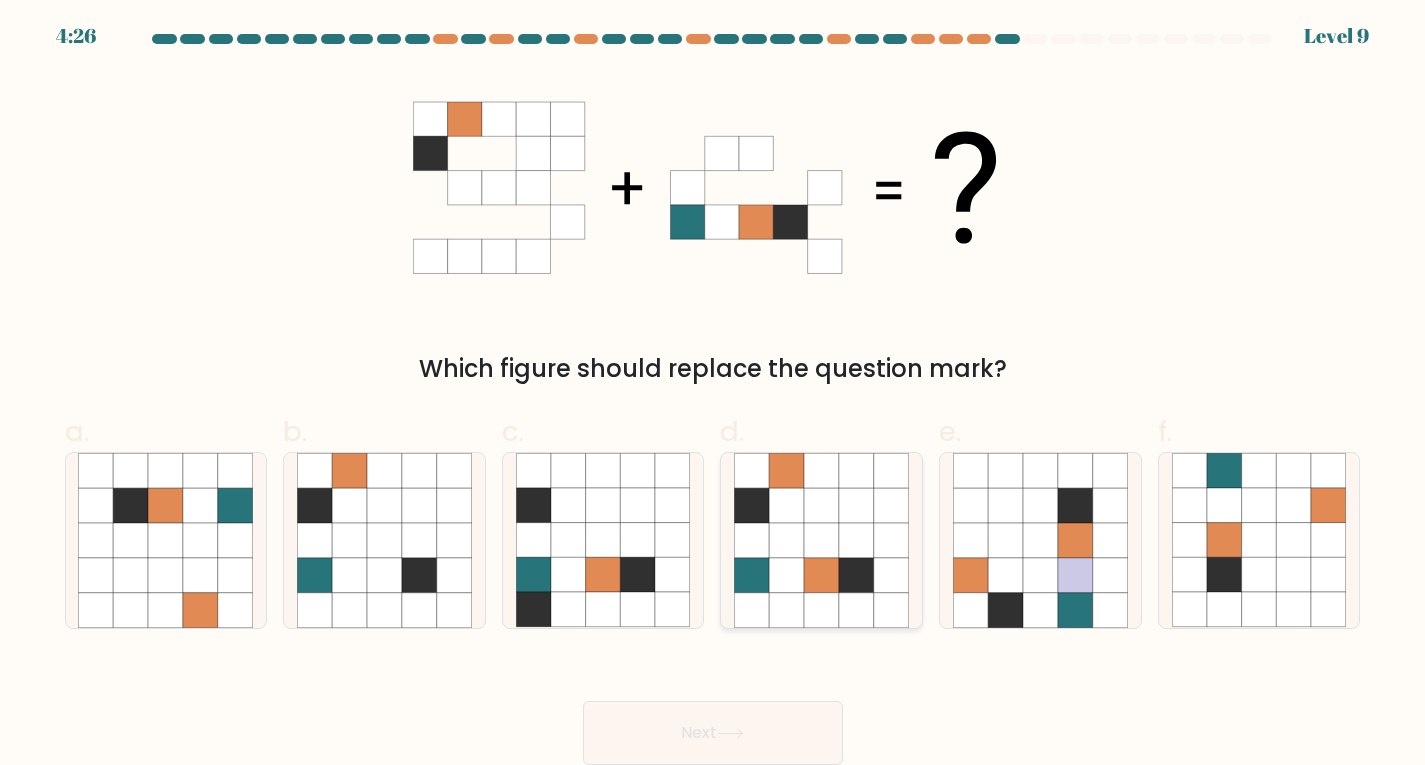 click 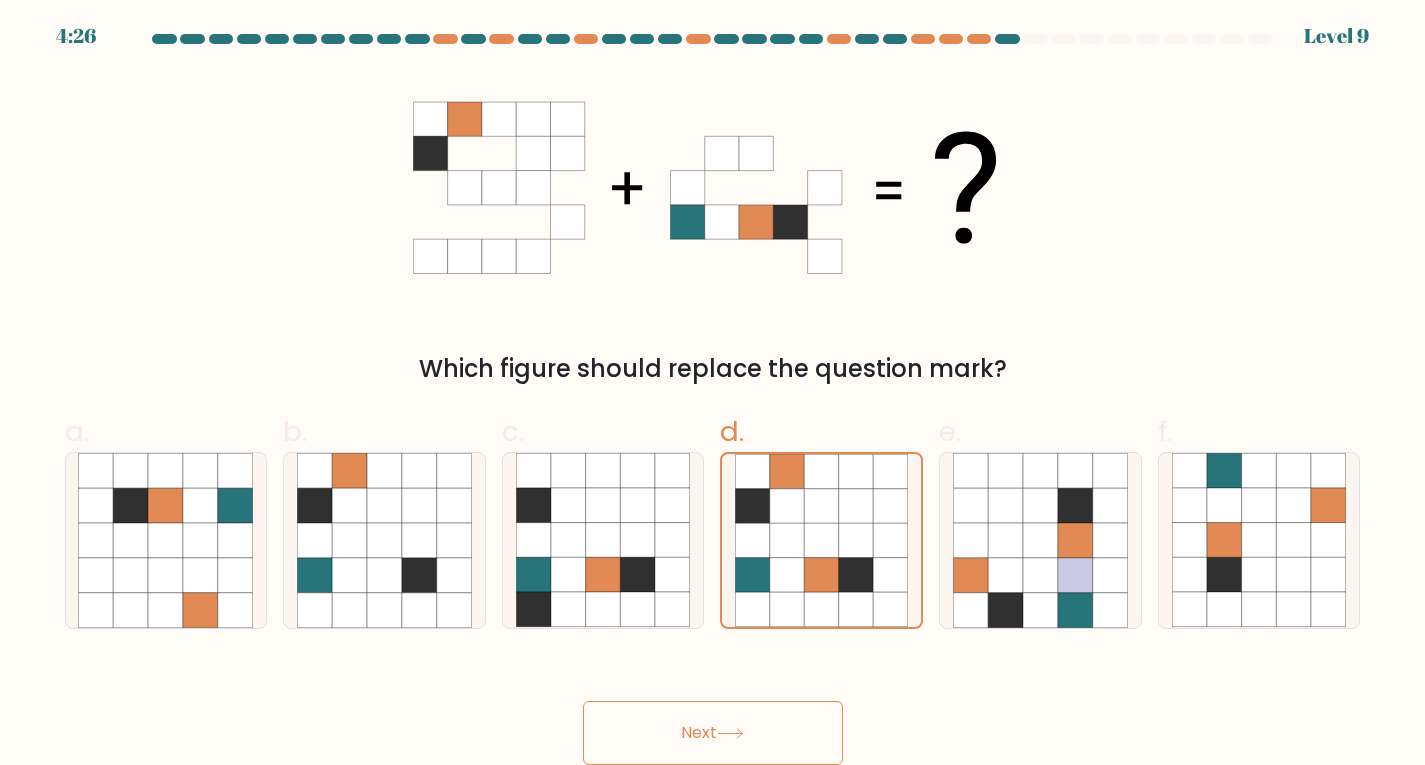 click on "Next" at bounding box center (713, 733) 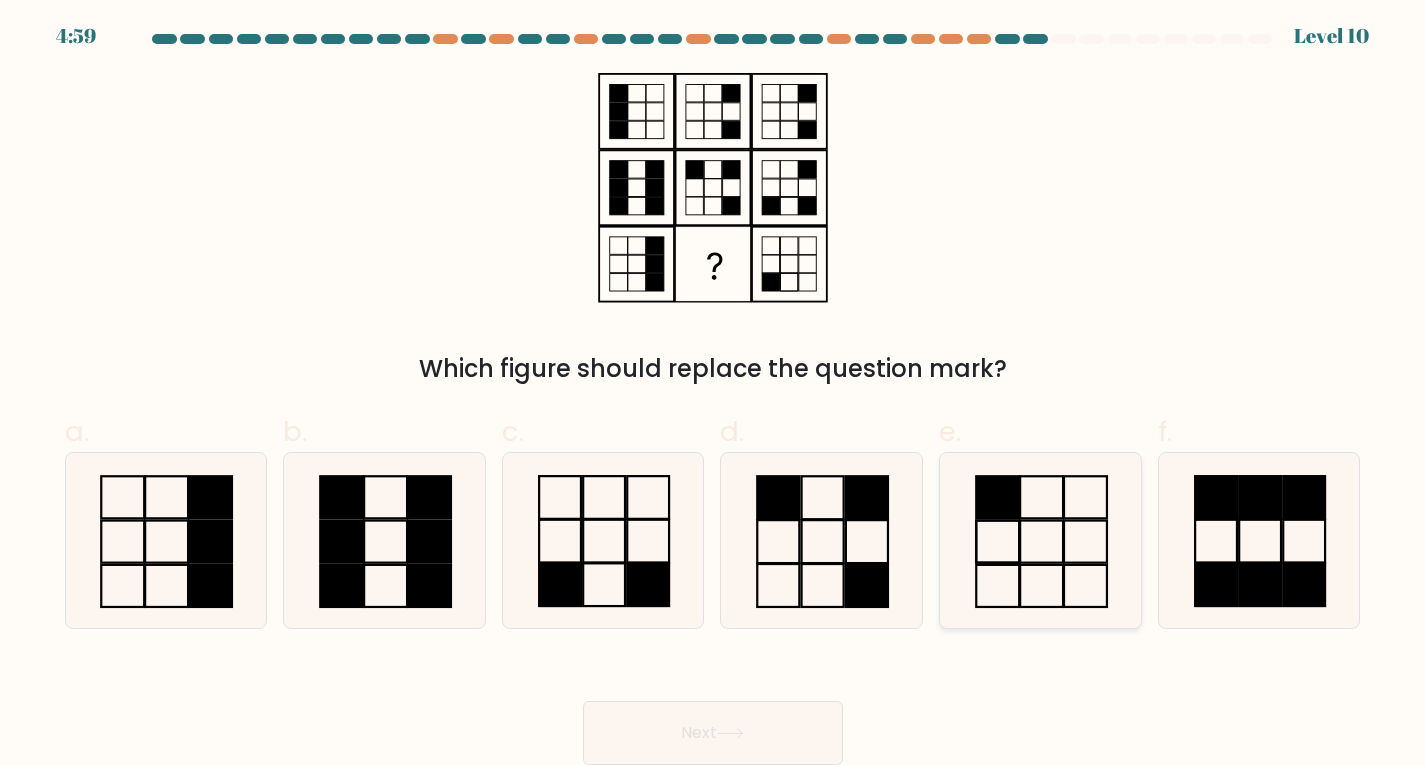 click 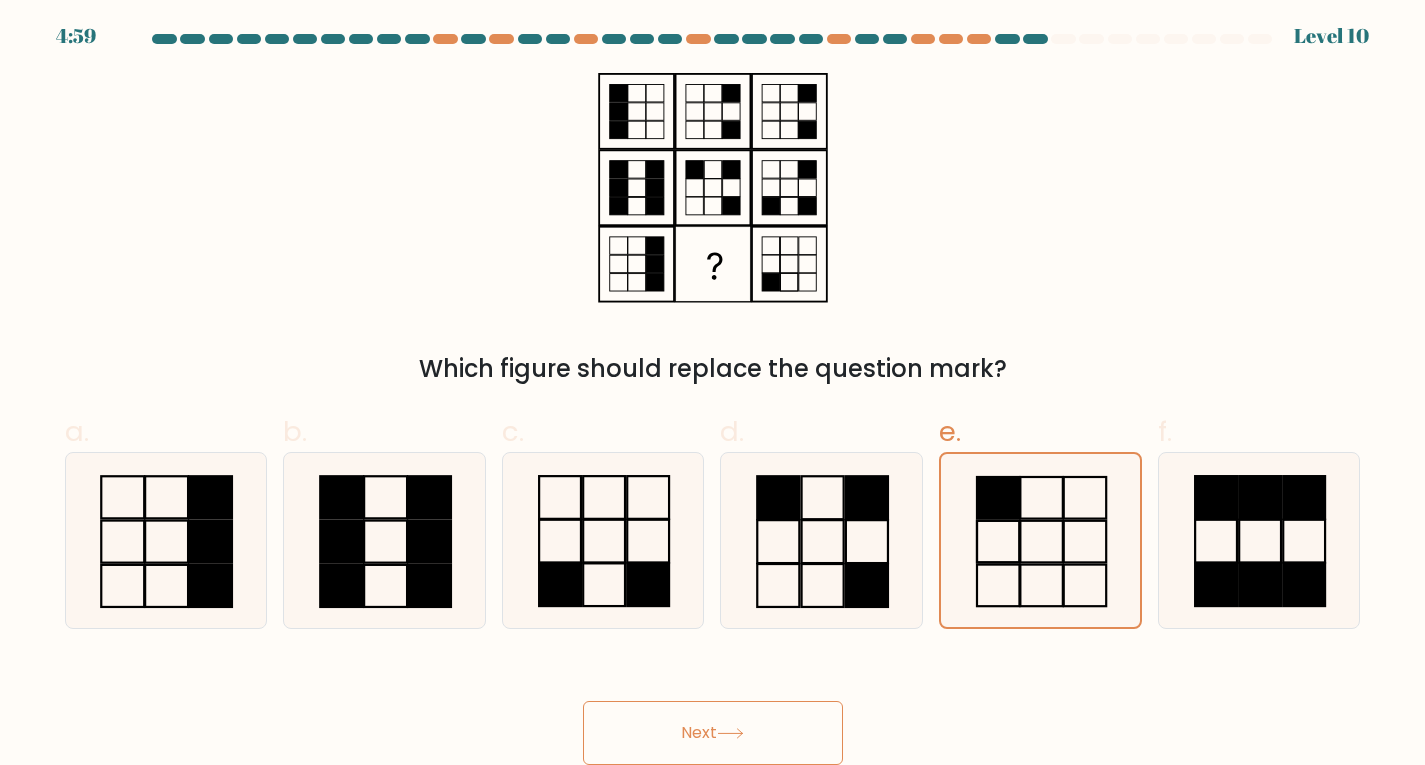 click on "Next" at bounding box center (713, 733) 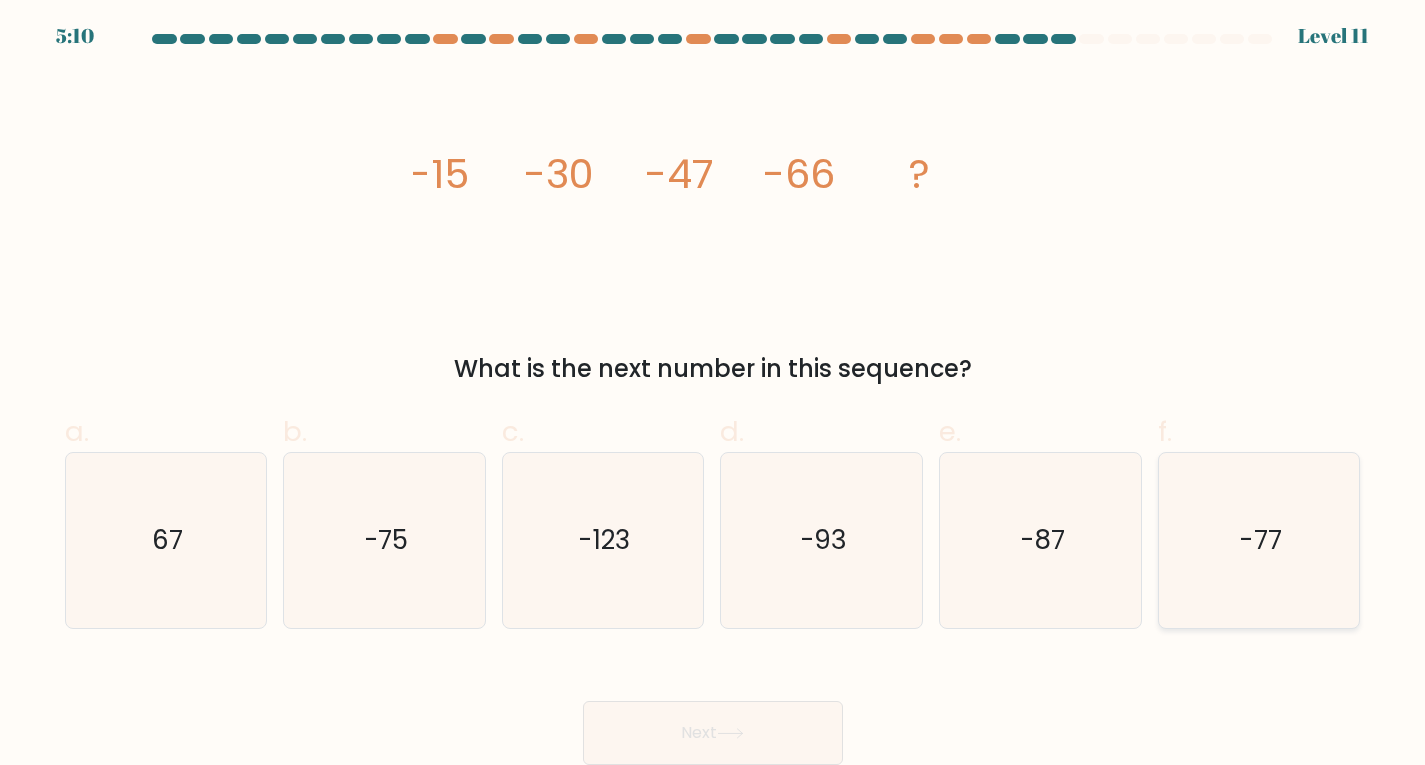 click on "-77" 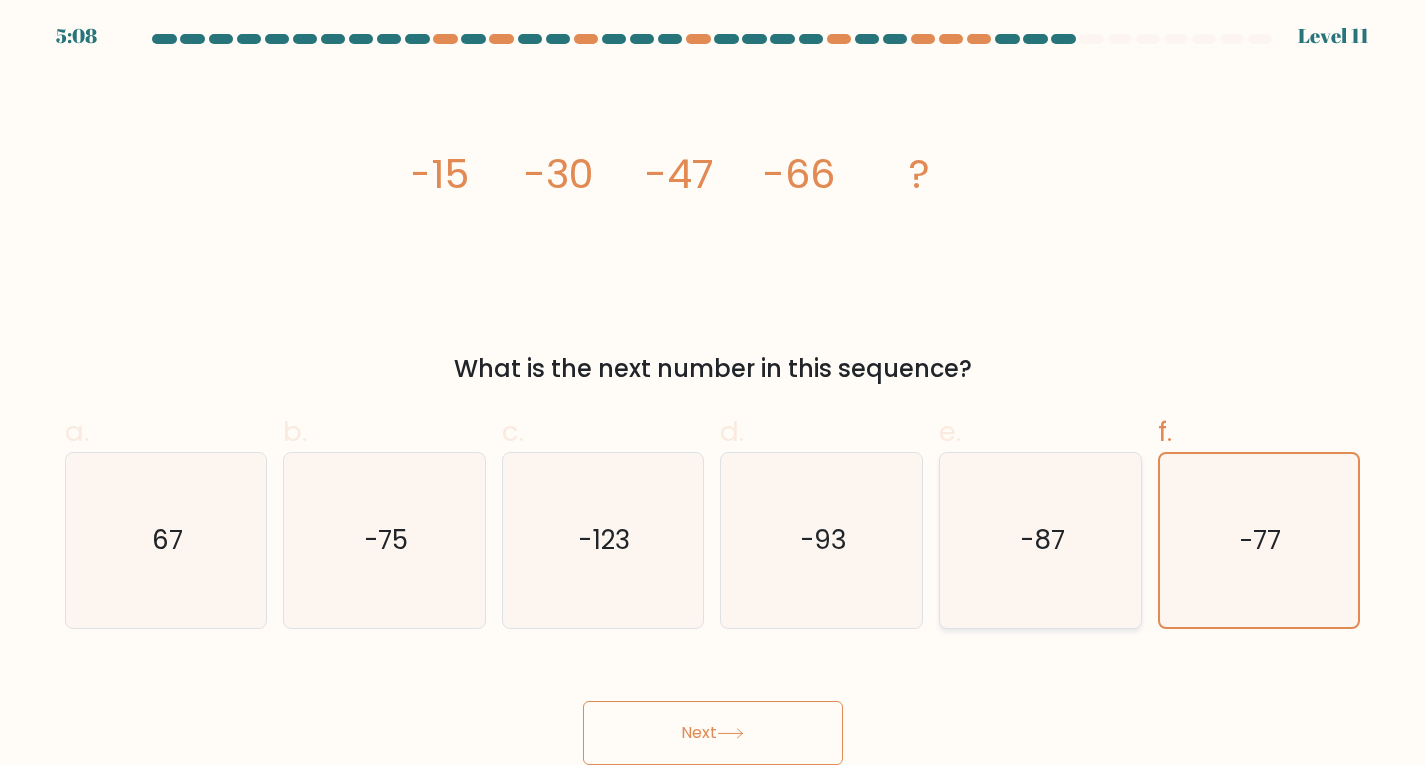 click on "-87" 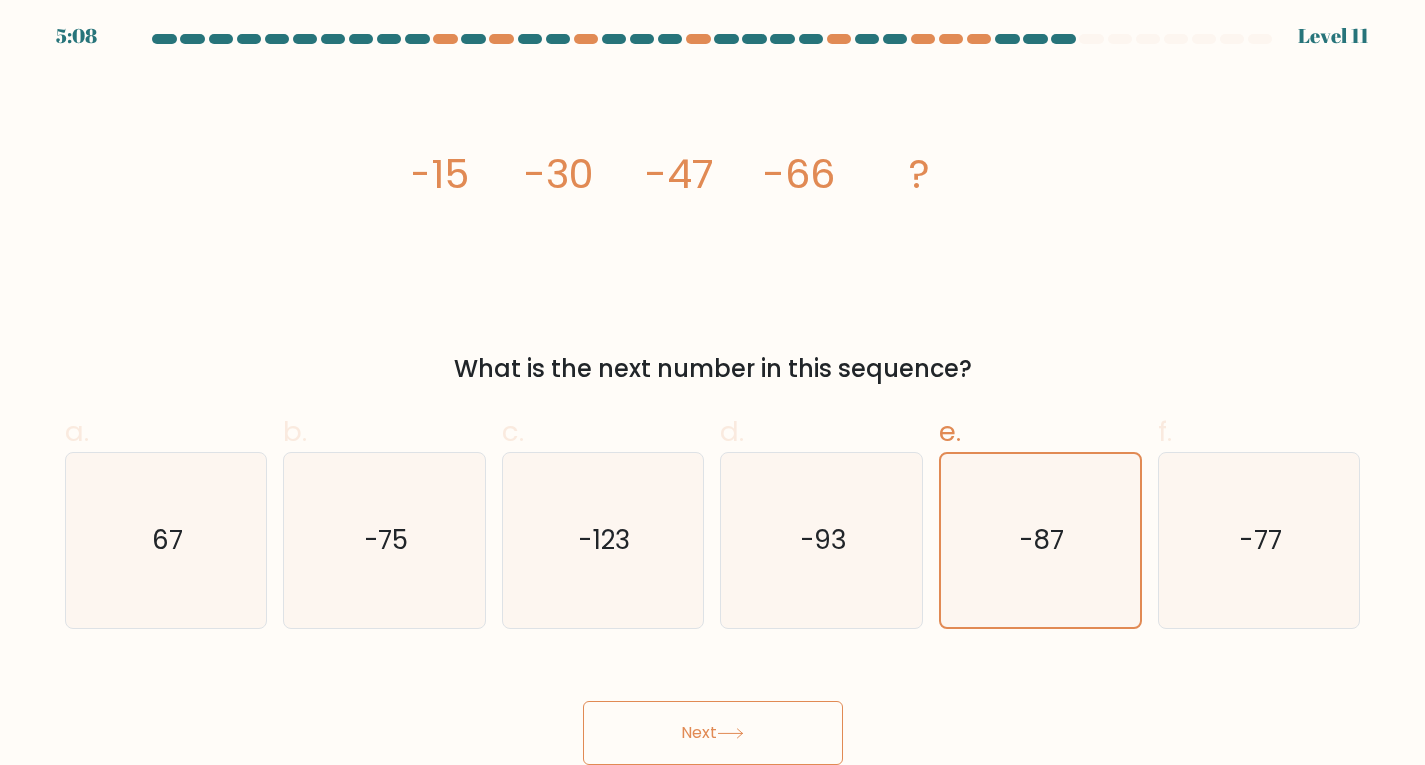 click on "Next" at bounding box center [713, 733] 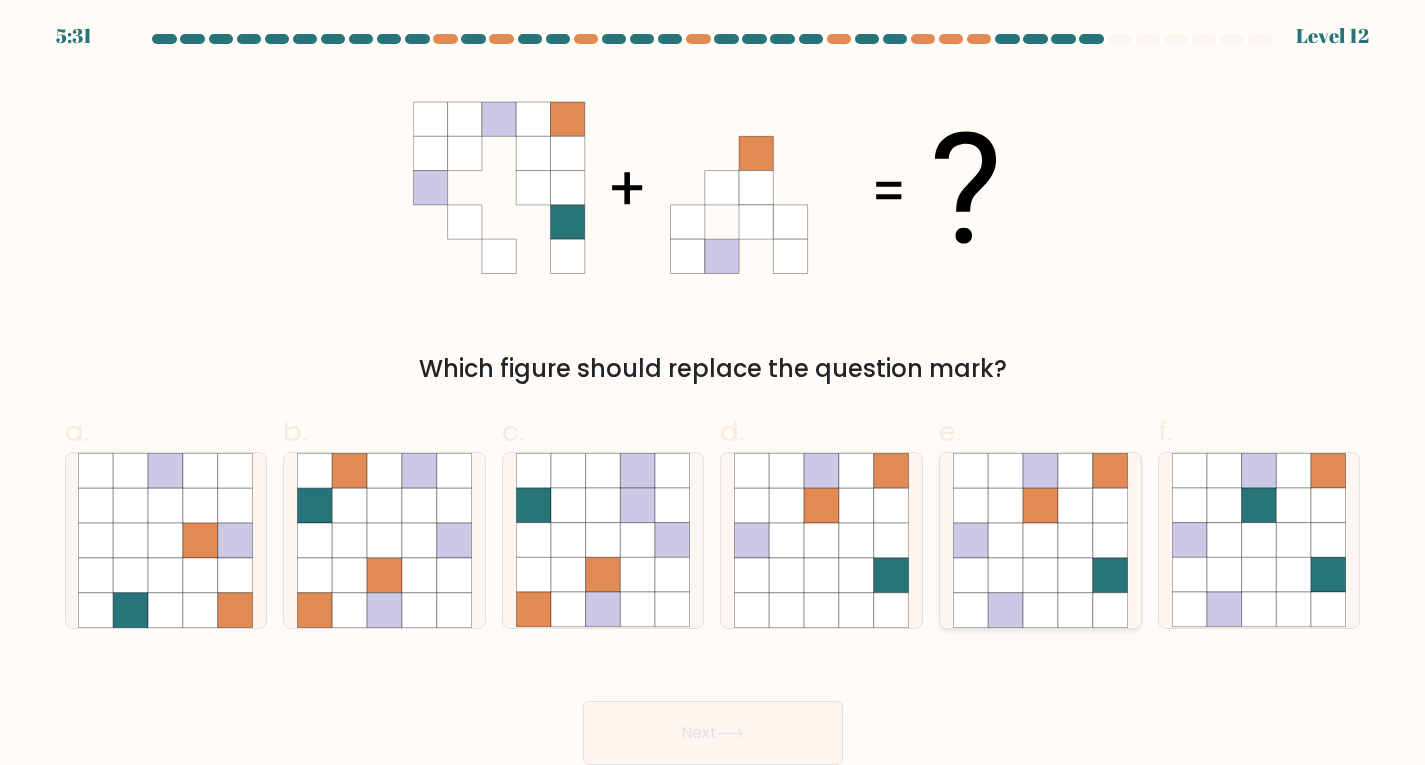click 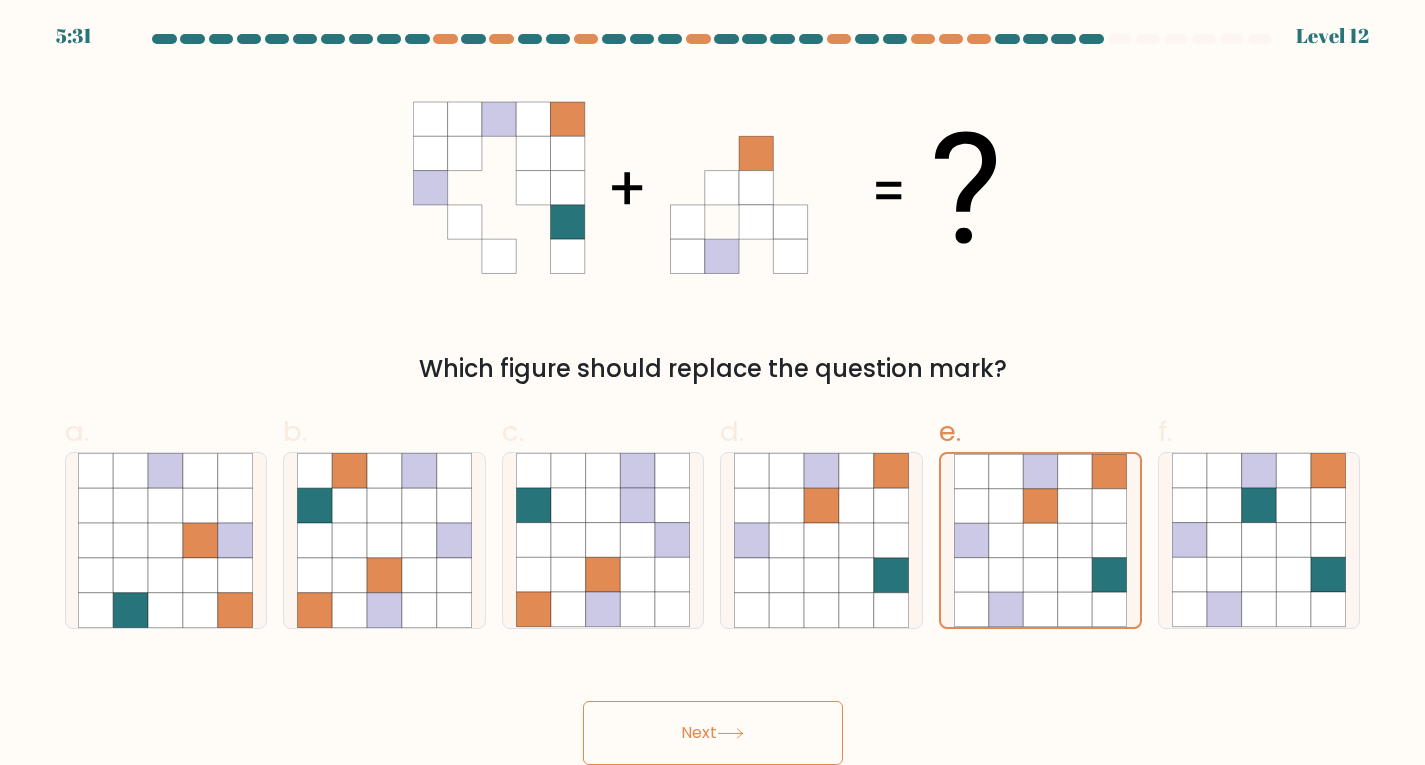 click on "Next" at bounding box center (713, 733) 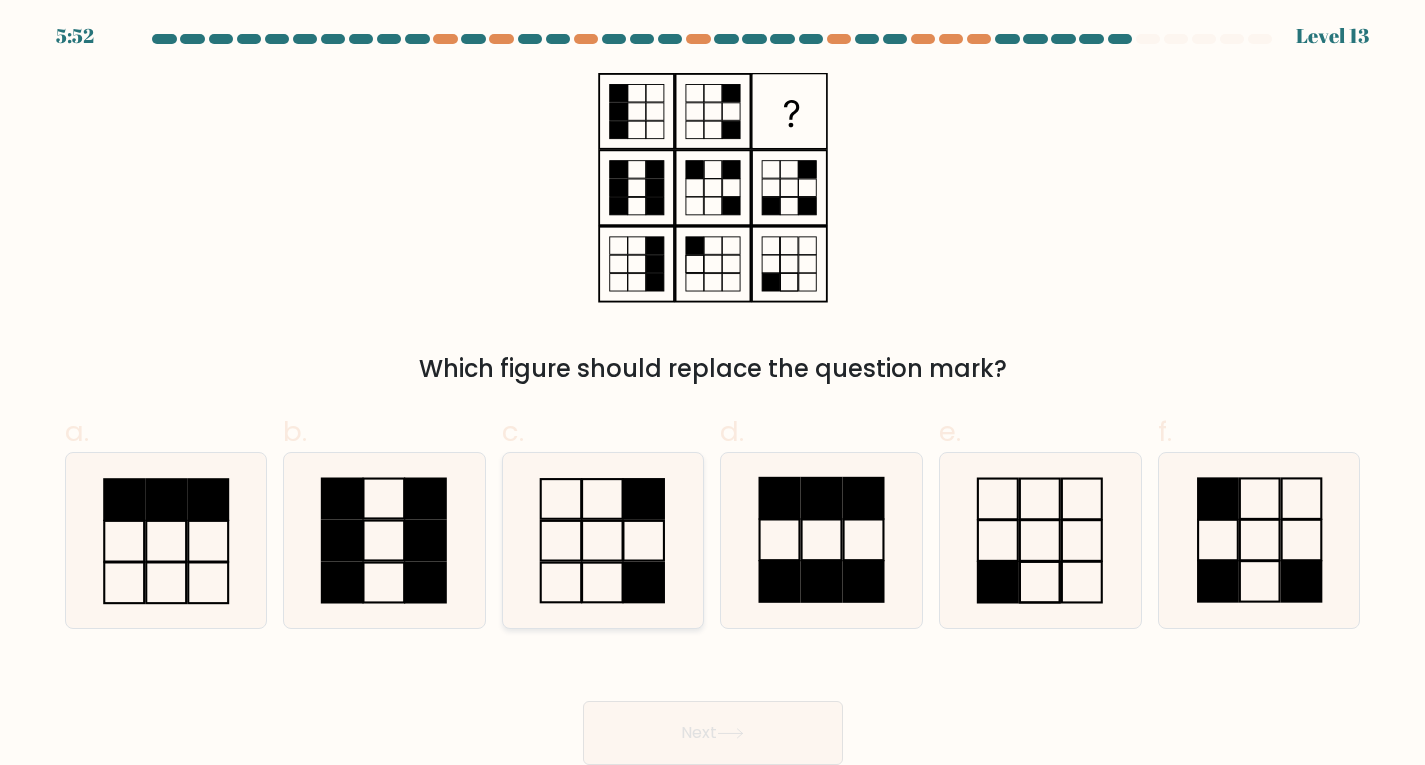 click 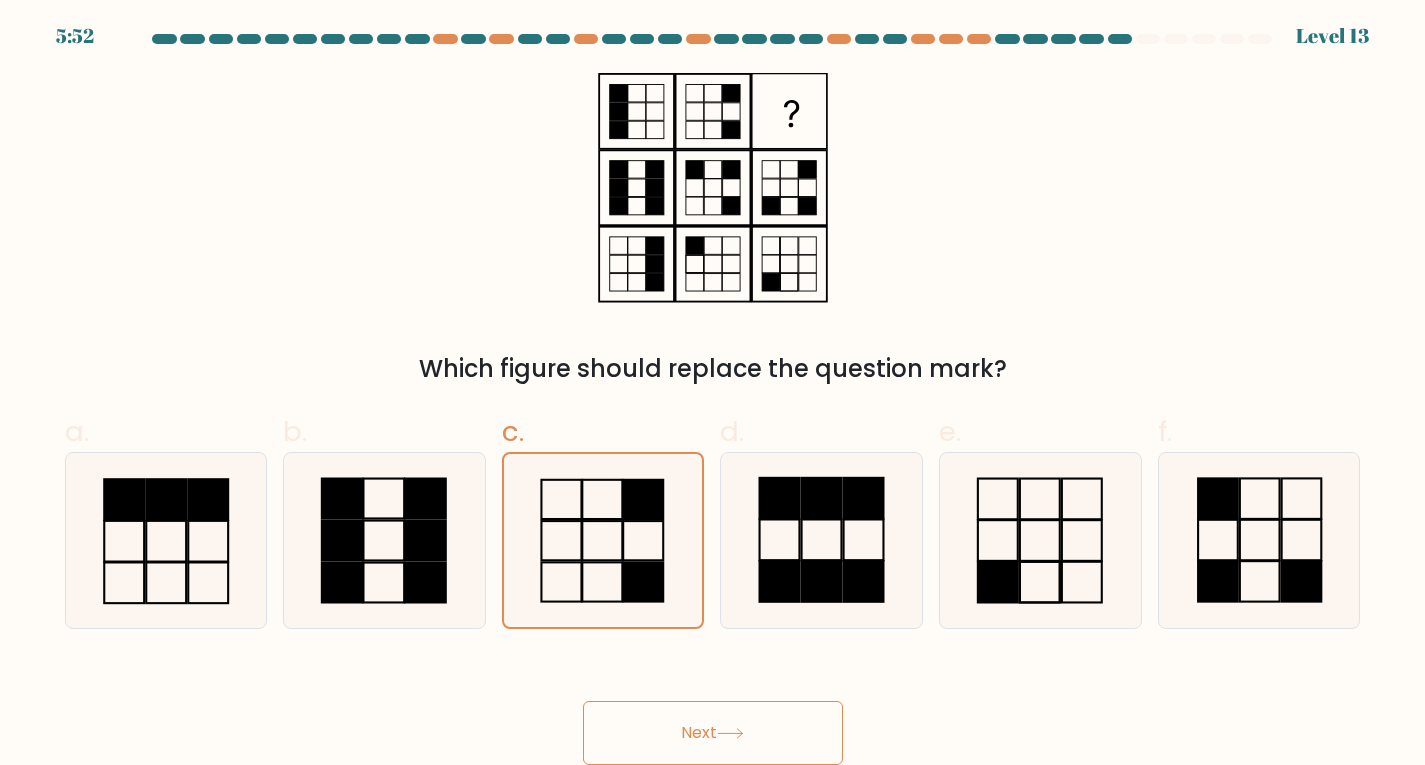click on "Next" at bounding box center [713, 733] 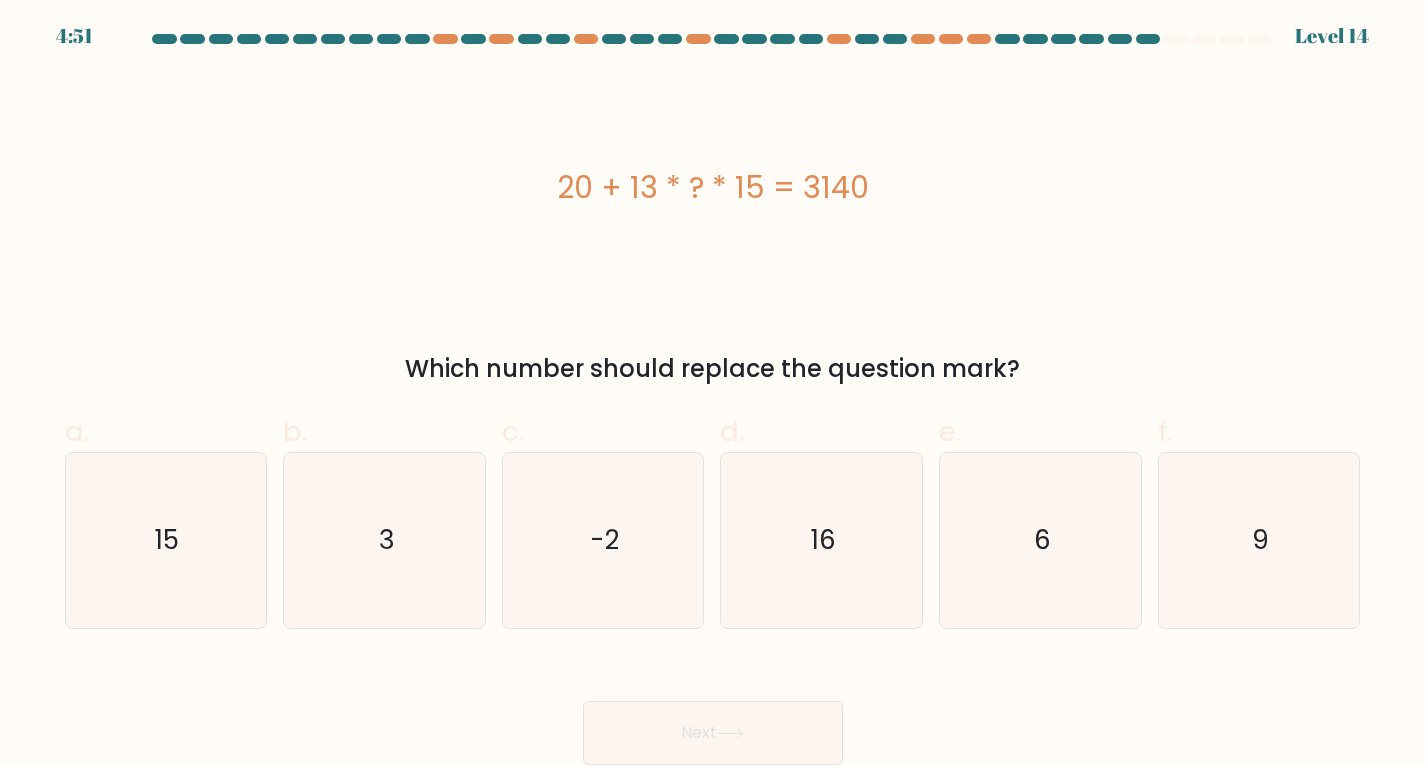 type 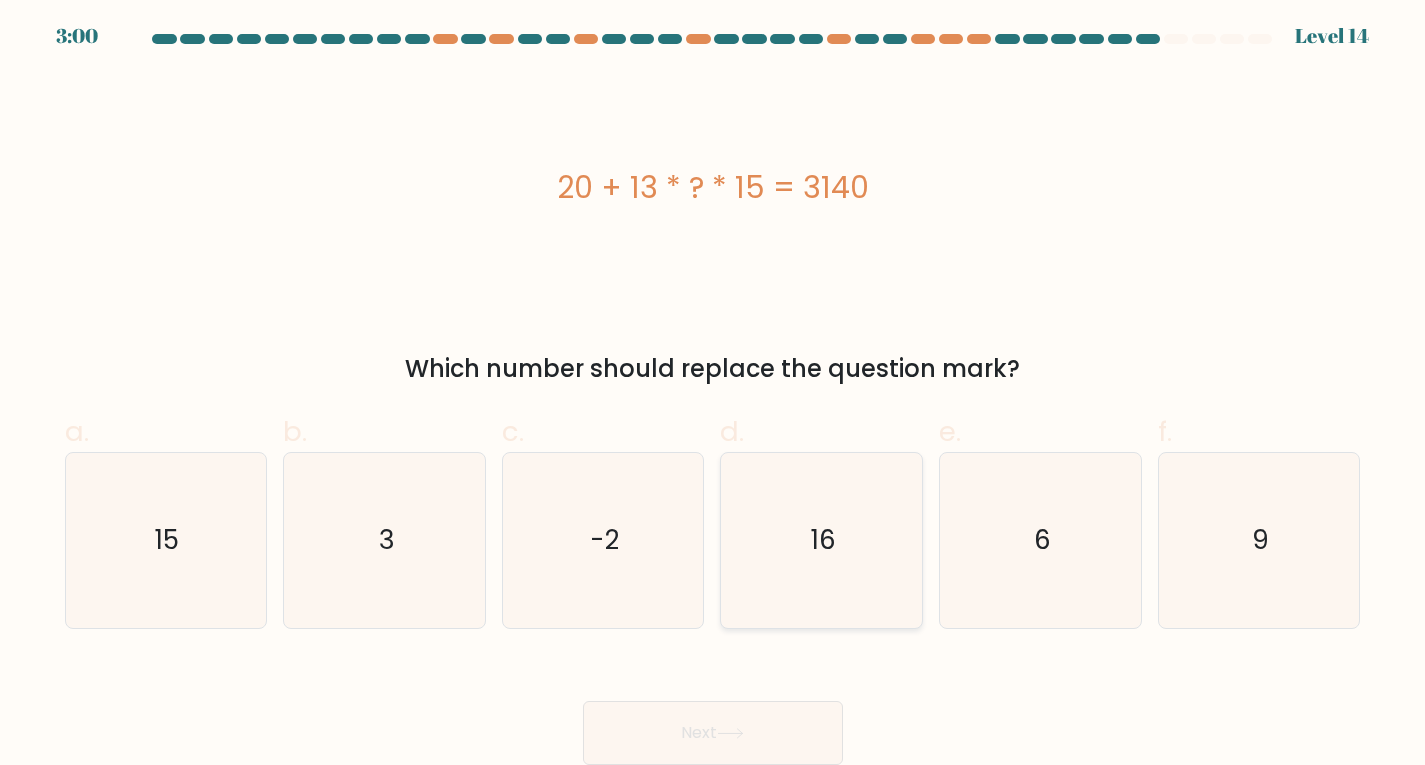 click on "16" 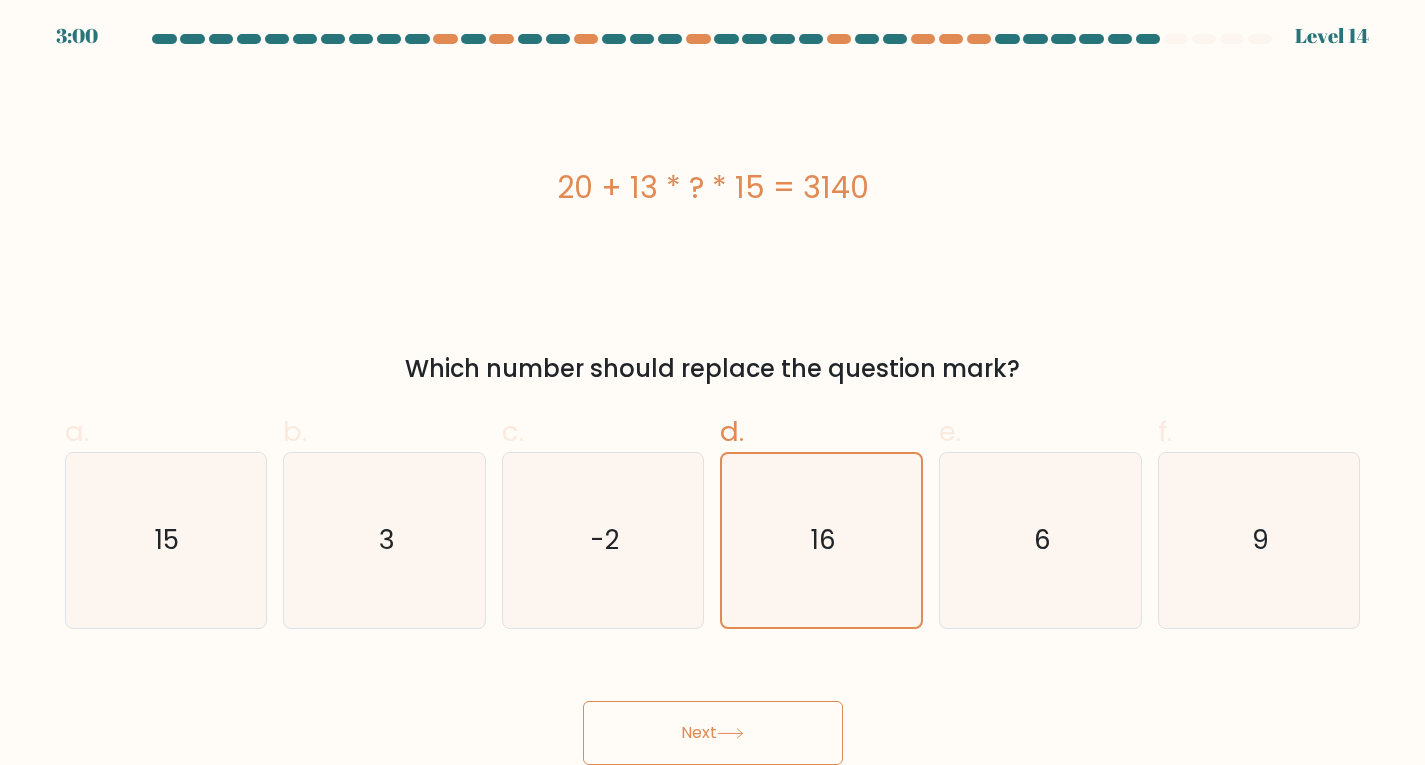 click on "Next" at bounding box center (713, 733) 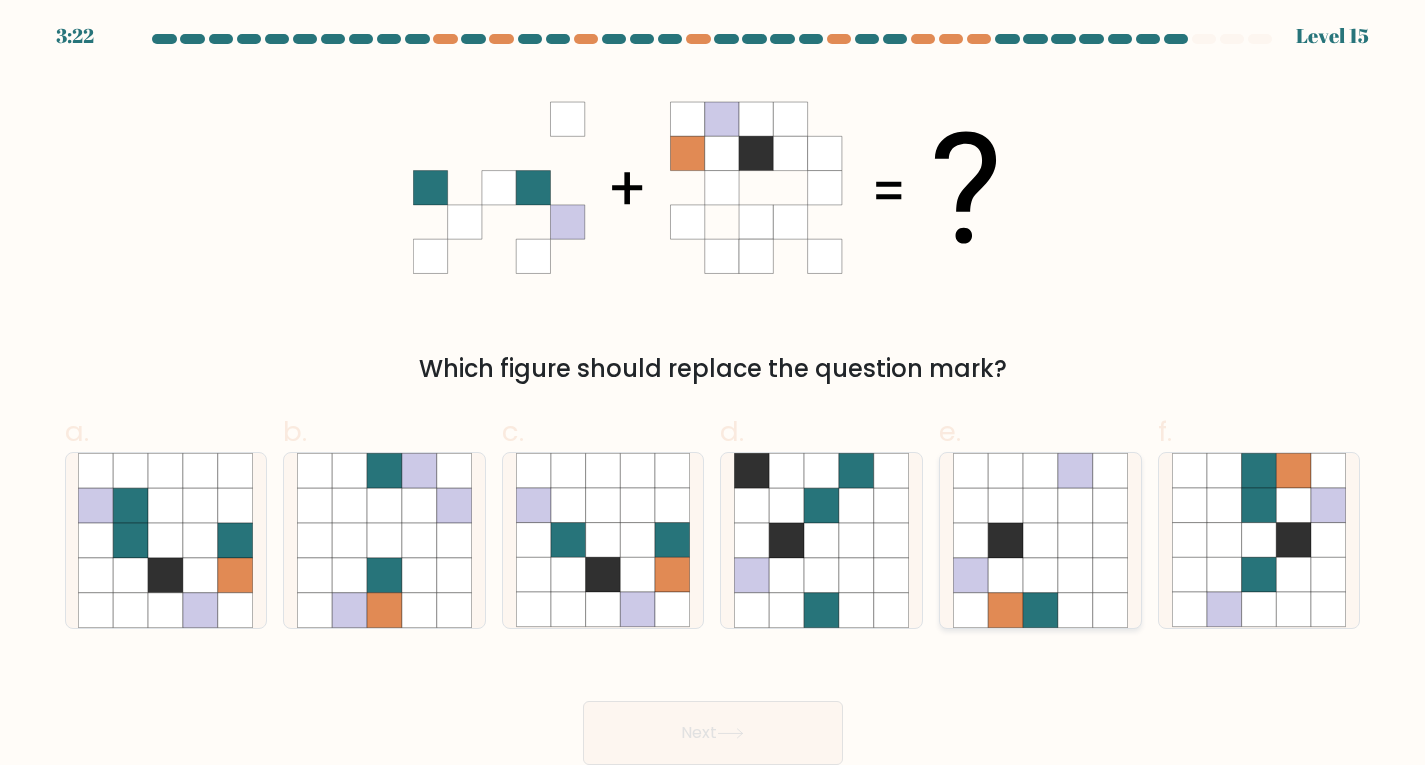 click 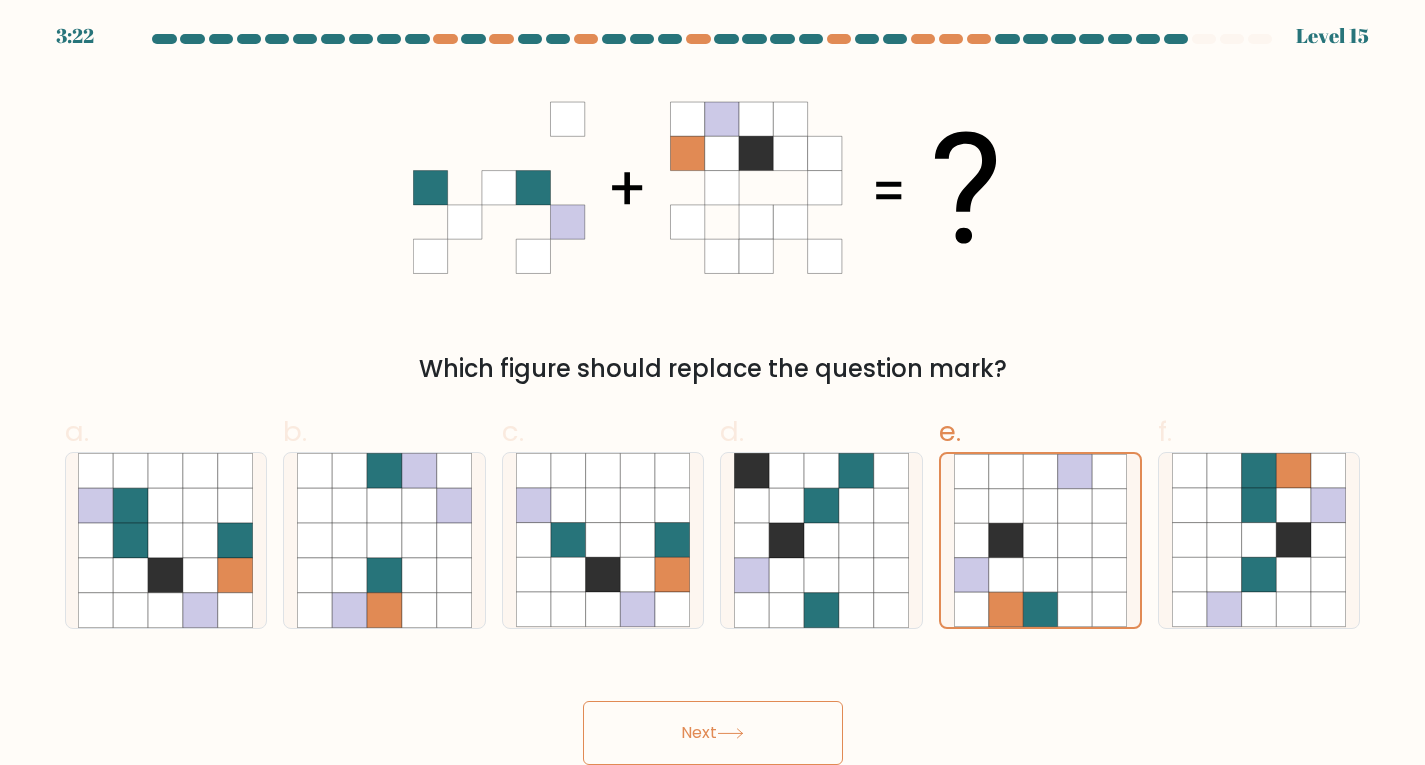 click on "Next" at bounding box center [713, 733] 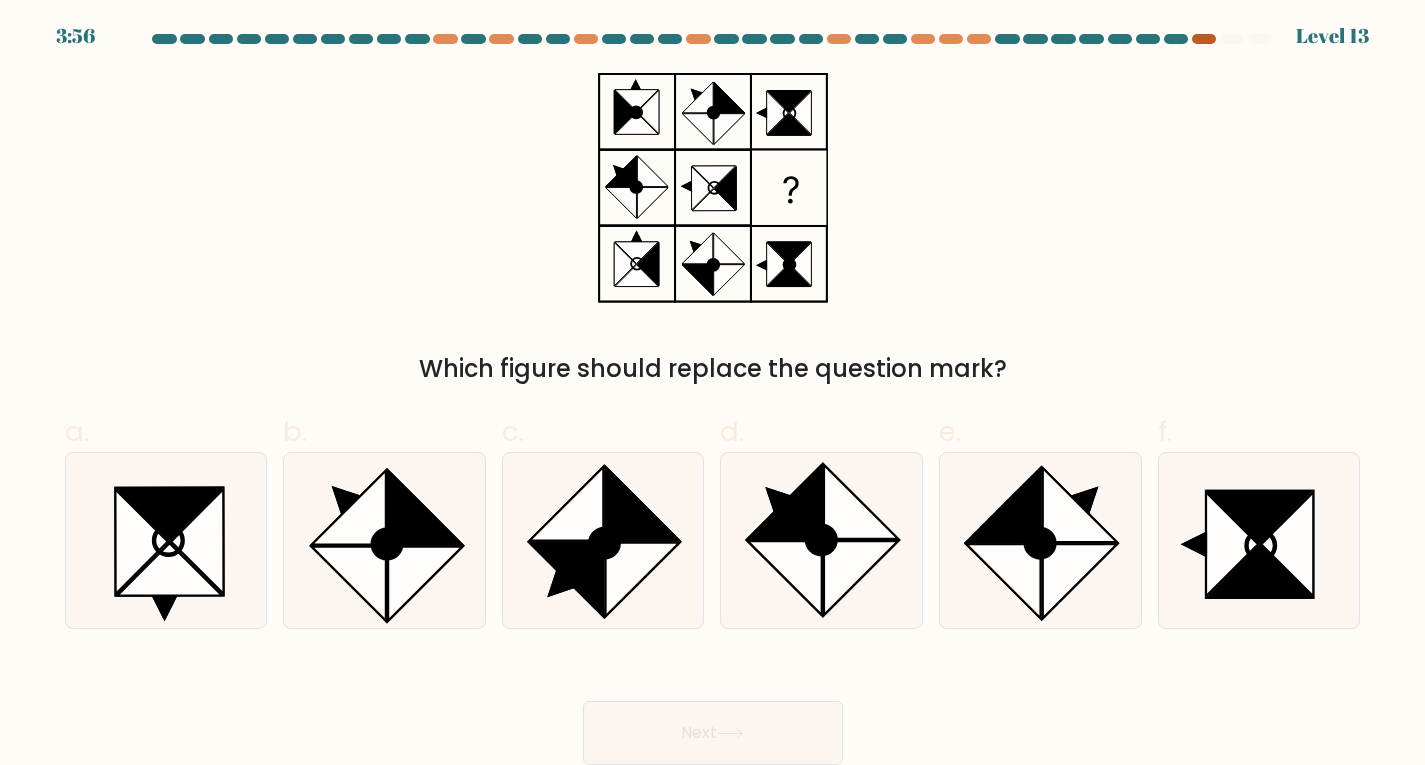 click at bounding box center (1204, 39) 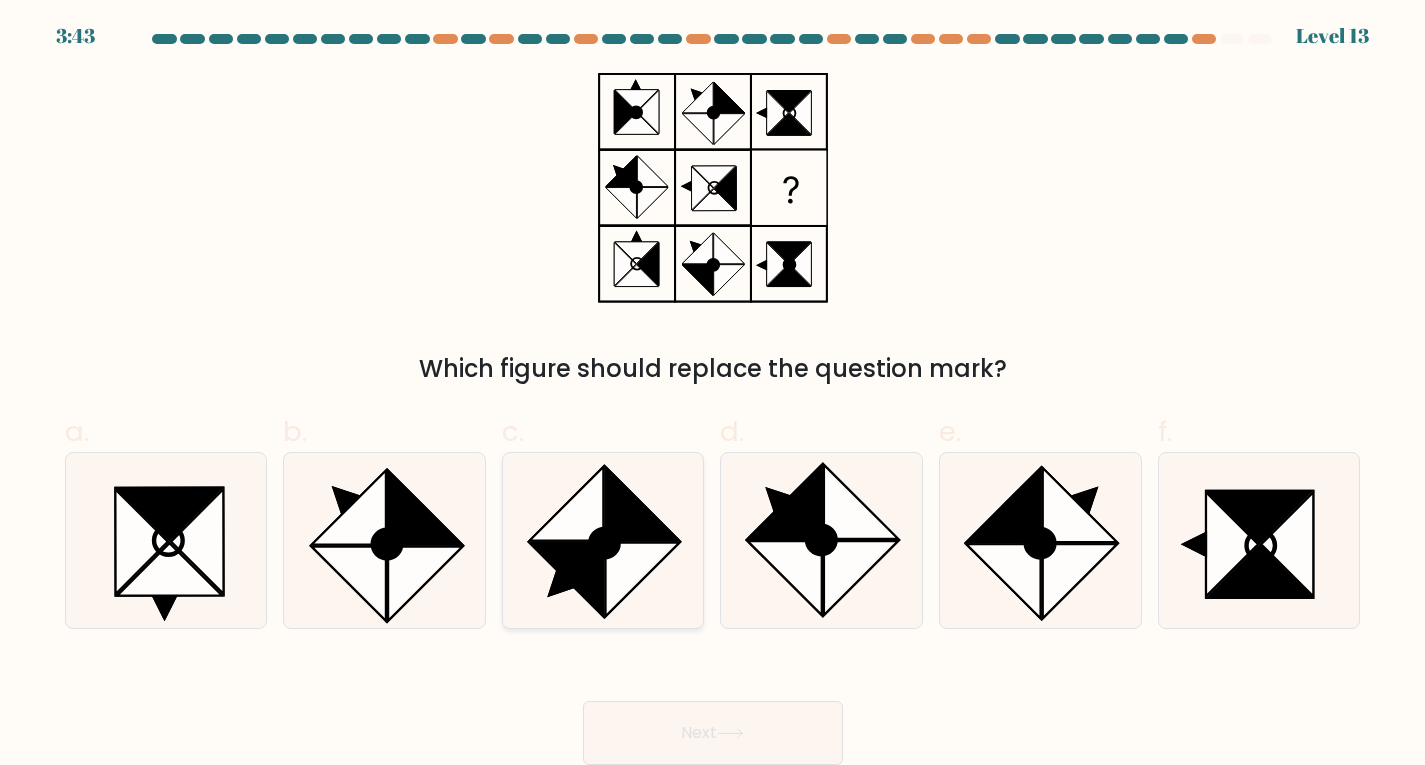 click 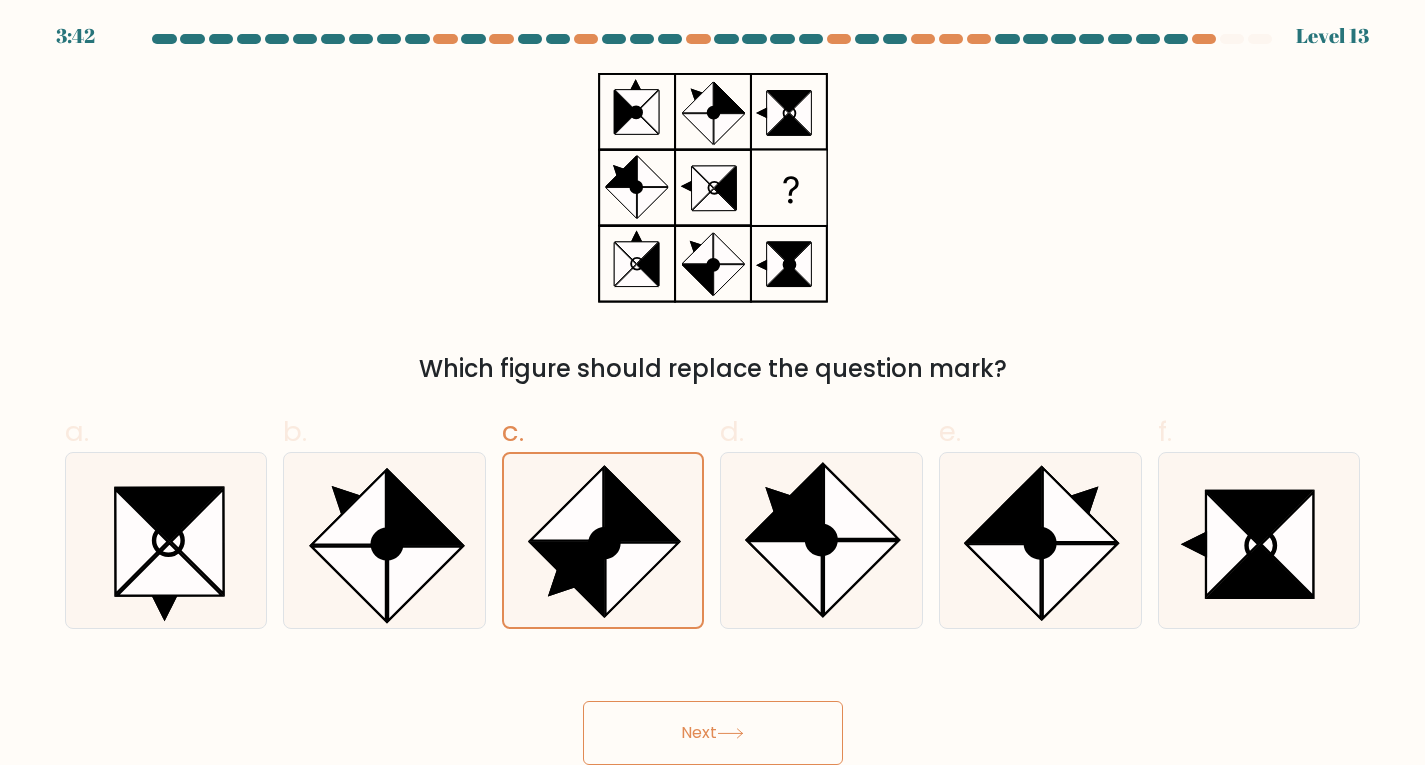 click on "Next" at bounding box center [713, 733] 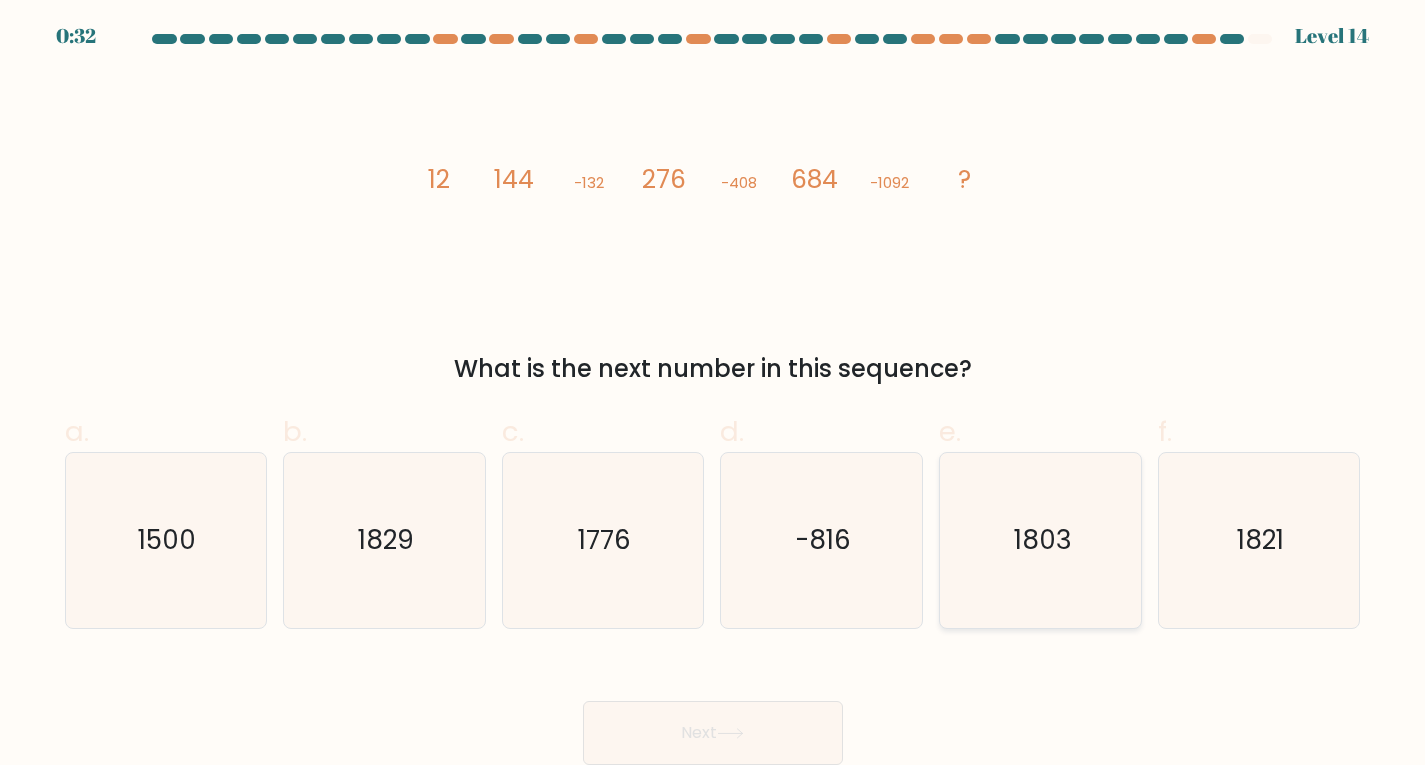 click on "1803" 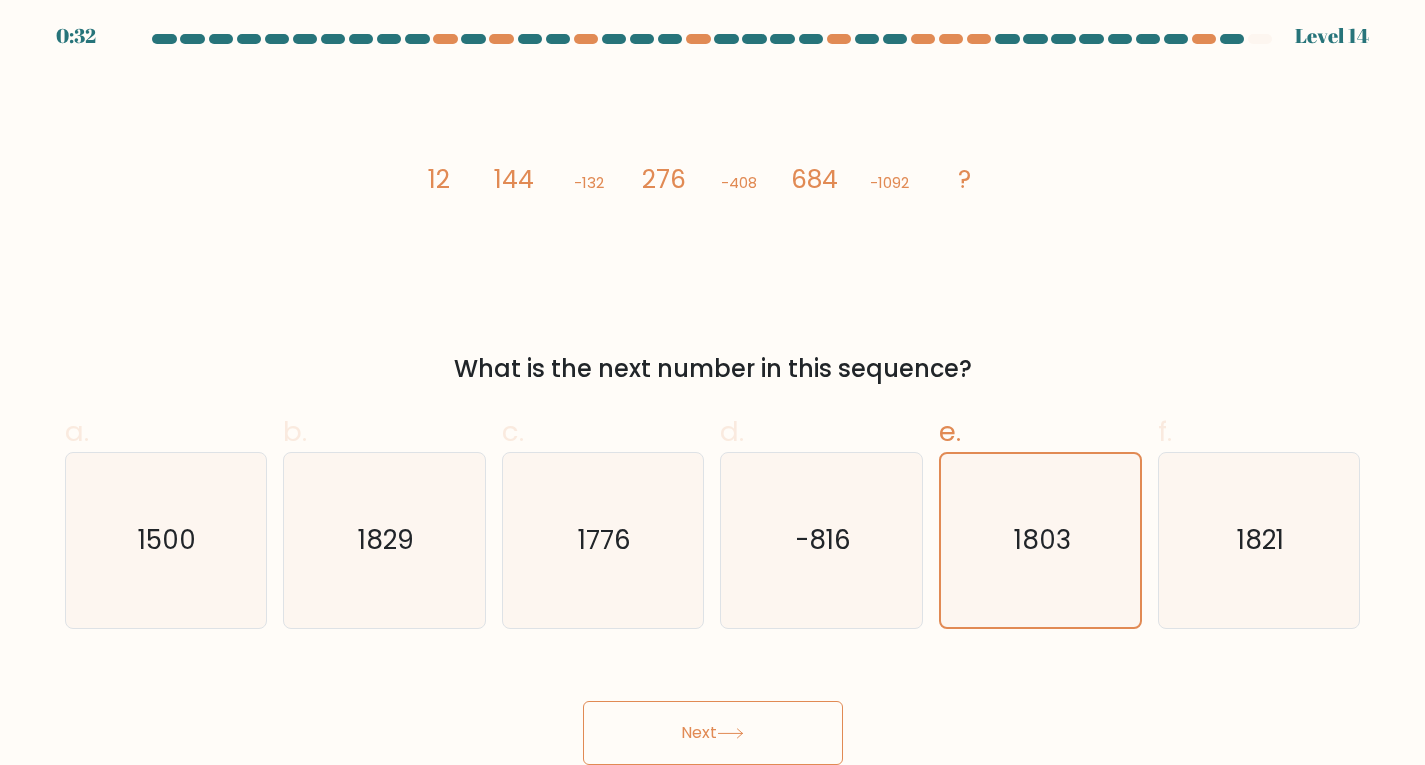 click on "Next" at bounding box center (713, 733) 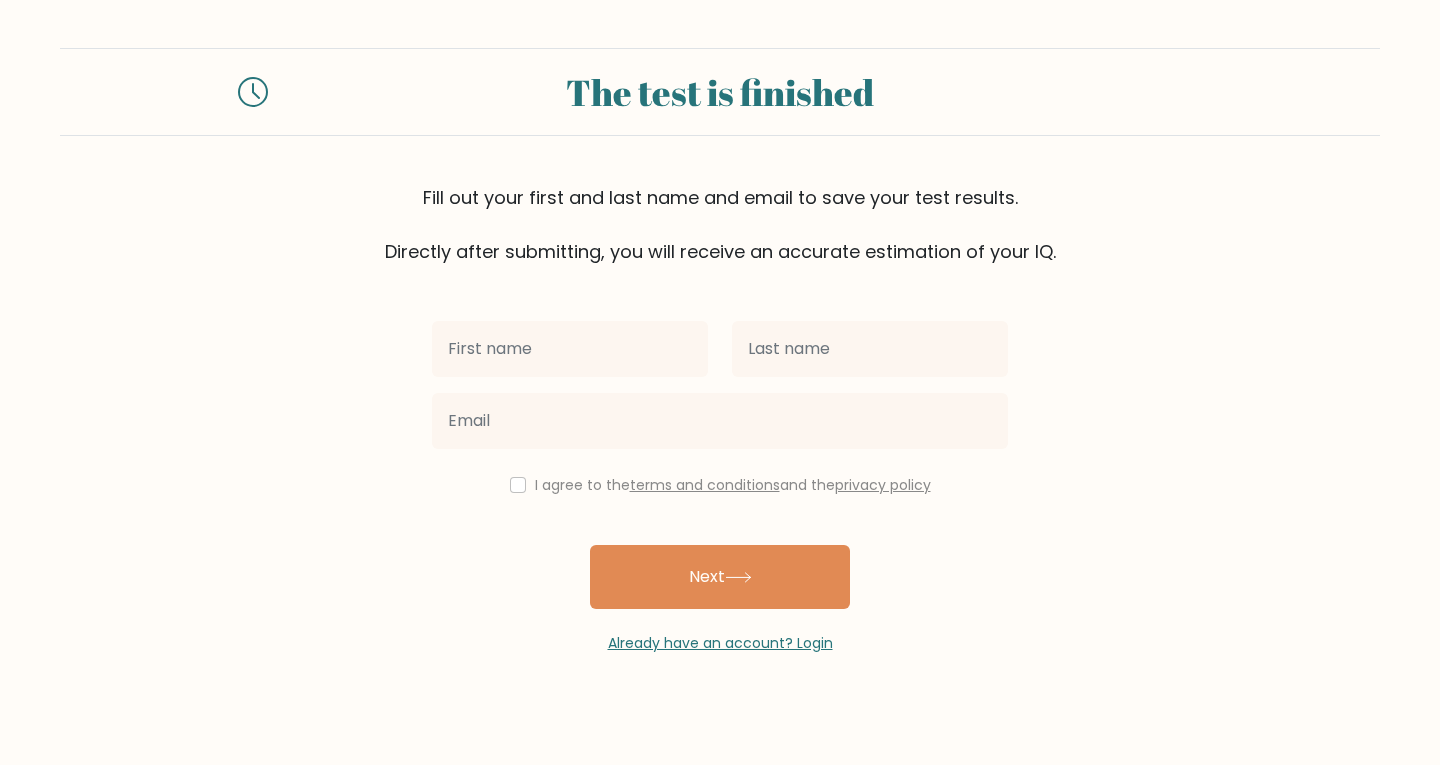 scroll, scrollTop: 0, scrollLeft: 0, axis: both 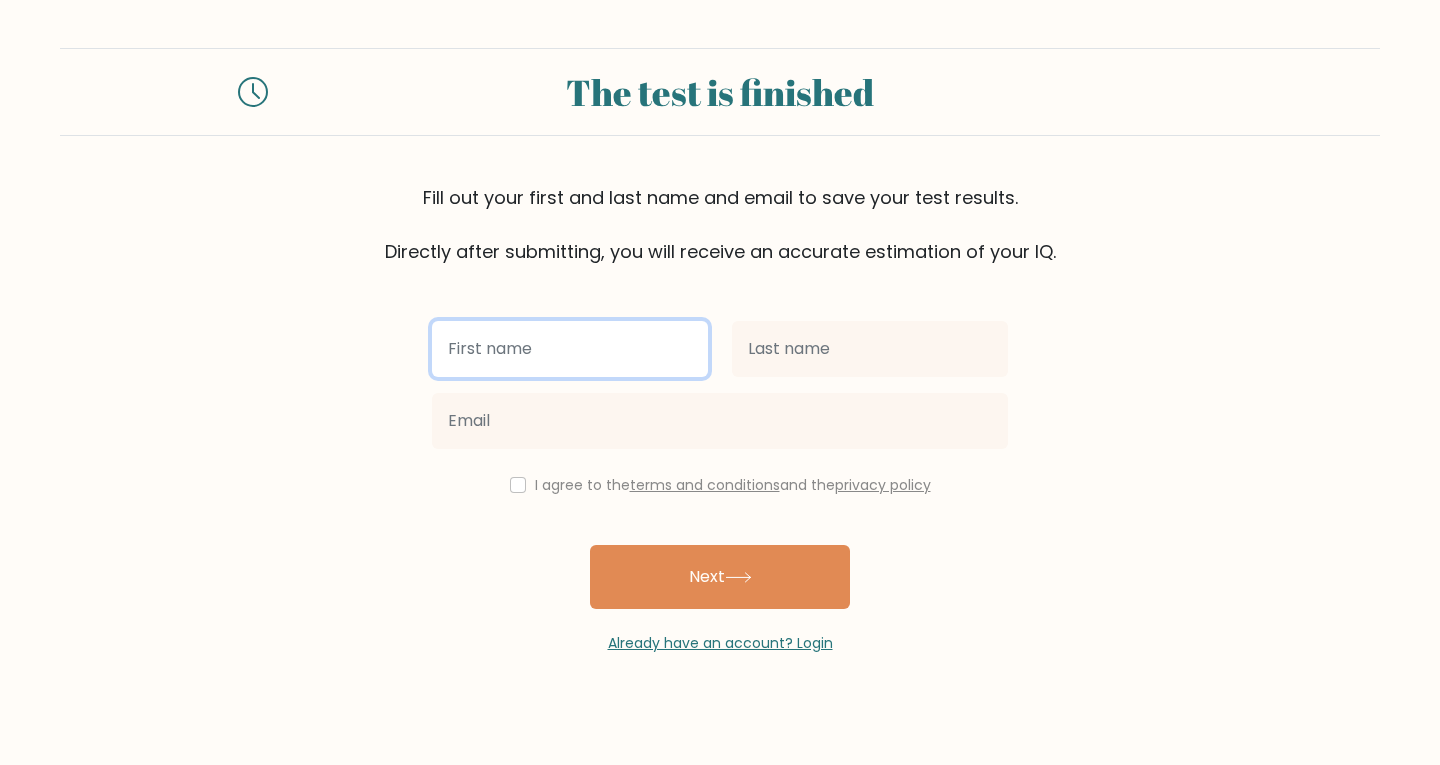 click at bounding box center [570, 349] 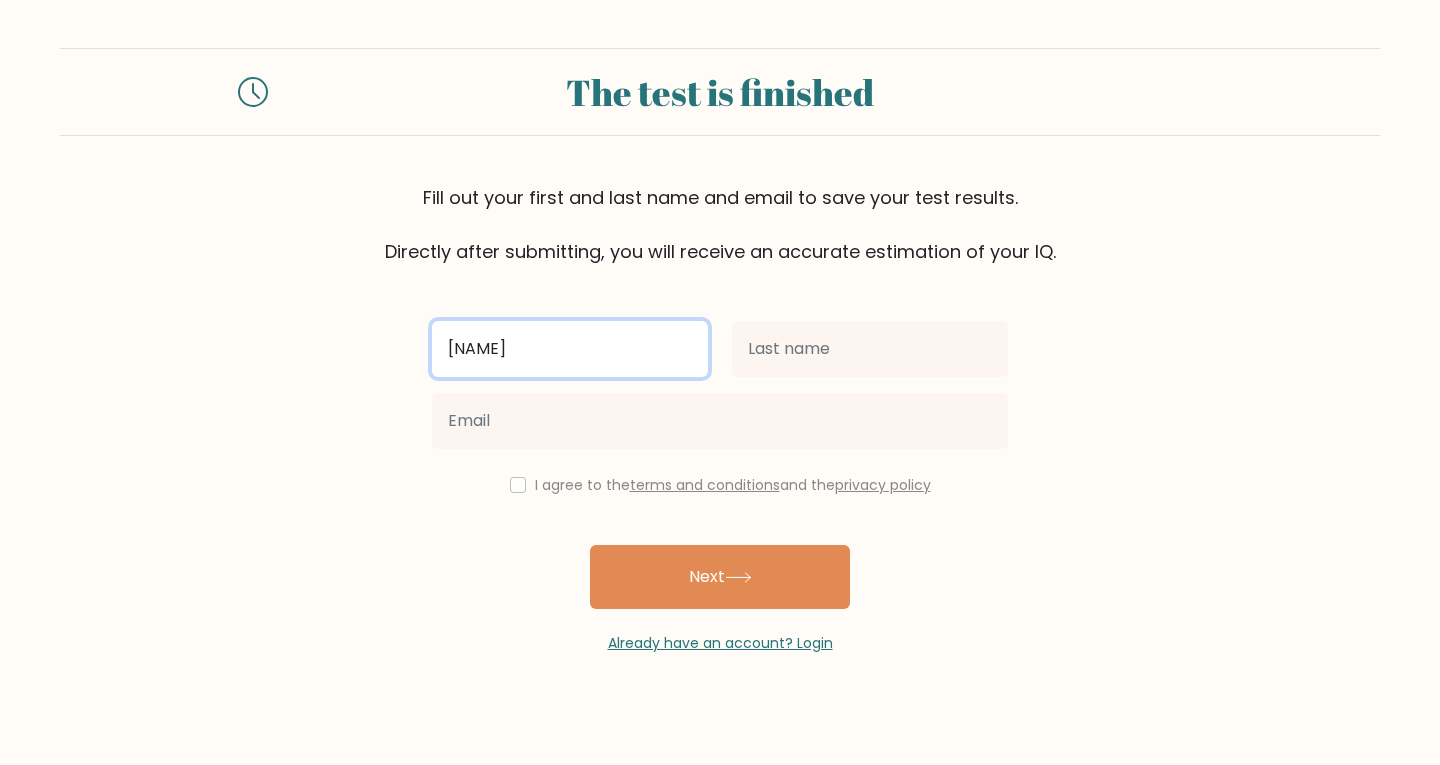 type on "Isada" 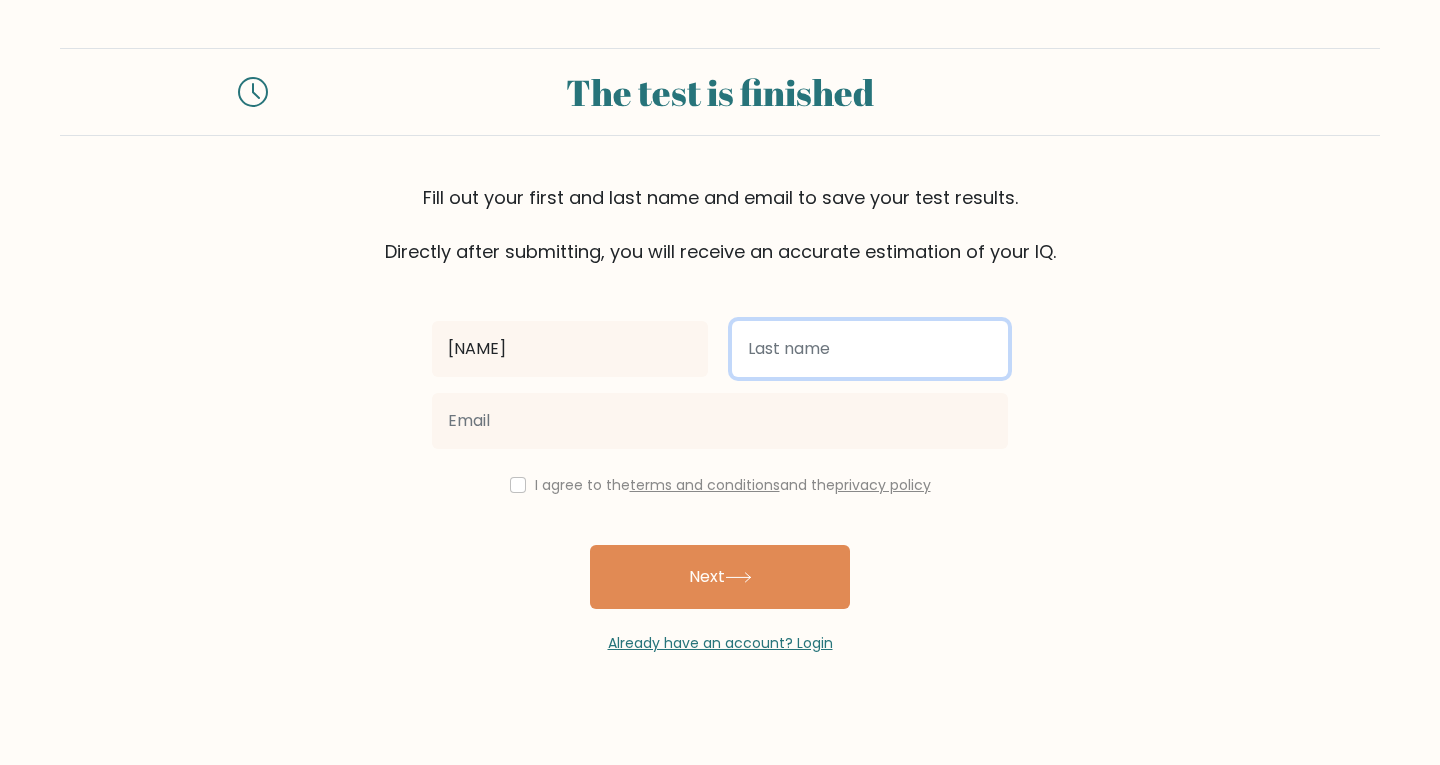 click at bounding box center [870, 349] 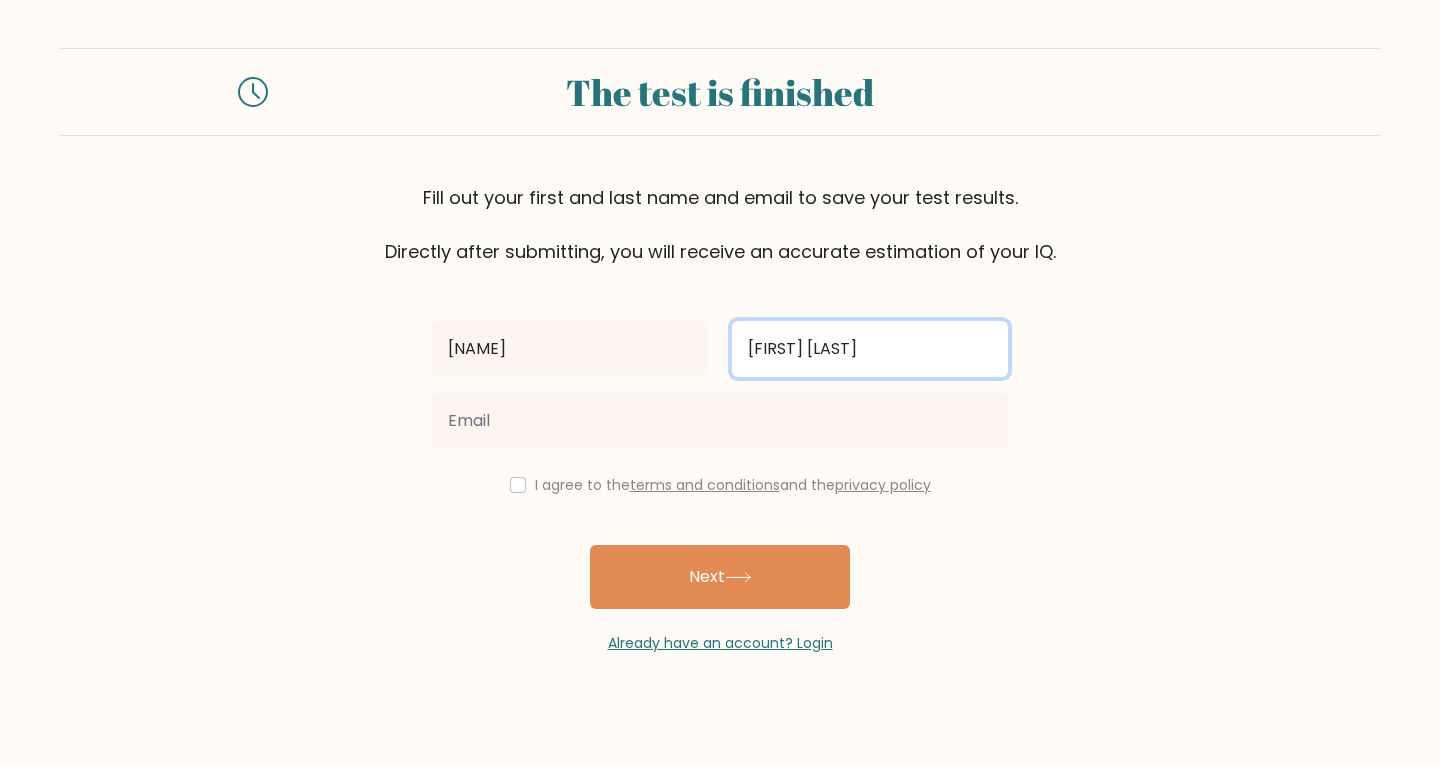 type on "Ilham Ramadhan" 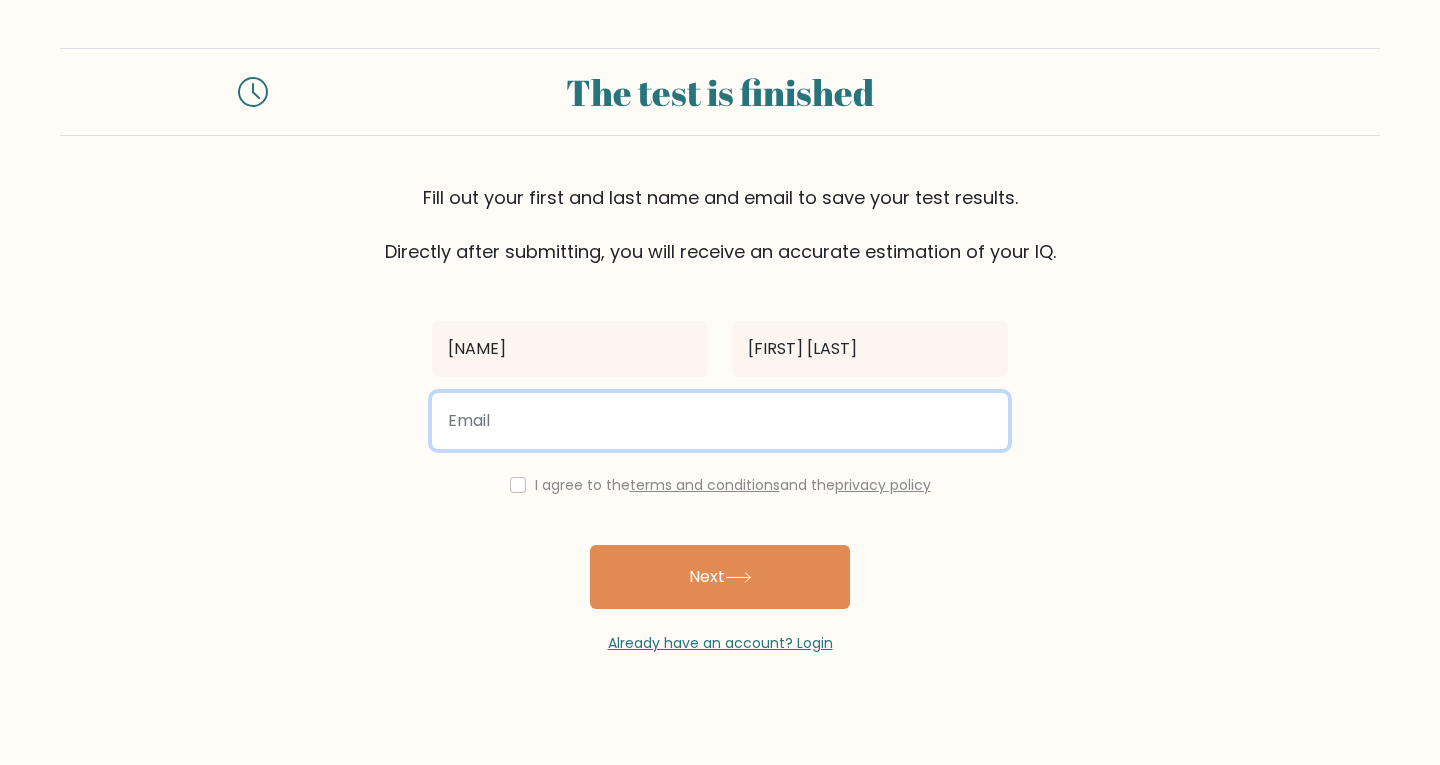 click at bounding box center [720, 421] 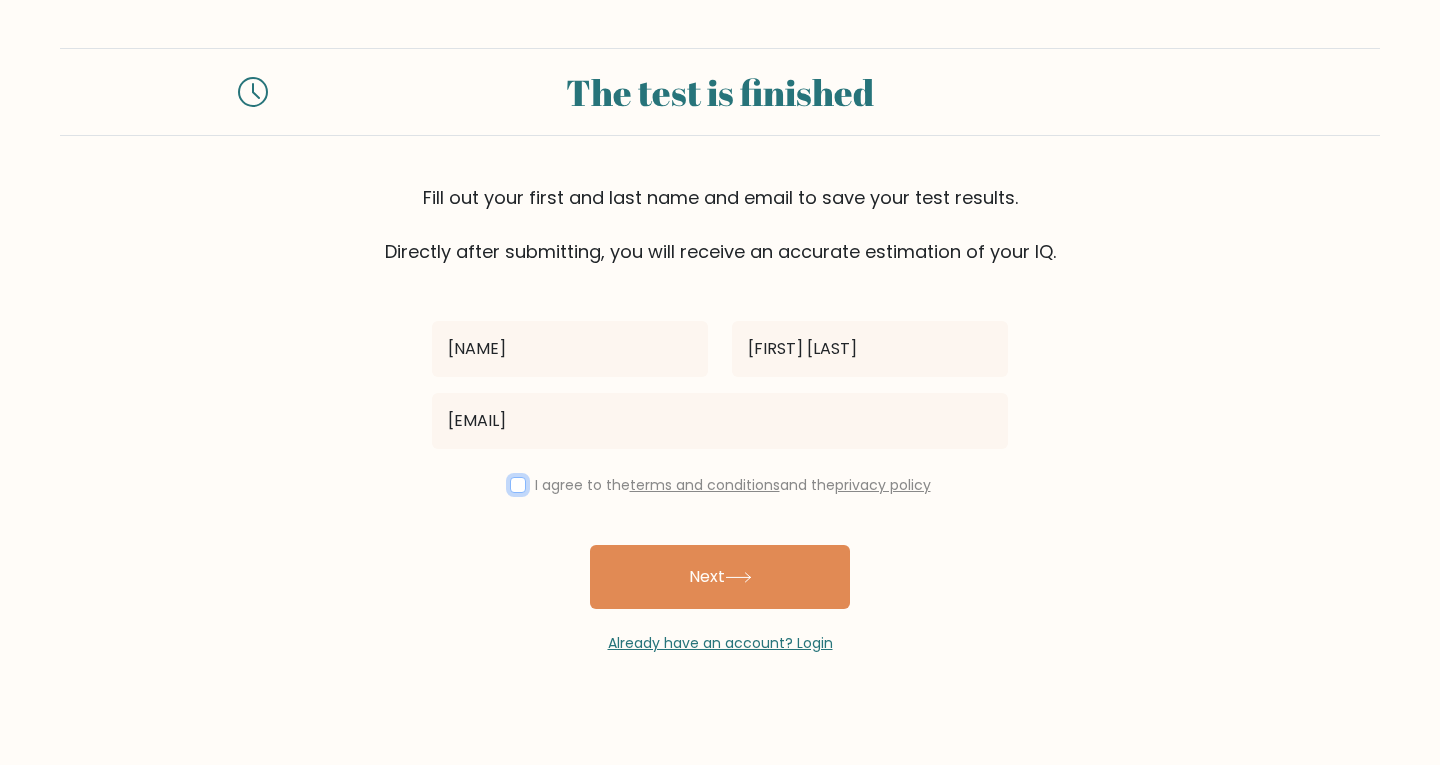 click at bounding box center (518, 485) 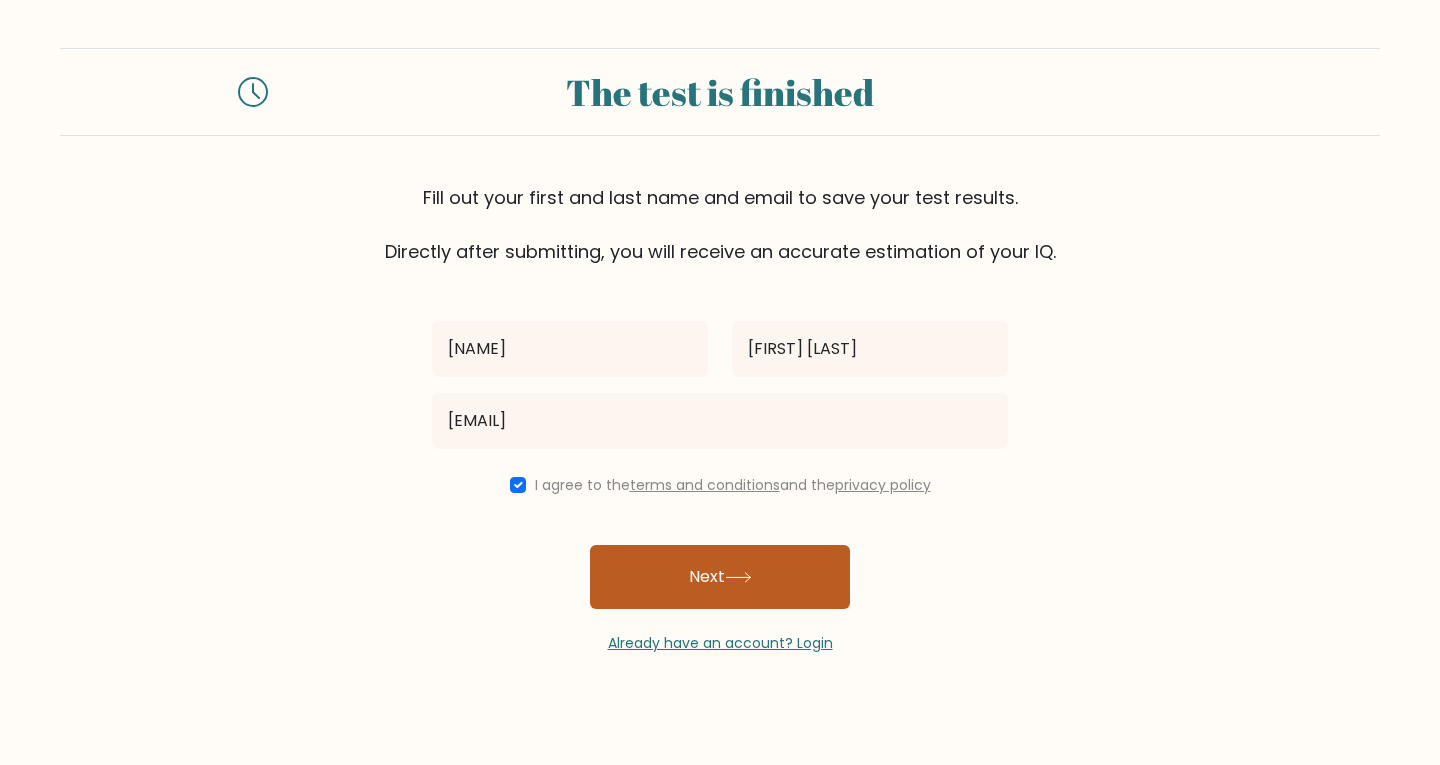 click 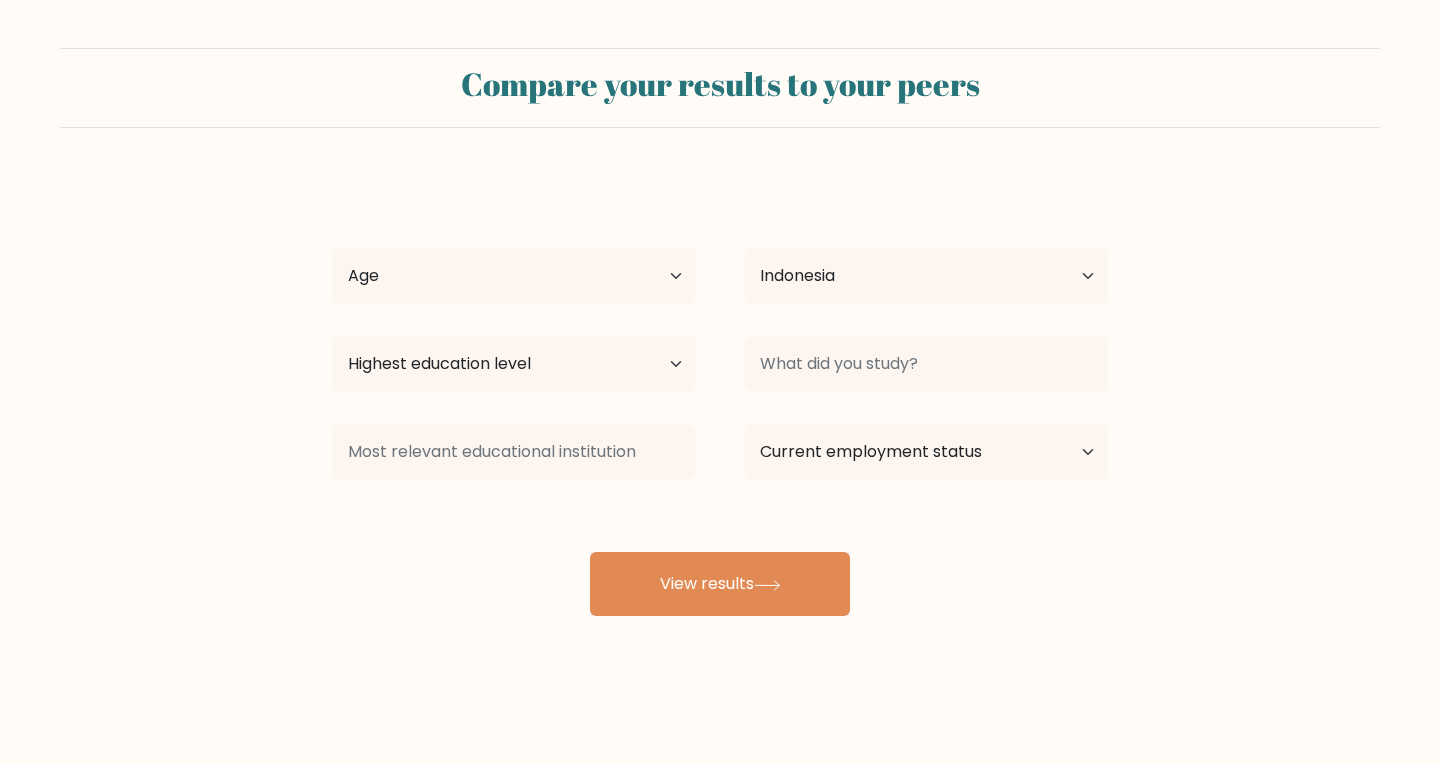 select on "ID" 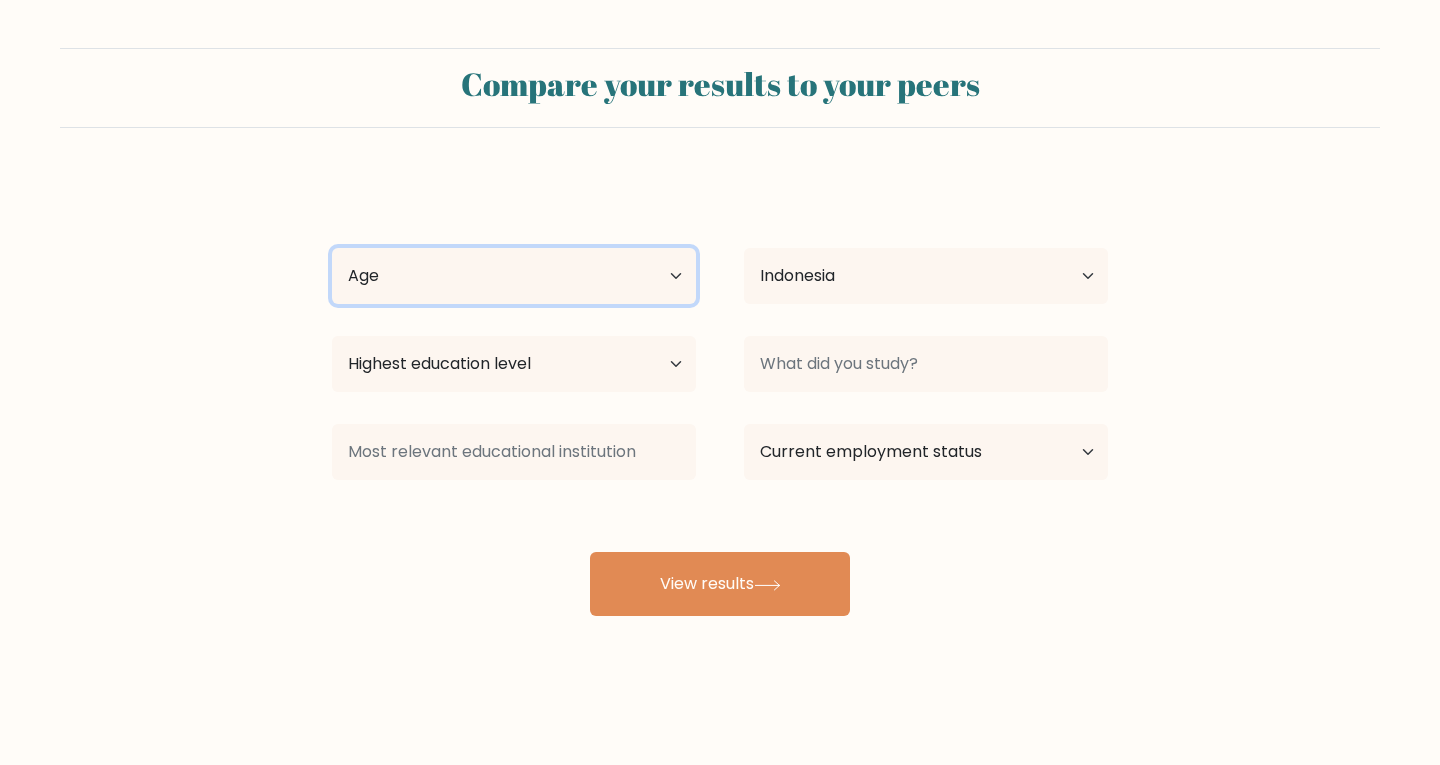click on "Age
Under 18 years old
18-24 years old
25-34 years old
35-44 years old
45-54 years old
55-64 years old
65 years old and above" at bounding box center (514, 276) 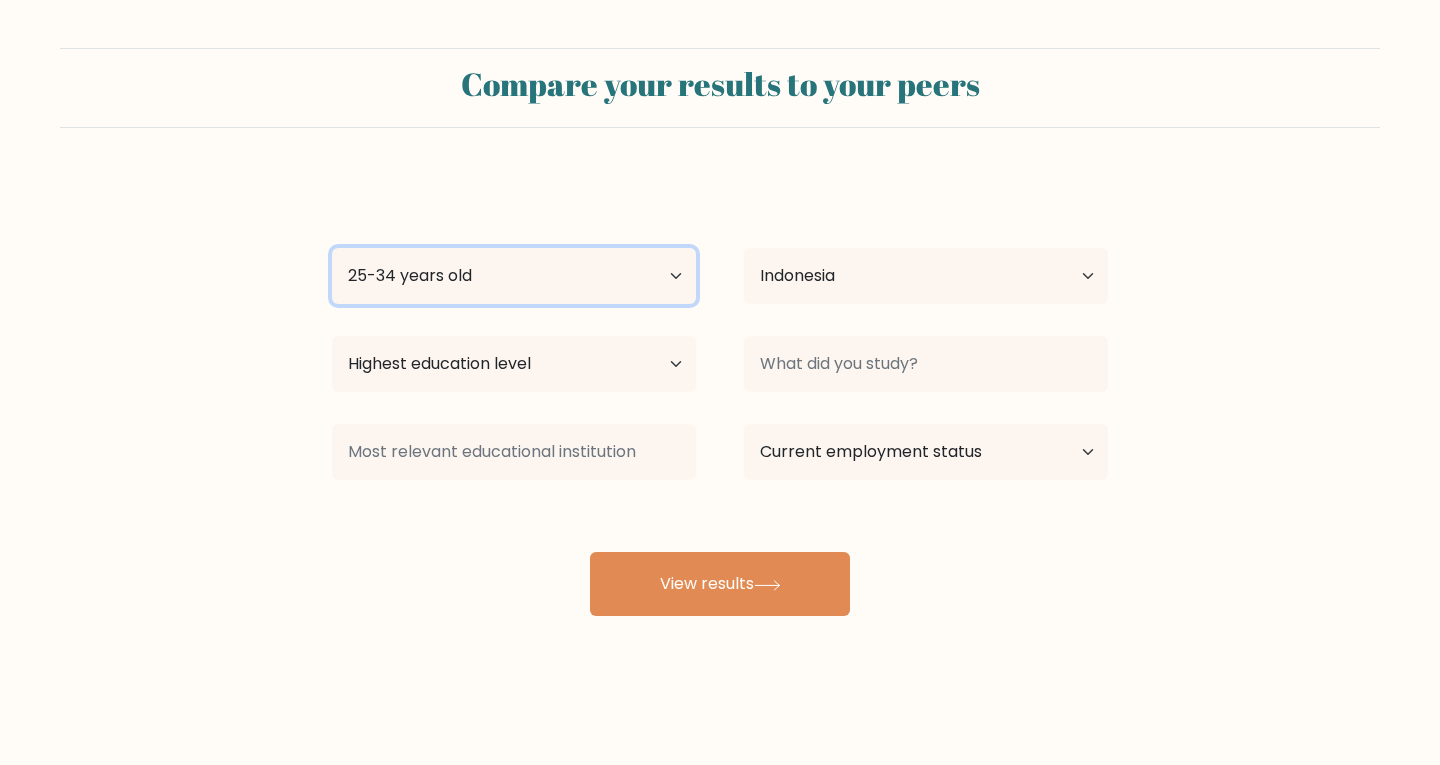 click on "Age
Under 18 years old
18-24 years old
25-34 years old
35-44 years old
45-54 years old
55-64 years old
65 years old and above" at bounding box center (514, 276) 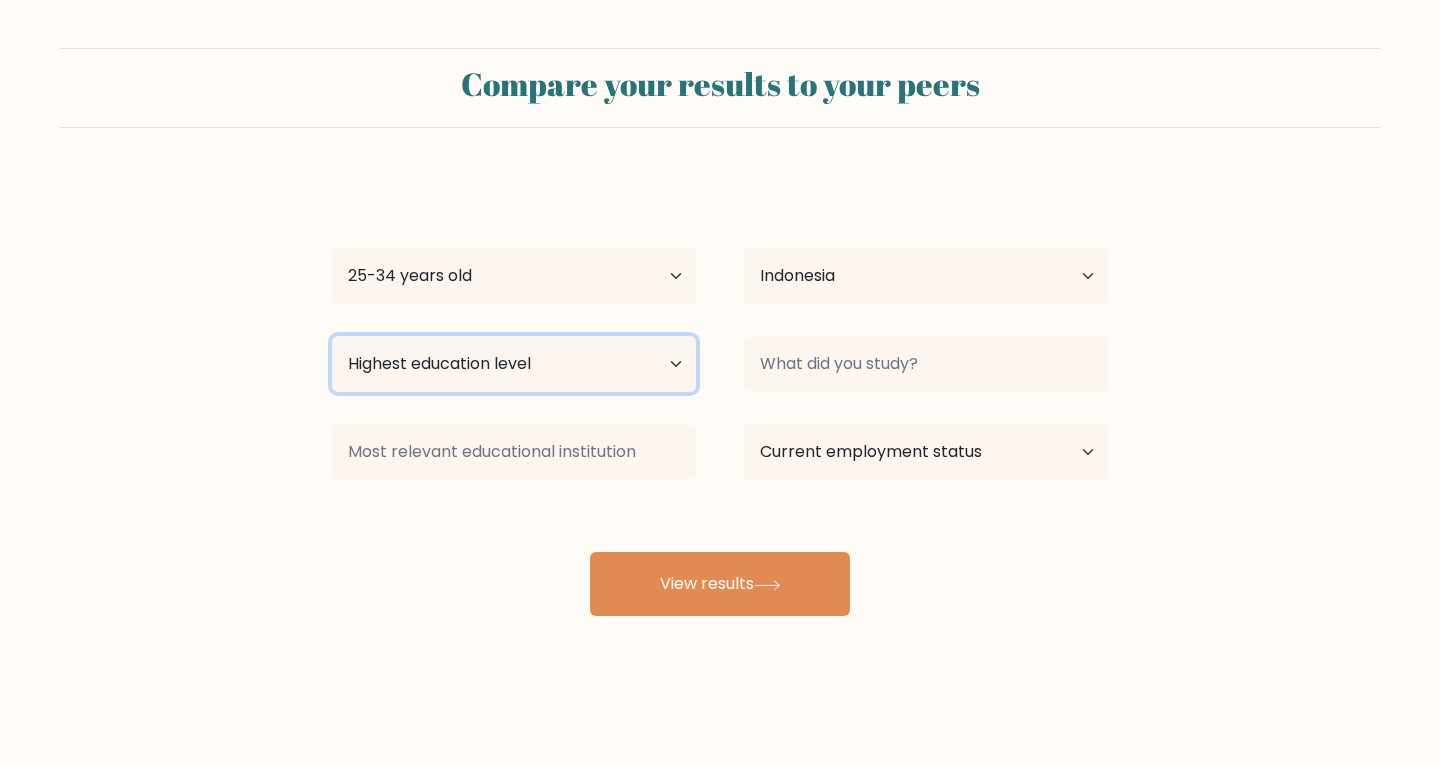 click on "Highest education level
No schooling
Primary
Lower Secondary
Upper Secondary
Occupation Specific
Bachelor's degree
Master's degree
Doctoral degree" at bounding box center (514, 364) 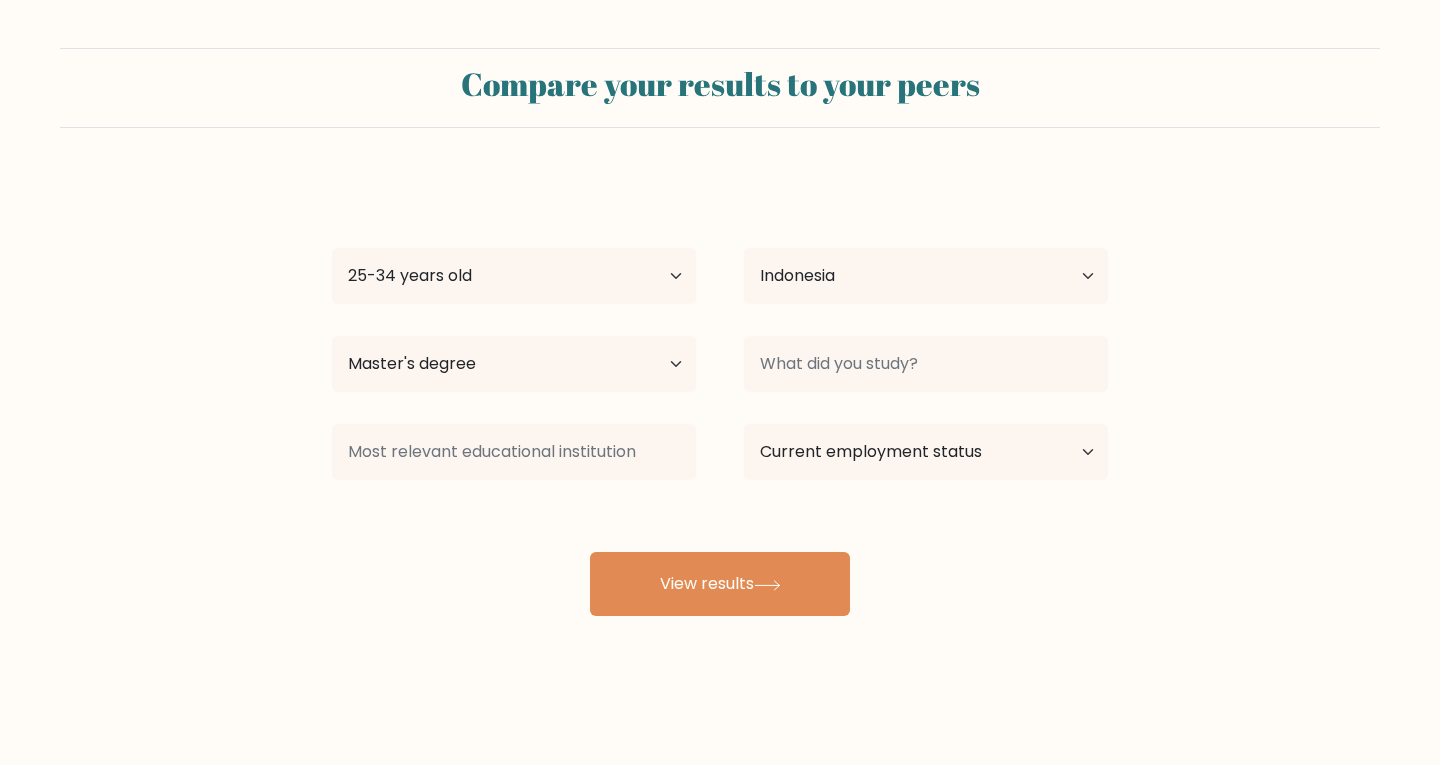 click on "Country
Afghanistan
Albania
Algeria
American Samoa
Andorra
Angola
Anguilla
Antarctica
Antigua and Barbuda
Argentina
Armenia
Aruba
Australia
Austria
Azerbaijan
Bahamas
Bahrain
Bangladesh
Barbados
Belarus
Belgium
Belize
Benin
Bermuda
Bhutan
Bolivia
Bonaire, Sint Eustatius and Saba
Bosnia and Herzegovina
Botswana
Bouvet Island
Brazil
British Indian Ocean Territory
Brunei
Bulgaria
Burkina Faso
Burundi
Cabo Verde
Cambodia
Cameroon
Canada
Cayman Islands
Central African Republic
Chad
Chile
China
Christmas Island
Cocos (Keeling) Islands
Colombia
Comoros
Congo
Congo (the Democratic Republic of the)
Cook Islands
Costa Rica
Côte d'Ivoire Cuba" at bounding box center [926, 276] 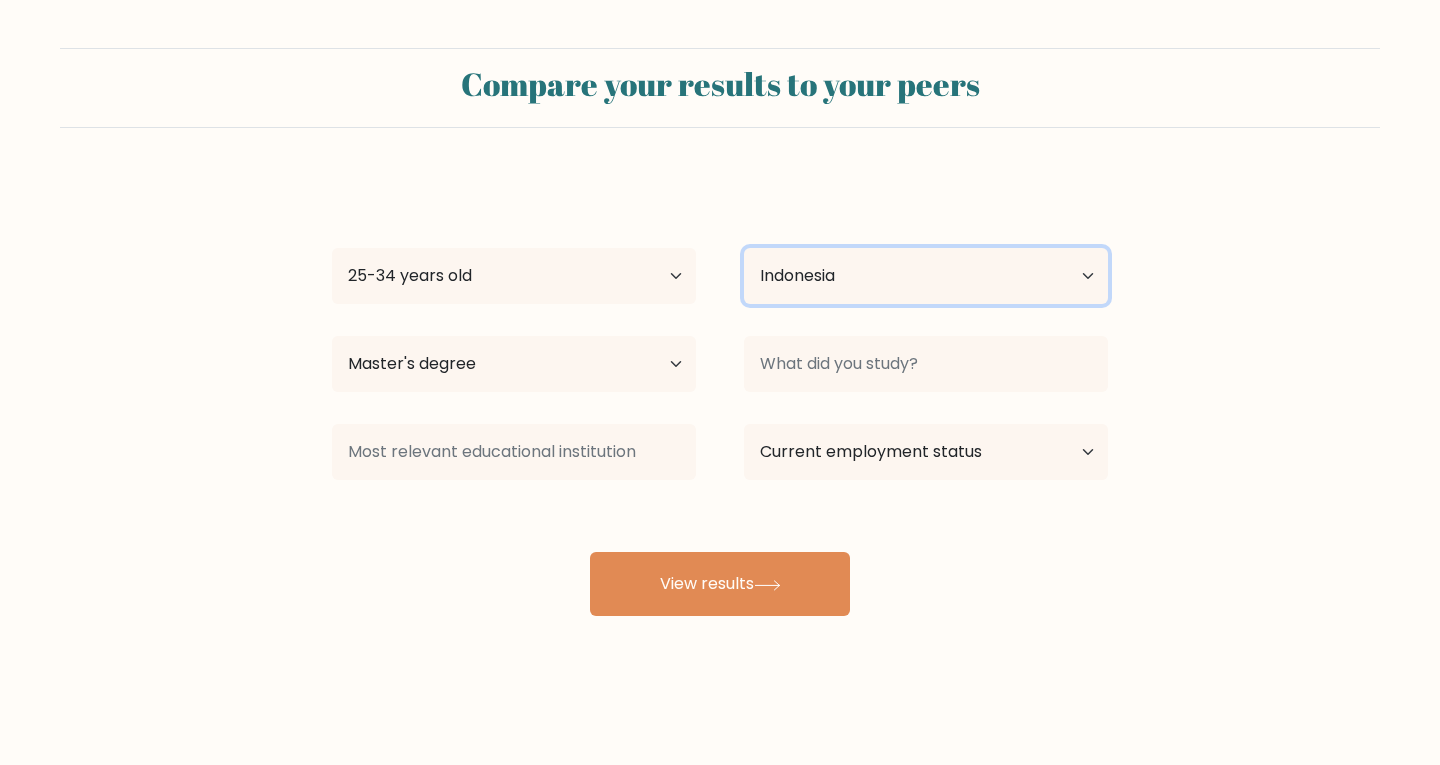 click on "Country
Afghanistan
Albania
Algeria
American Samoa
Andorra
Angola
Anguilla
Antarctica
Antigua and Barbuda
Argentina
Armenia
Aruba
Australia
Austria
Azerbaijan
Bahamas
Bahrain
Bangladesh
Barbados
Belarus
Belgium
Belize
Benin
Bermuda
Bhutan
Bolivia
Bonaire, Sint Eustatius and Saba
Bosnia and Herzegovina
Botswana
Bouvet Island
Brazil
British Indian Ocean Territory
Brunei
Bulgaria
Burkina Faso
Burundi
Cabo Verde
Cambodia
Cameroon
Canada
Cayman Islands
Central African Republic
Chad
Chile
China
Christmas Island
Cocos (Keeling) Islands
Colombia
Comoros
Congo
Congo (the Democratic Republic of the)
Cook Islands
Costa Rica
Côte d'Ivoire
Croatia
Cuba" at bounding box center [926, 276] 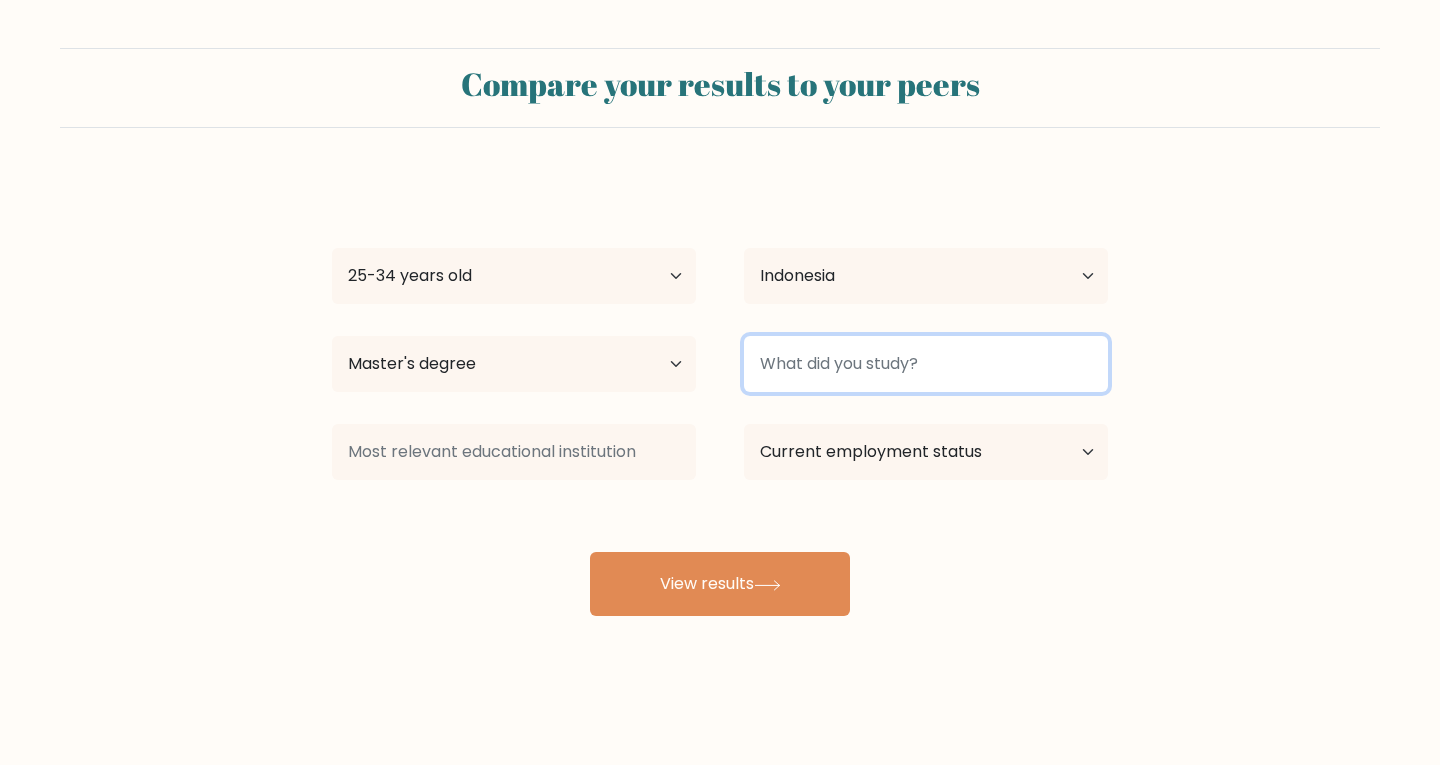 click at bounding box center [926, 364] 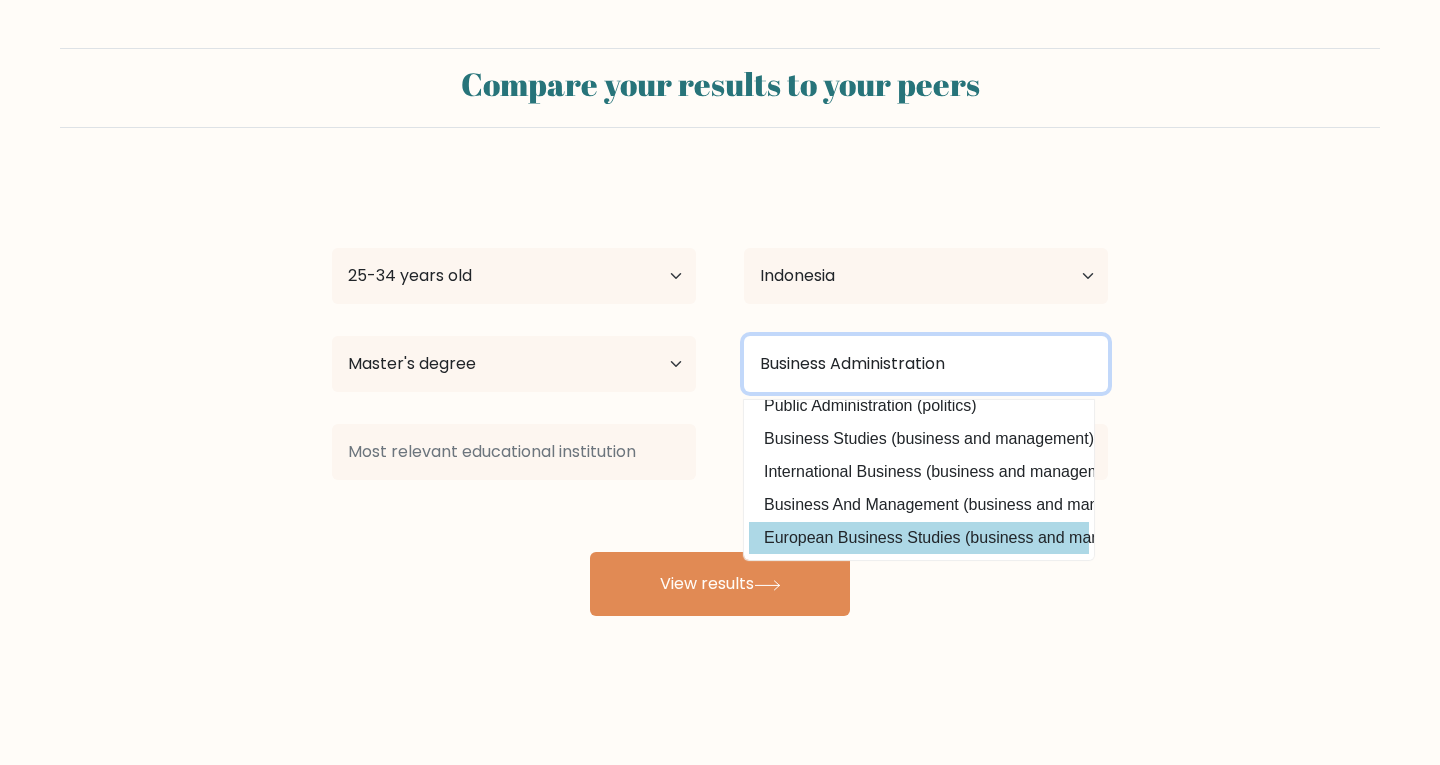 scroll, scrollTop: 0, scrollLeft: 0, axis: both 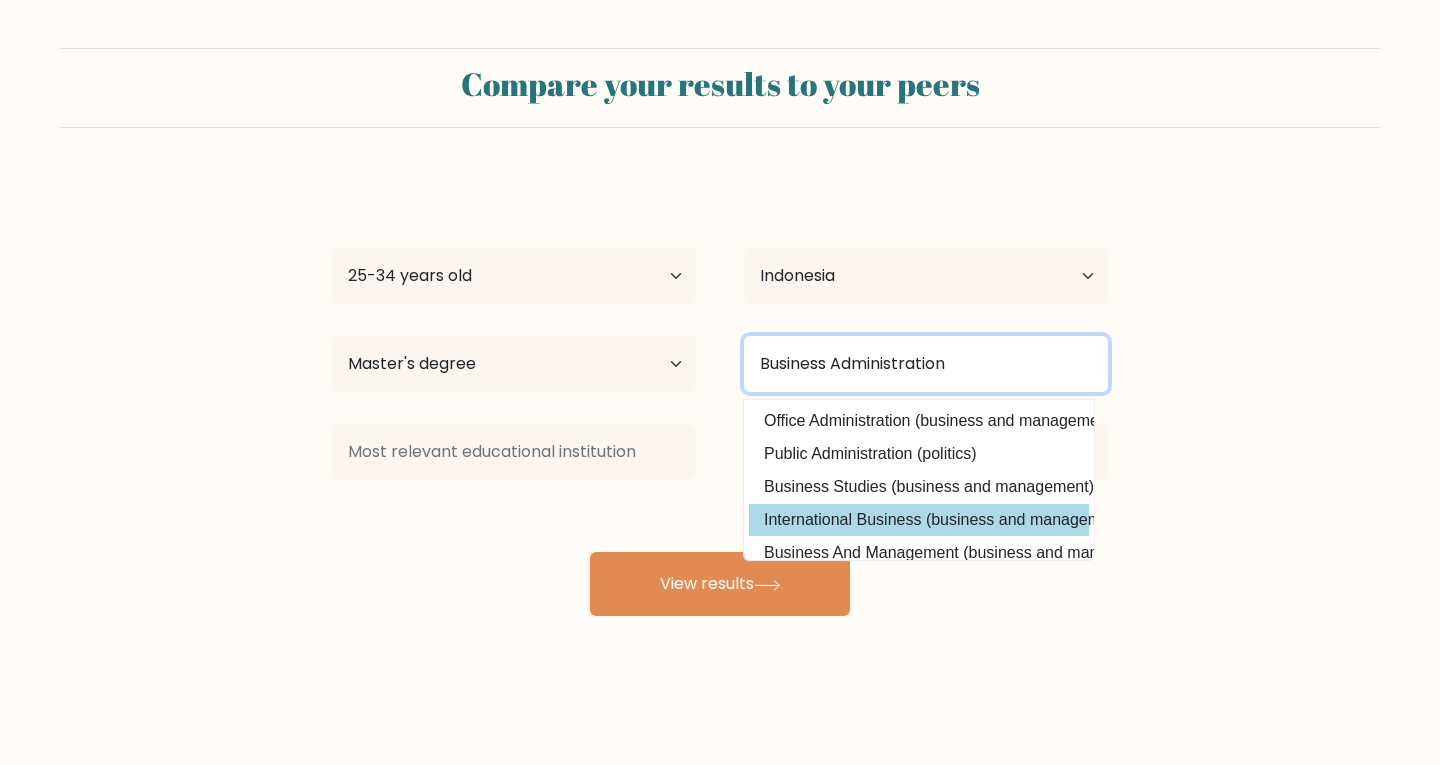 type on "Business Administration" 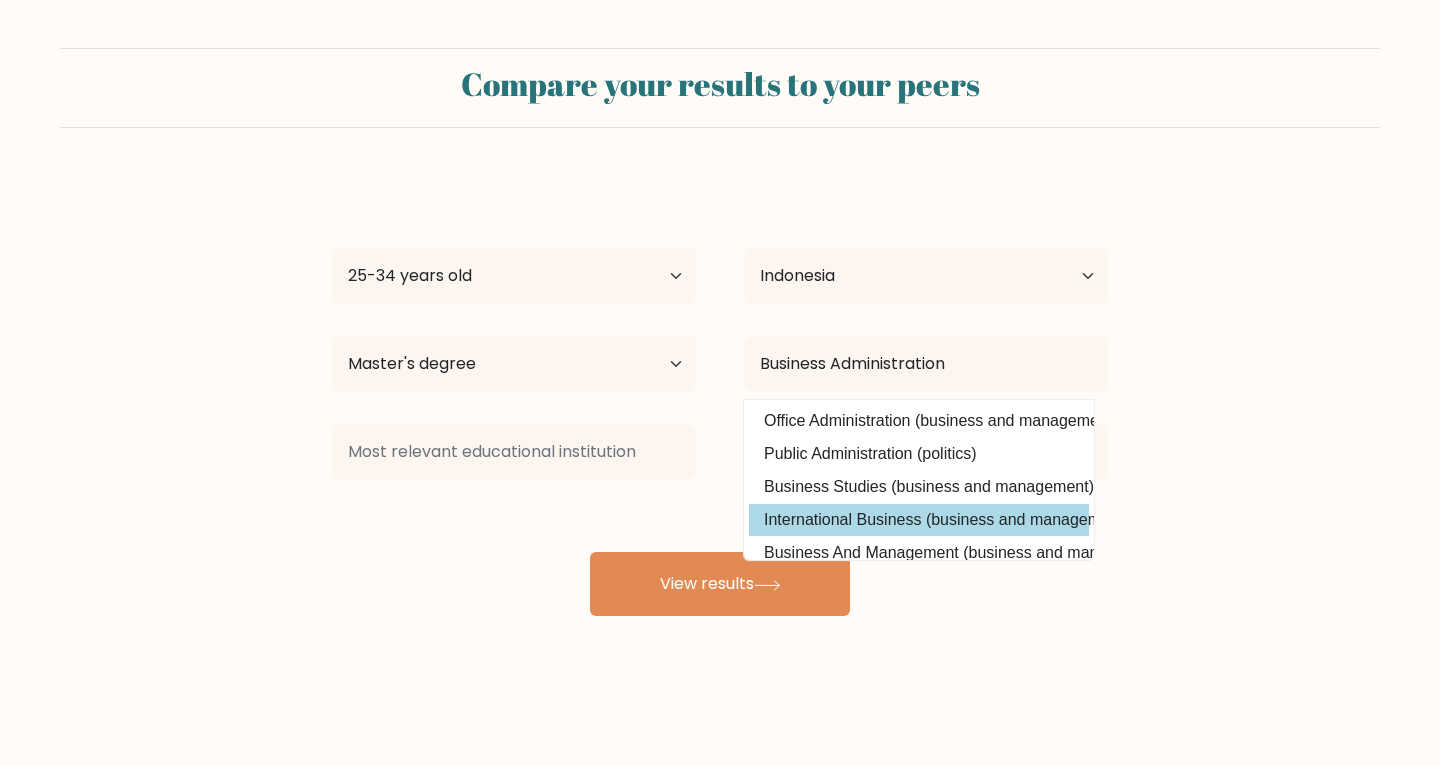 click on "Isada
[FIRST] [LAST]
Age
Under 18 years old
18-24 years old
25-34 years old
35-44 years old
45-54 years old
55-64 years old
65 years old and above
Country
Afghanistan
Albania
Algeria
American Samoa
Andorra
Angola
Anguilla
Antarctica
Antigua and Barbuda
Argentina
Armenia
Aruba
Australia
Austria
Azerbaijan
Bahamas
Bahrain
Bangladesh
Barbados
Belarus
Belgium
Belize
Benin
Bermuda
Bhutan
Bolivia
Bonaire, Sint Eustatius and Saba
Bosnia and Herzegovina
Botswana
Bouvet Island
Brazil" at bounding box center [720, 396] 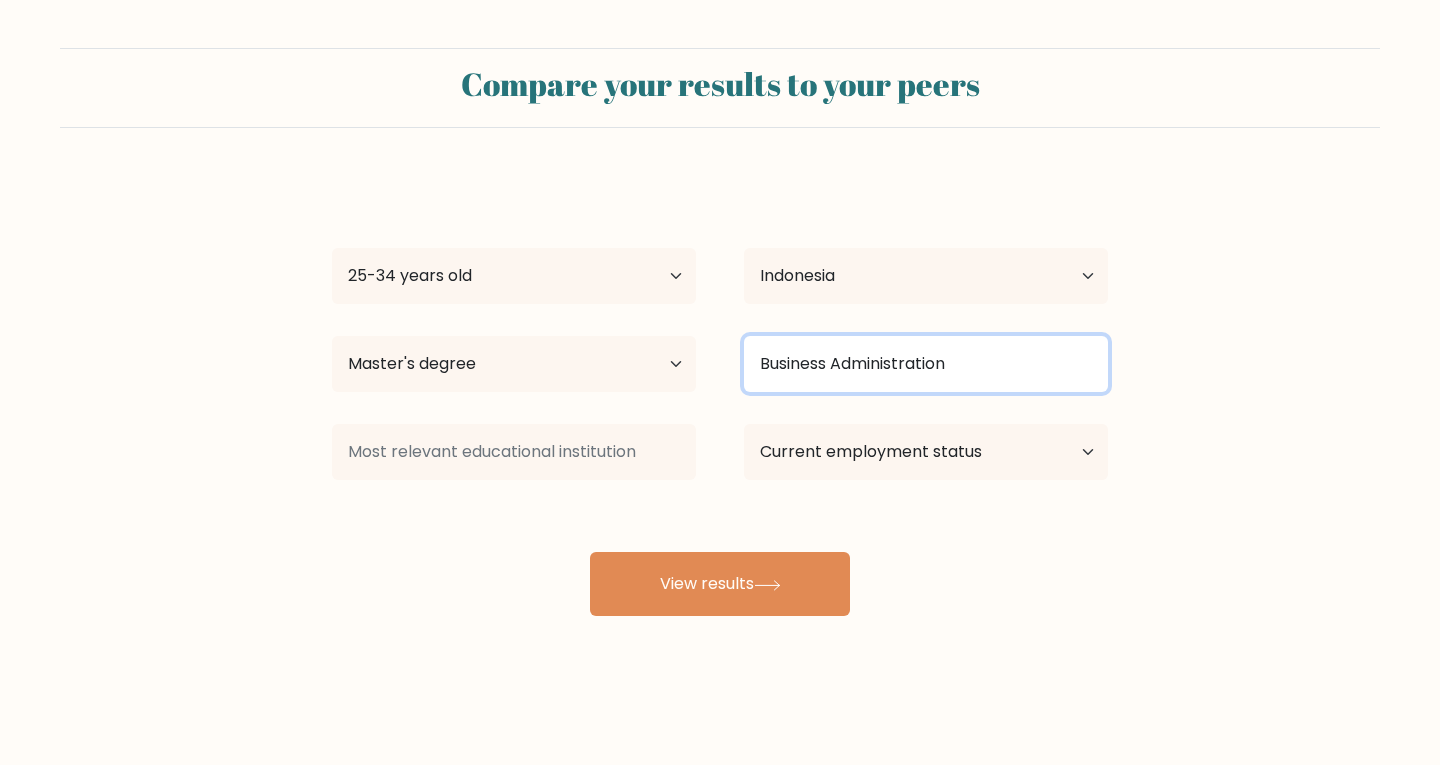 click on "Business Administration" at bounding box center [926, 364] 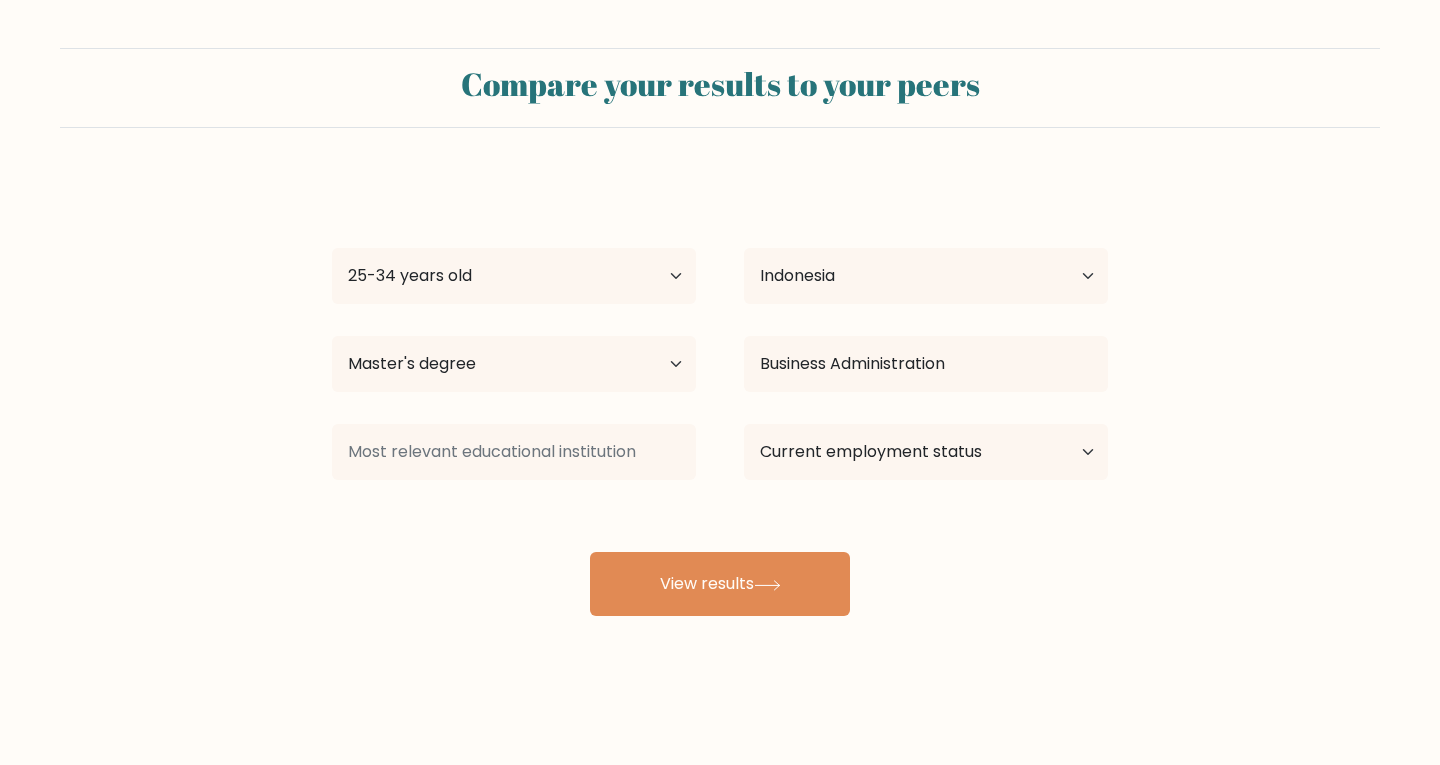 click on "Compare your results to your peers
Isada
Ilham Ramadhan
Age
Under 18 years old
18-24 years old
25-34 years old
35-44 years old
45-54 years old
55-64 years old
65 years old and above
Country
Afghanistan
Albania
Algeria
American Samoa
Andorra
Angola
Anguilla
Antarctica
Antigua and Barbuda
Argentina
Armenia
Aruba
Australia" at bounding box center [720, 332] 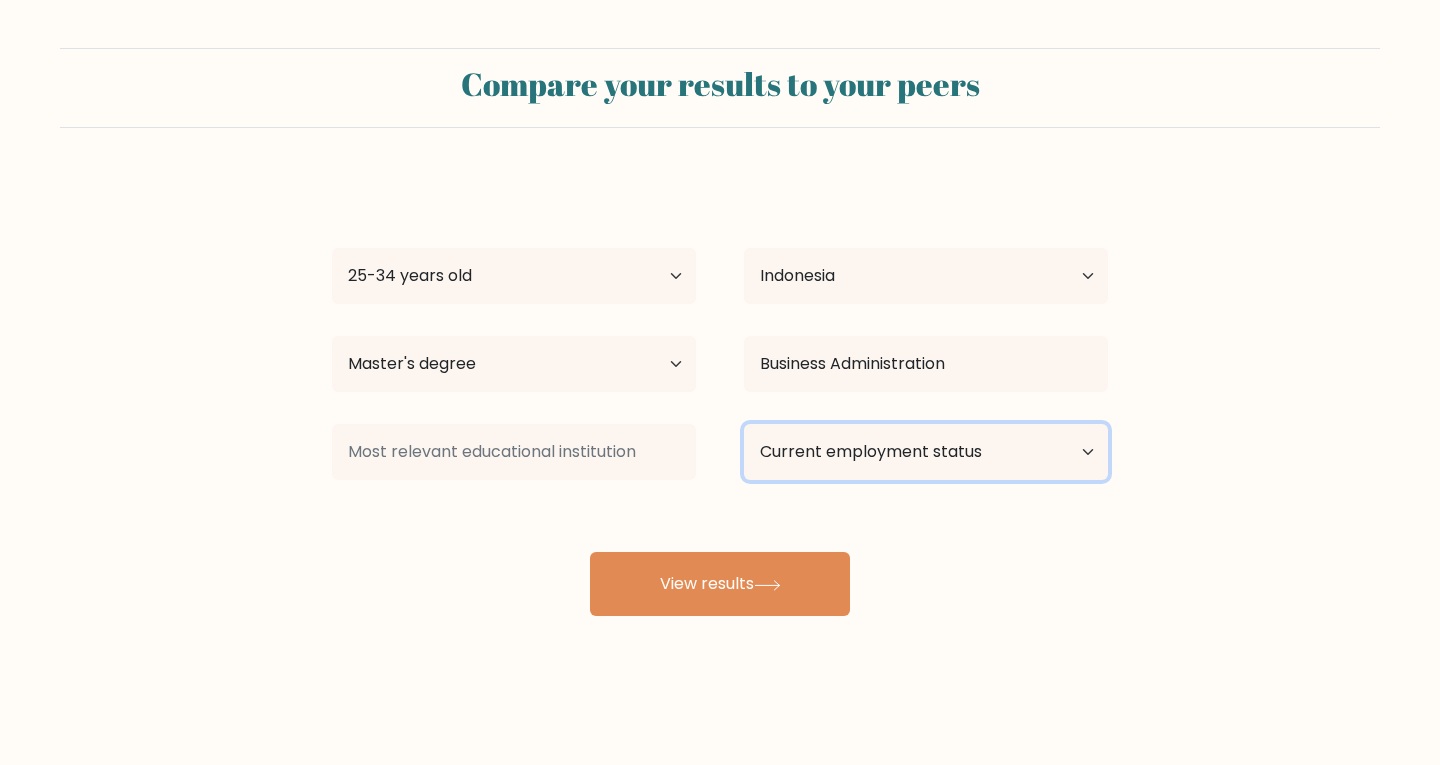 click on "Current employment status
Employed
Student
Retired
Other / prefer not to answer" at bounding box center (926, 452) 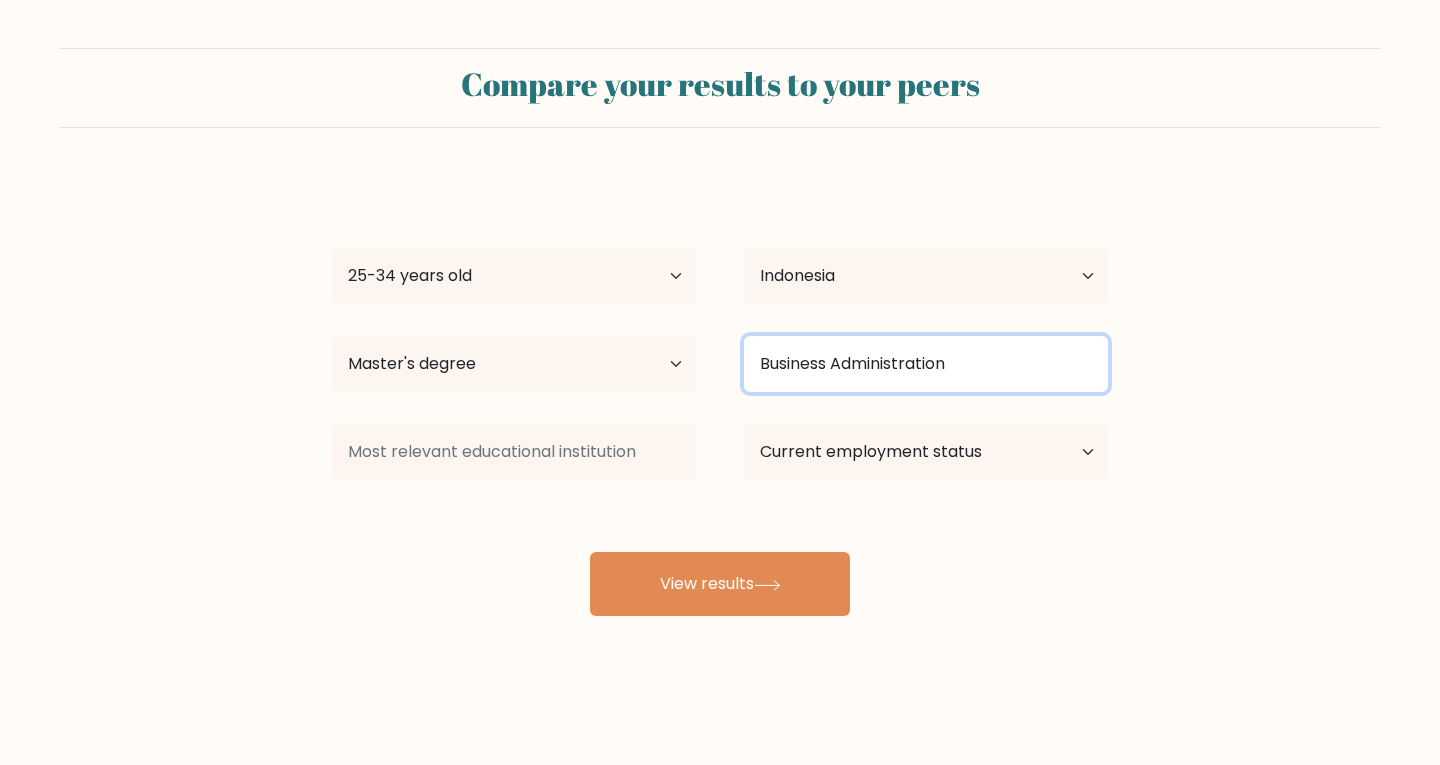 click on "Business Administration" at bounding box center [926, 364] 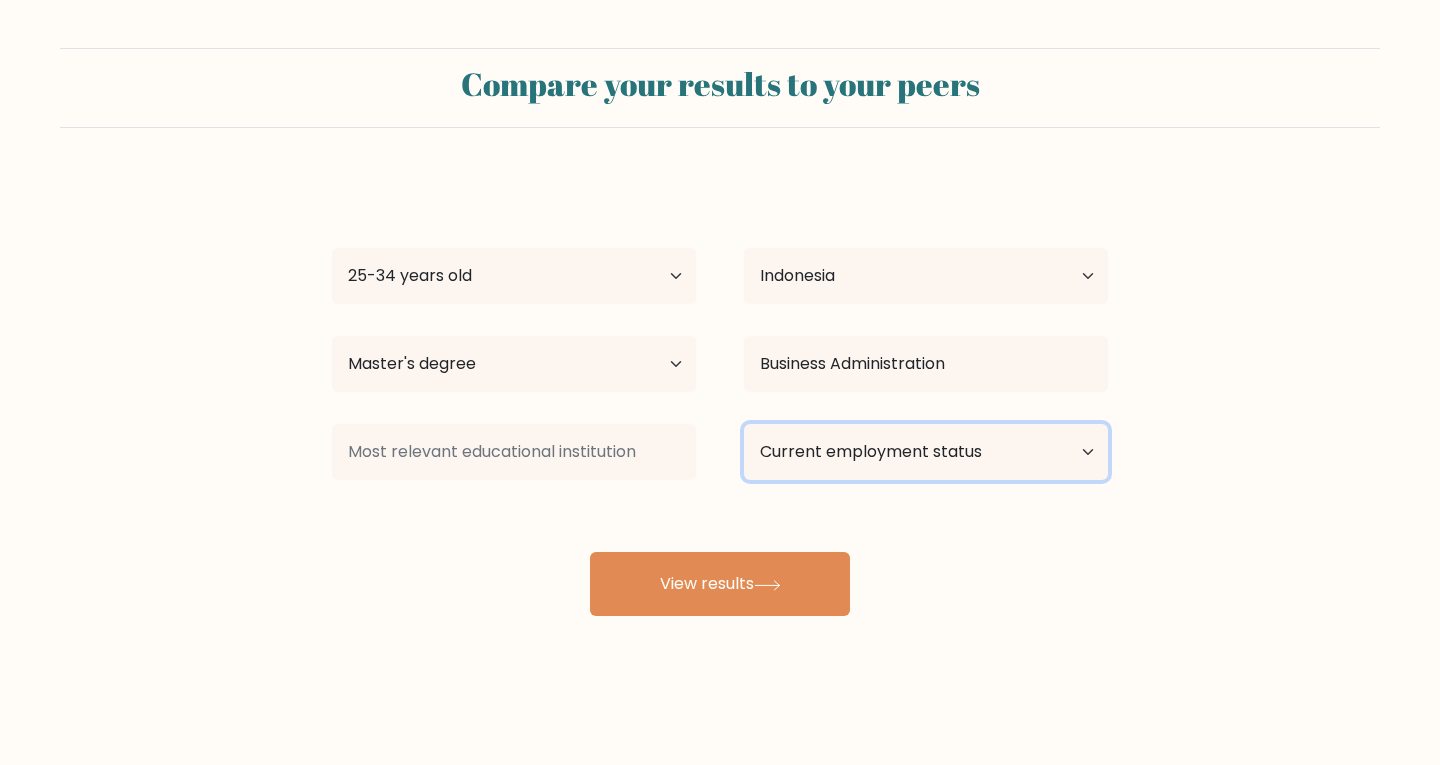 click on "Current employment status
Employed
Student
Retired
Other / prefer not to answer" at bounding box center (926, 452) 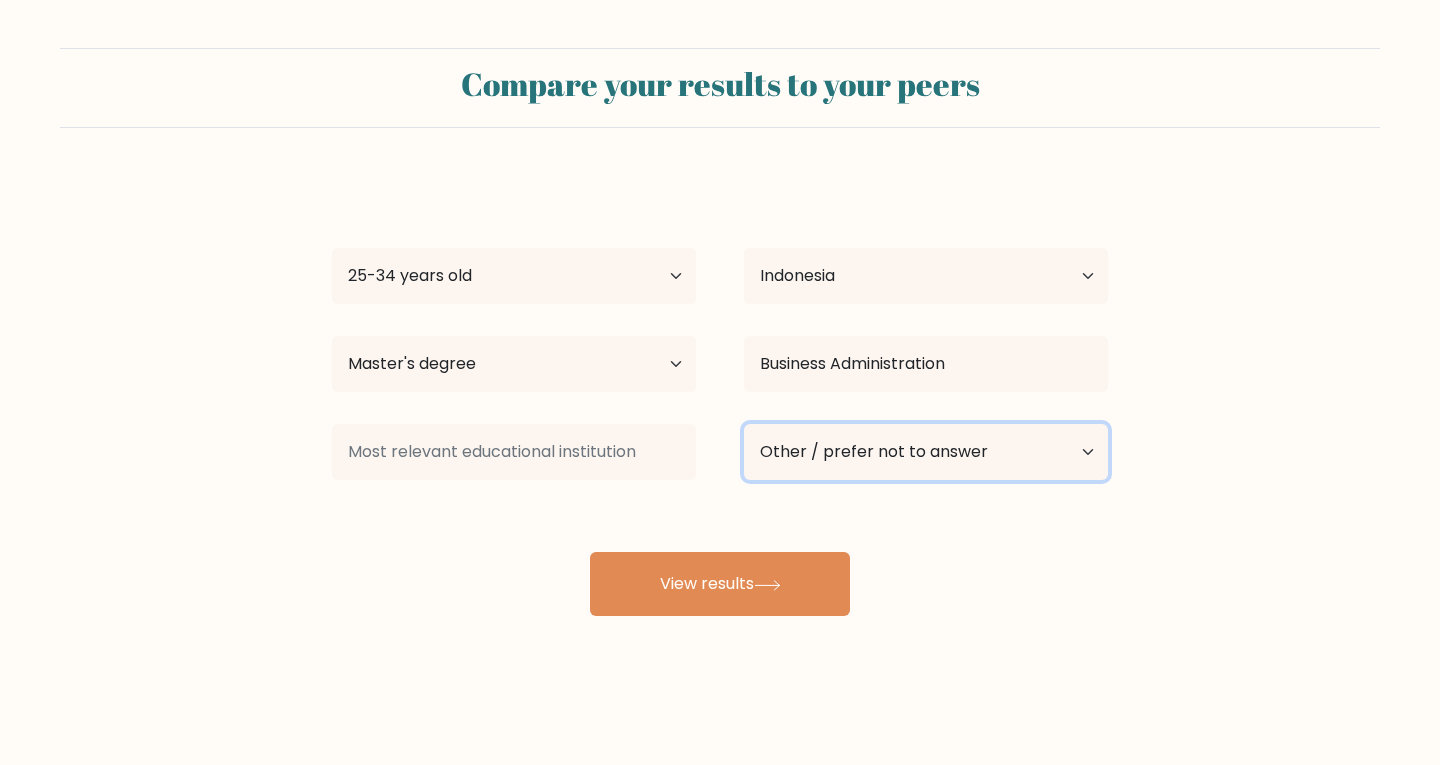 click on "Current employment status
Employed
Student
Retired
Other / prefer not to answer" at bounding box center (926, 452) 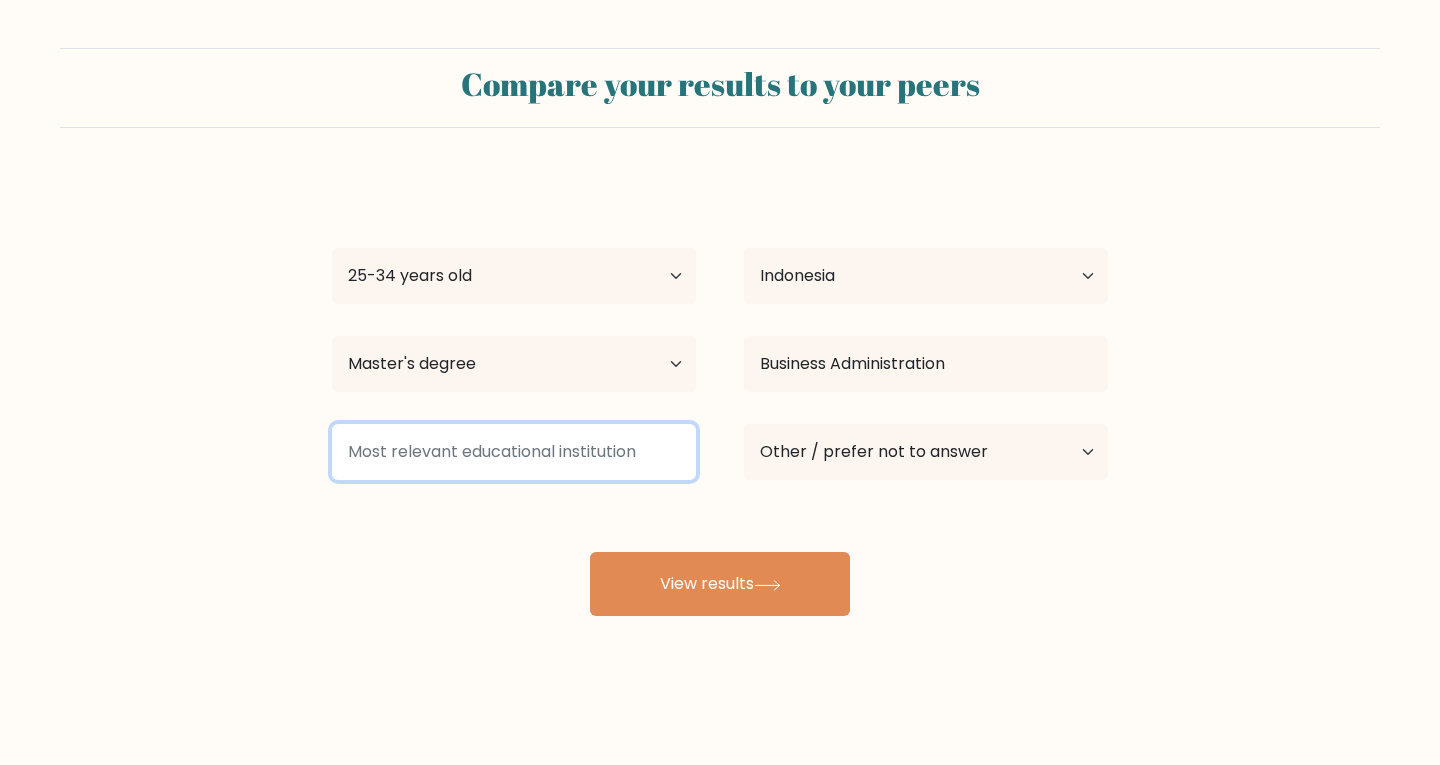 click at bounding box center (514, 452) 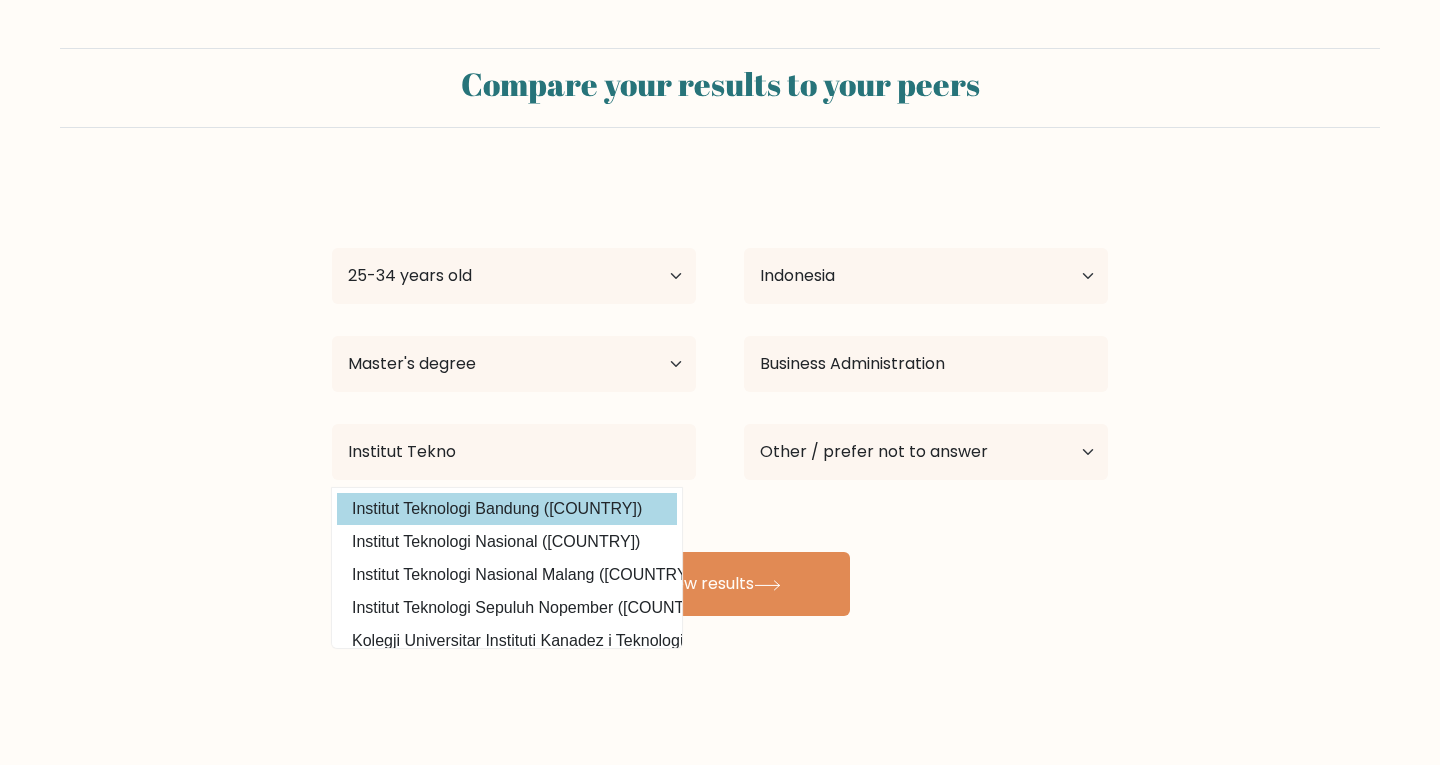 click on "Institut Teknologi Bandung (Indonesia)" at bounding box center [507, 509] 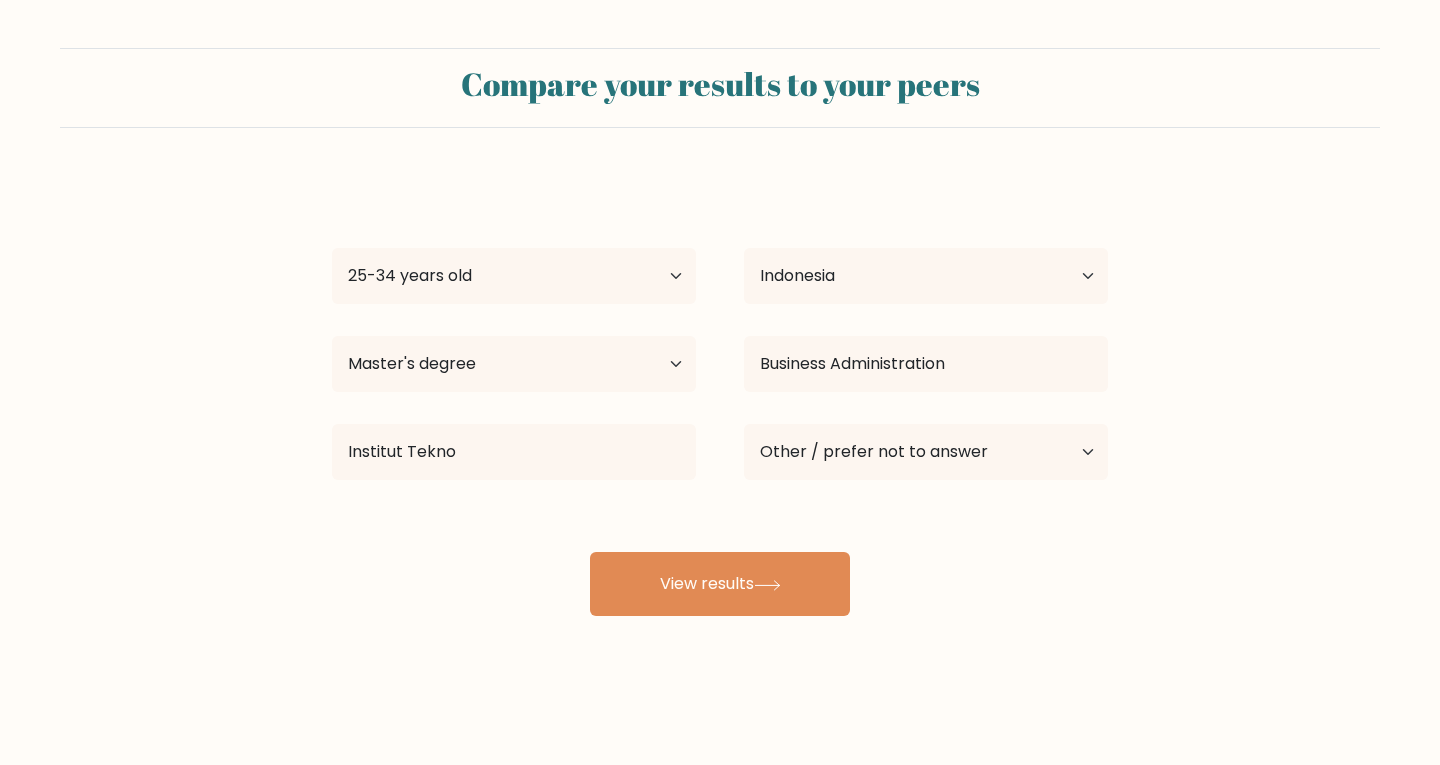type on "Institut Teknologi Bandung" 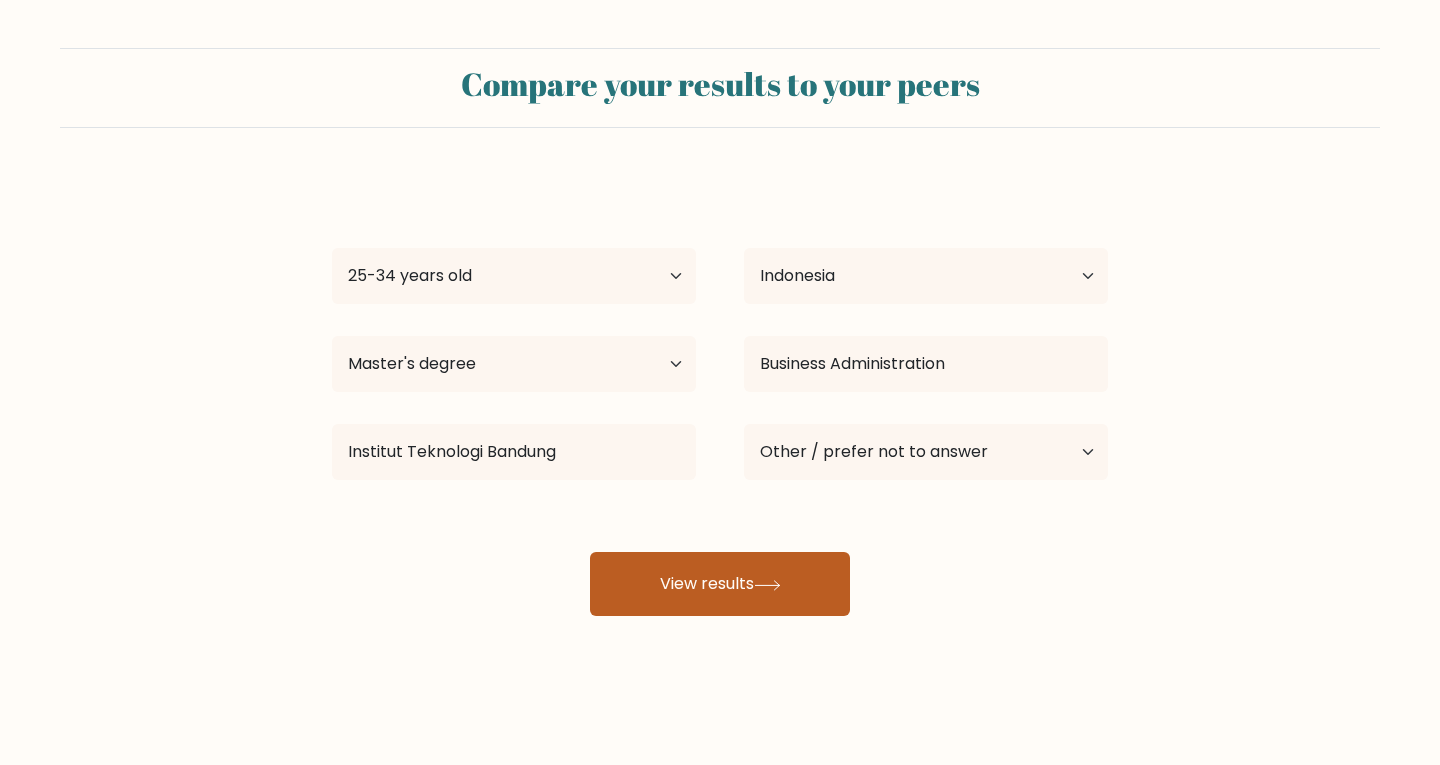 click on "View results" at bounding box center [720, 584] 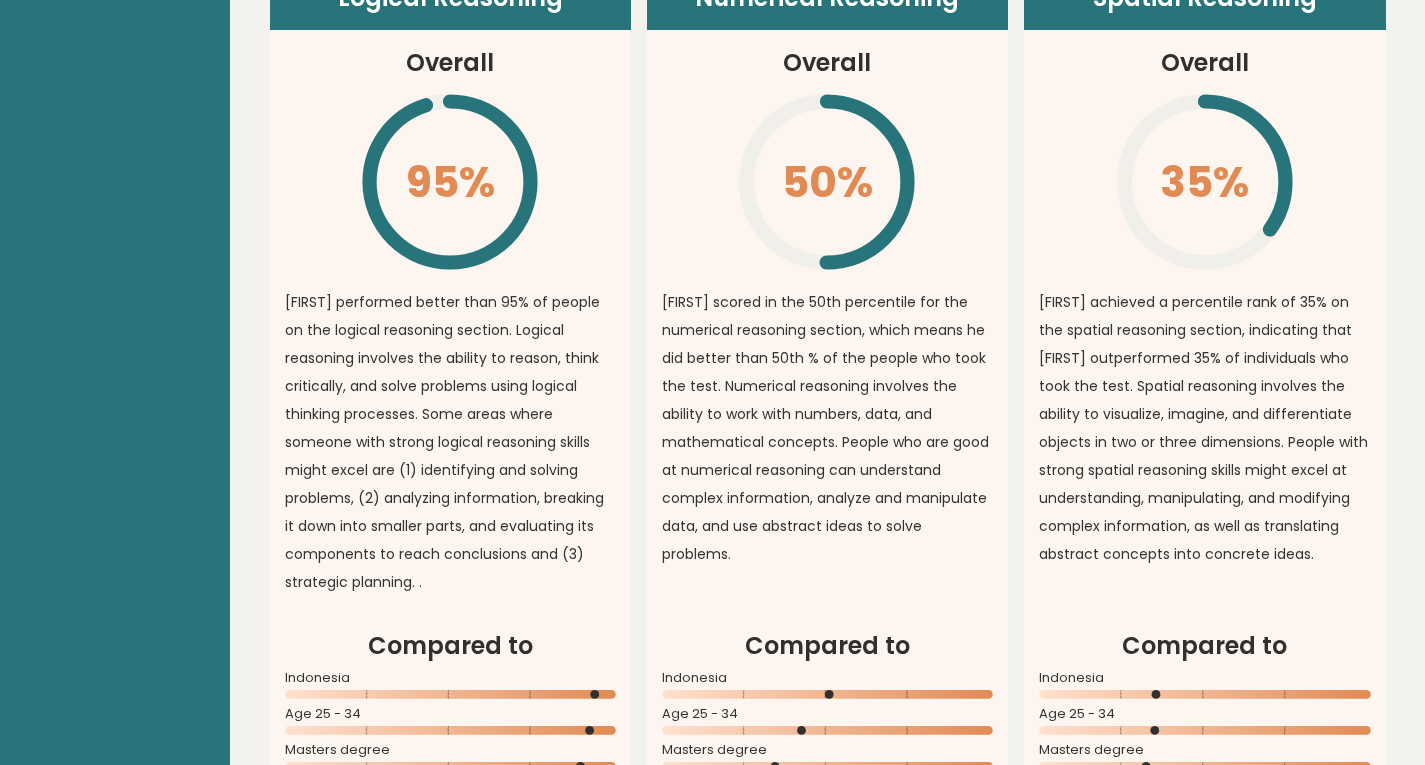 scroll, scrollTop: 1500, scrollLeft: 0, axis: vertical 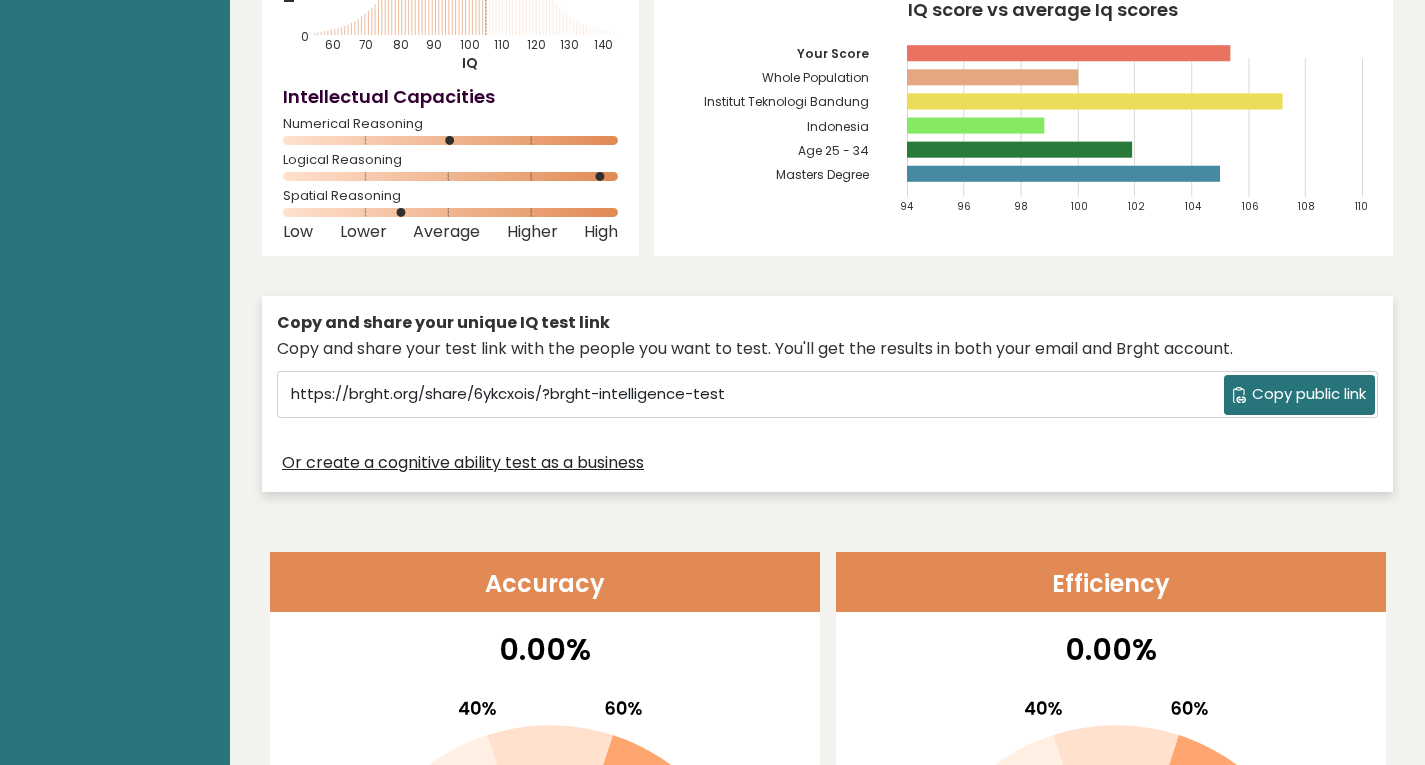 click on "Copy public link" at bounding box center (1309, 394) 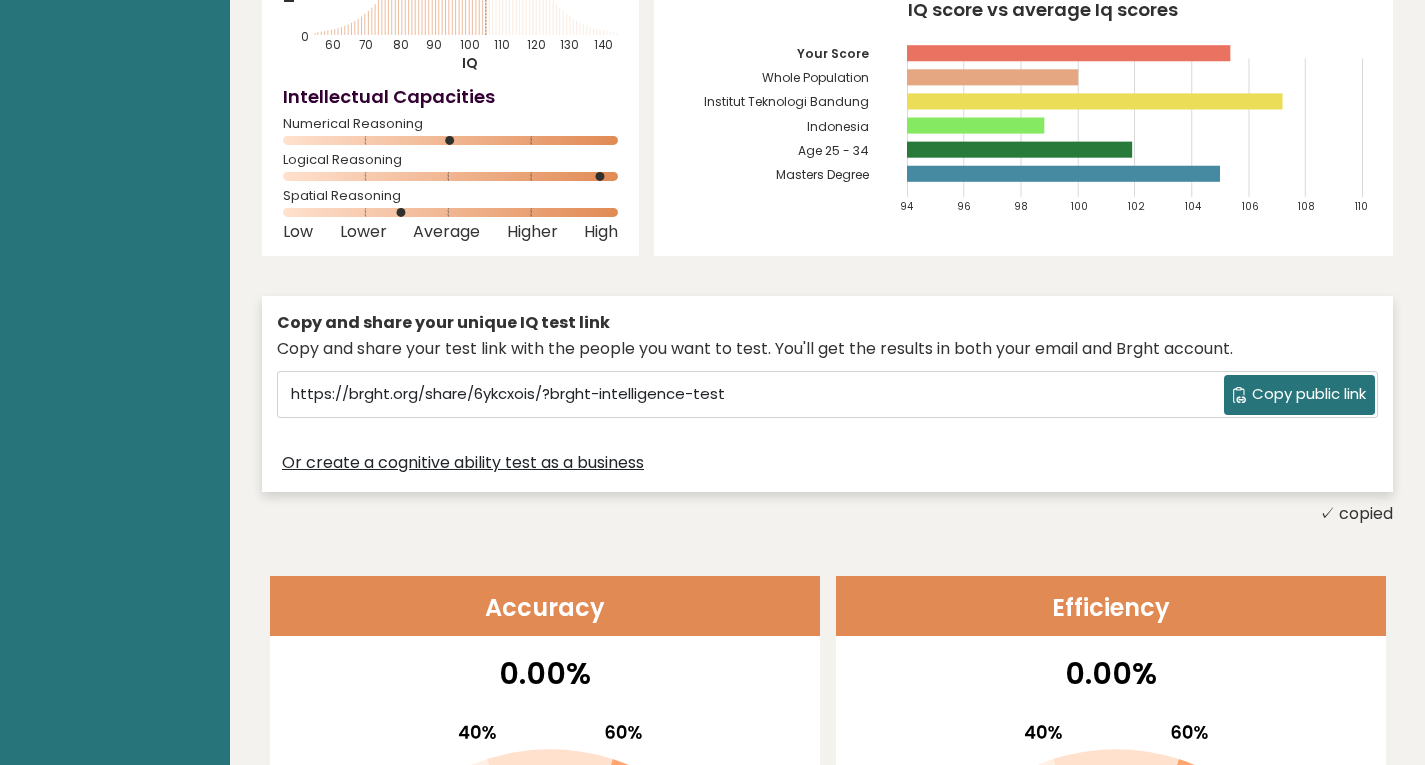 click on "Copy public link" at bounding box center (1309, 394) 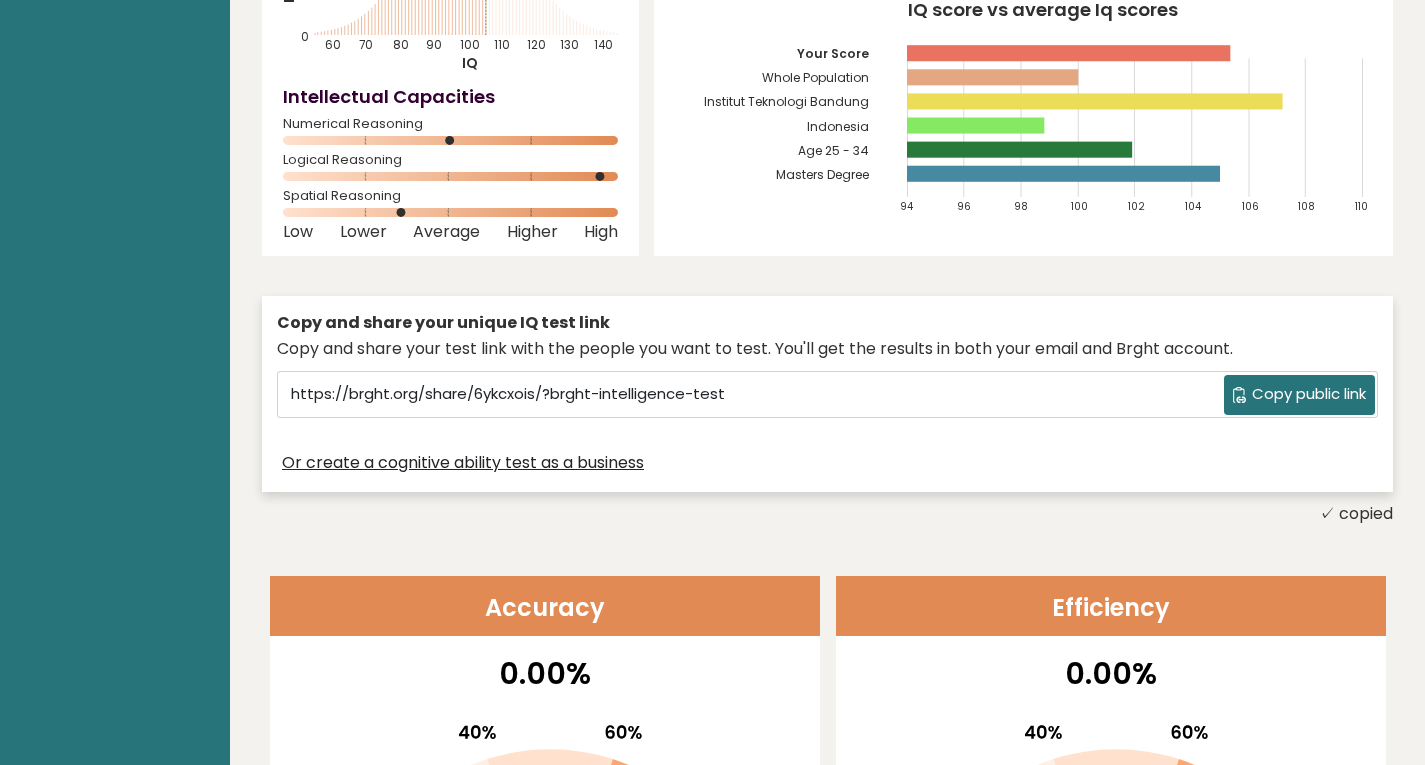 click on "Date:  August 07, 2025
Test:   Full 30 minute IQ test
Download PDF
Downloading...
Downloading
✓ Your PDF is downloaded...
Copy link to profile
II
Isada
Dashboard
Profile
Settings
Logout
Isada Ilham Ramadhan
Indonesia
IQ:  105
Population/%
IQ
0
1" at bounding box center [827, 2632] 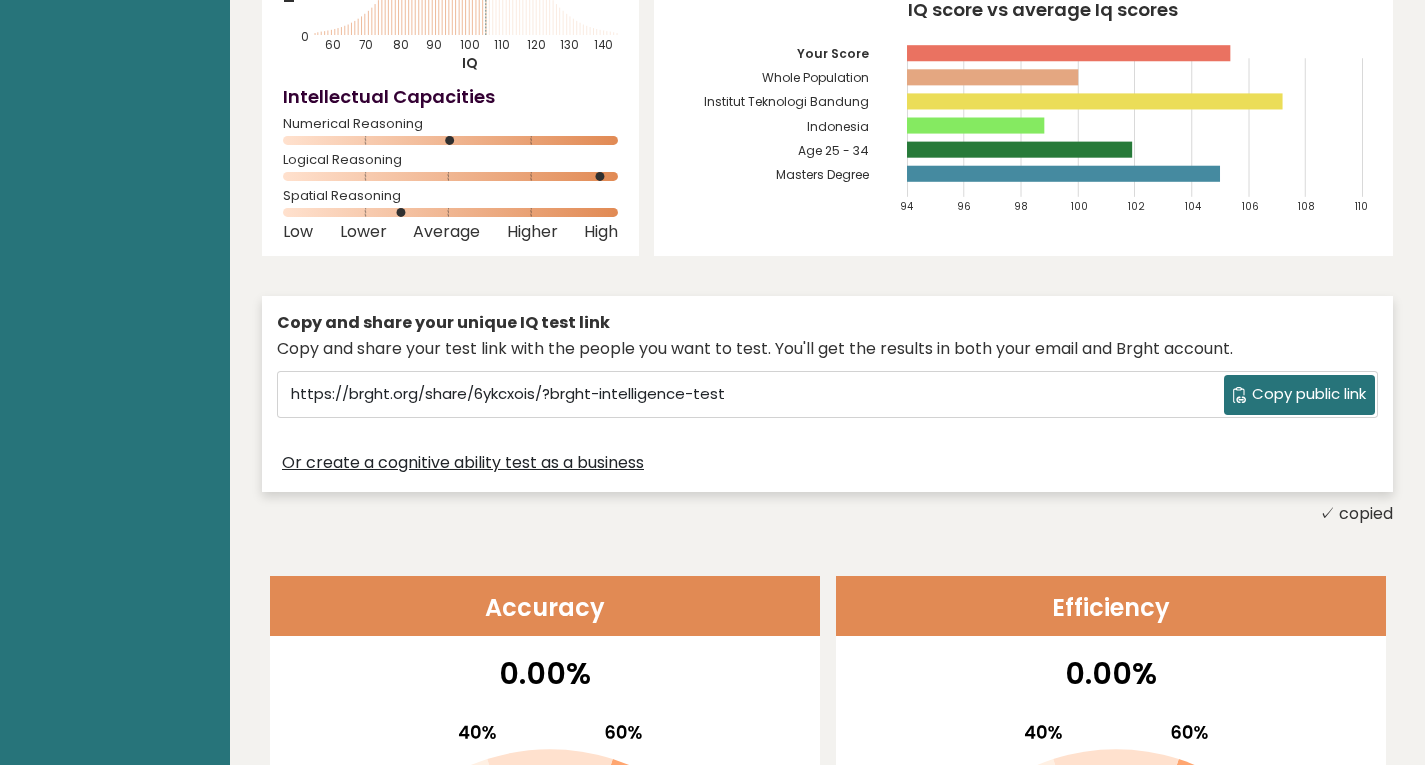 scroll, scrollTop: 0, scrollLeft: 0, axis: both 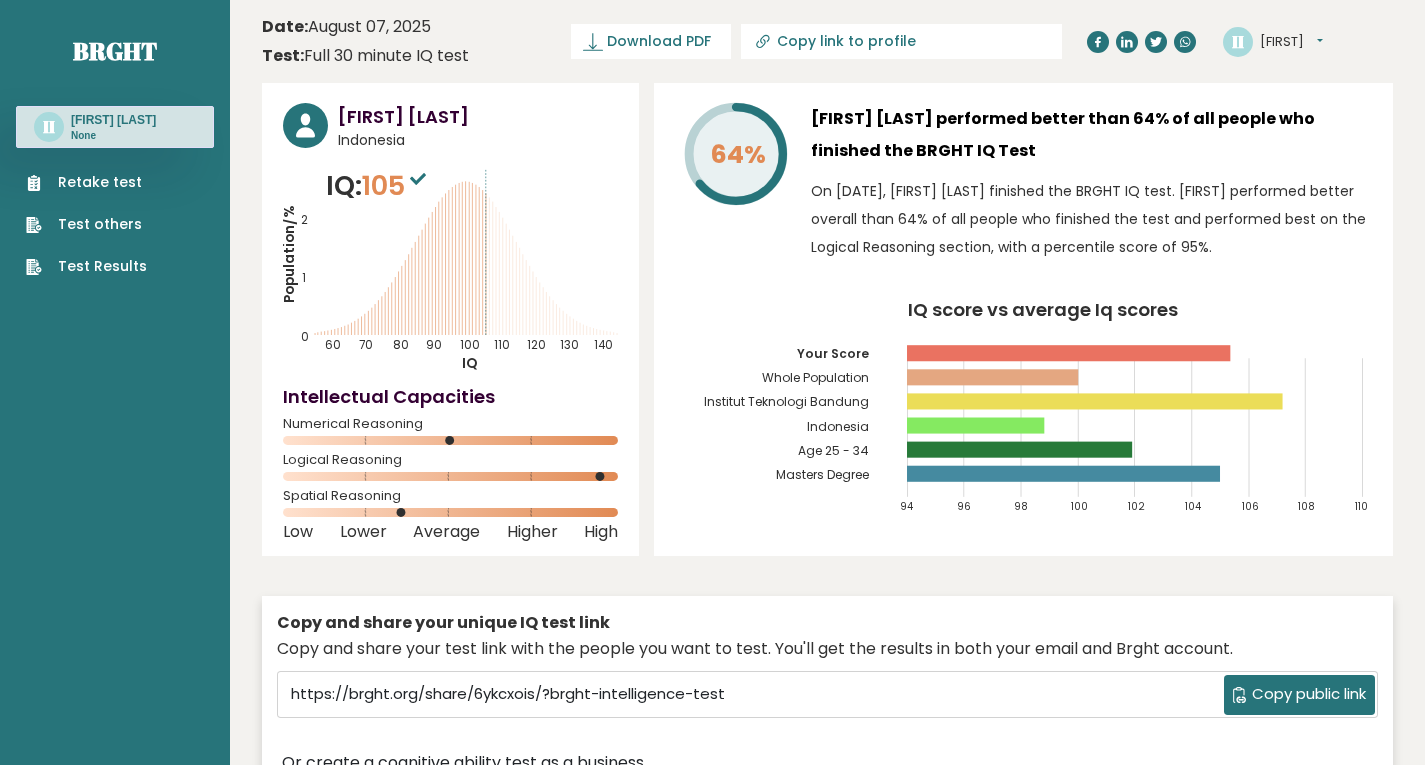click 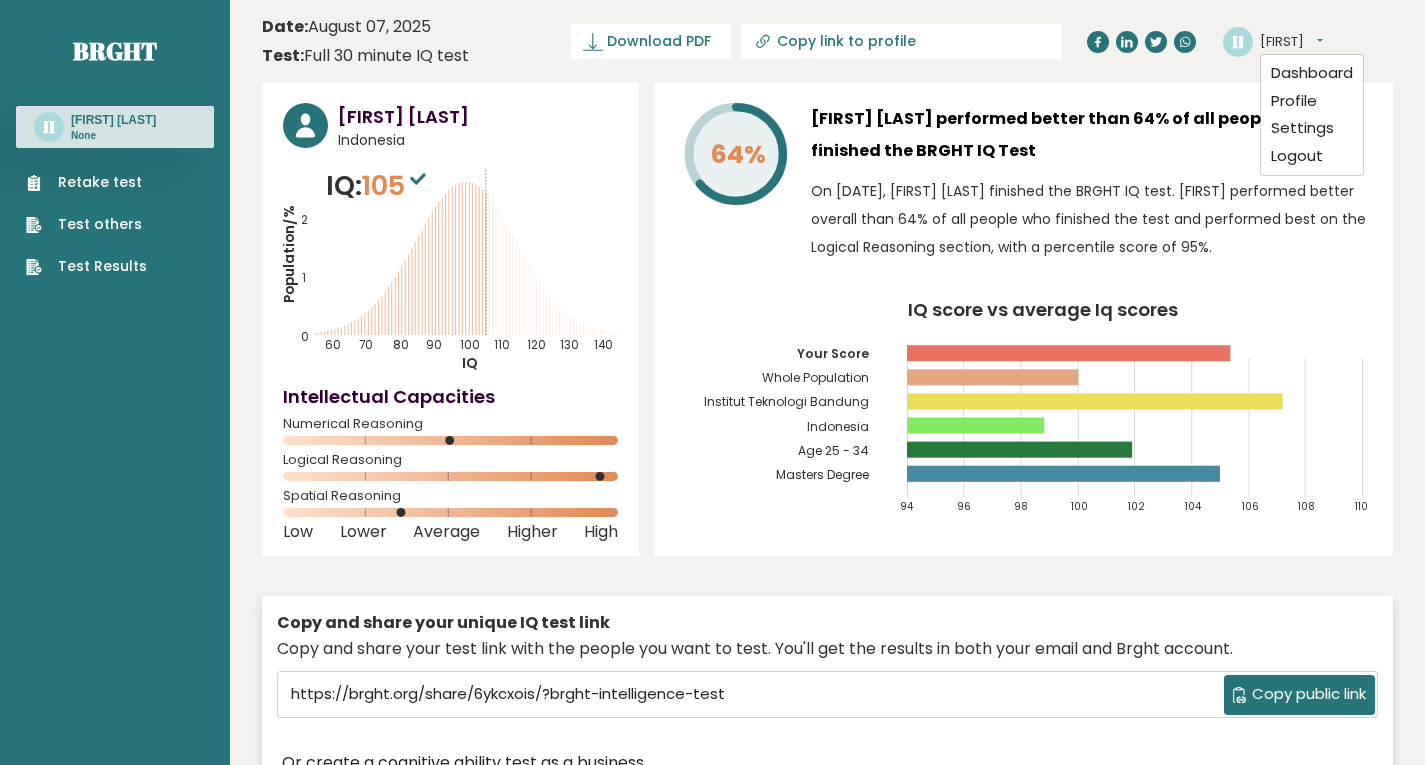 click on "II
Isada
Dashboard
Profile
Settings
Logout" at bounding box center [1308, 42] 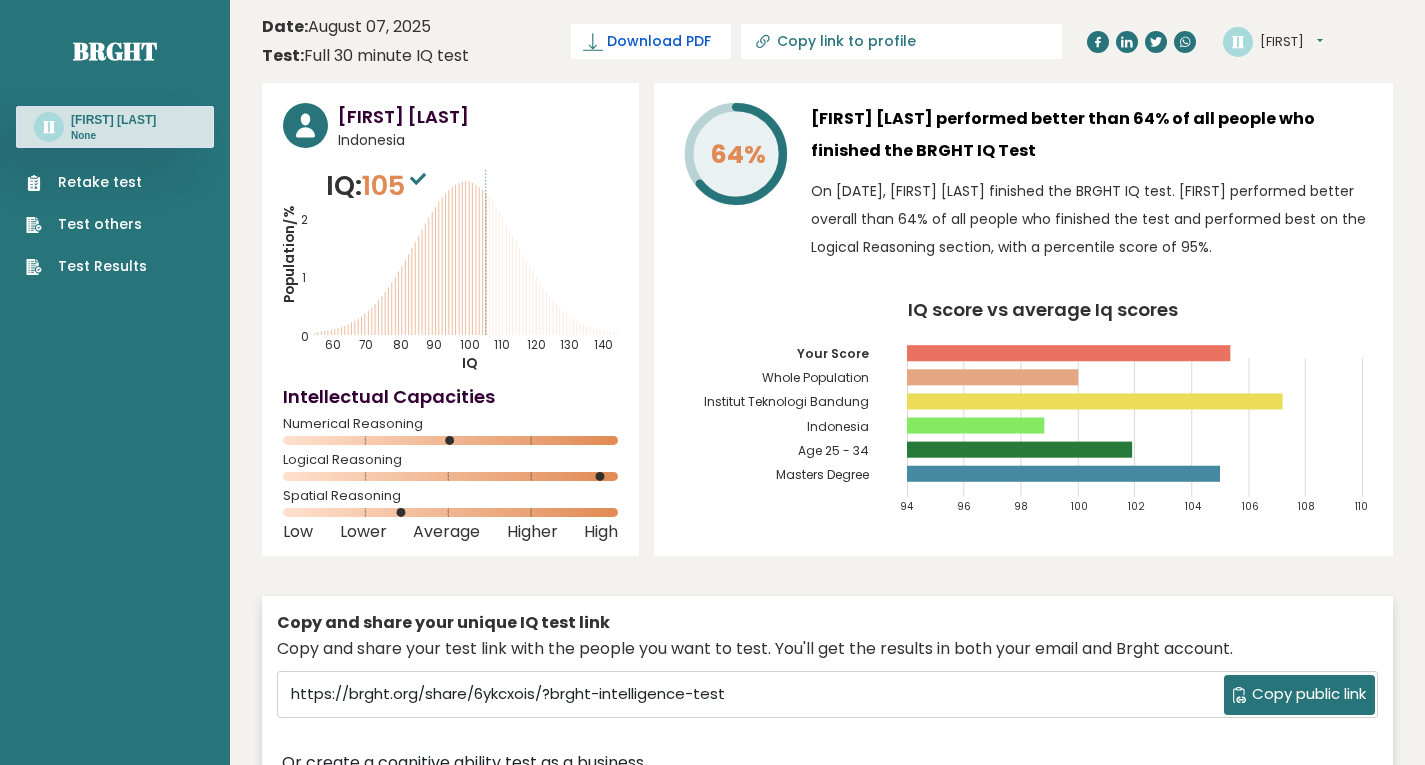 click on "Download PDF" at bounding box center [659, 41] 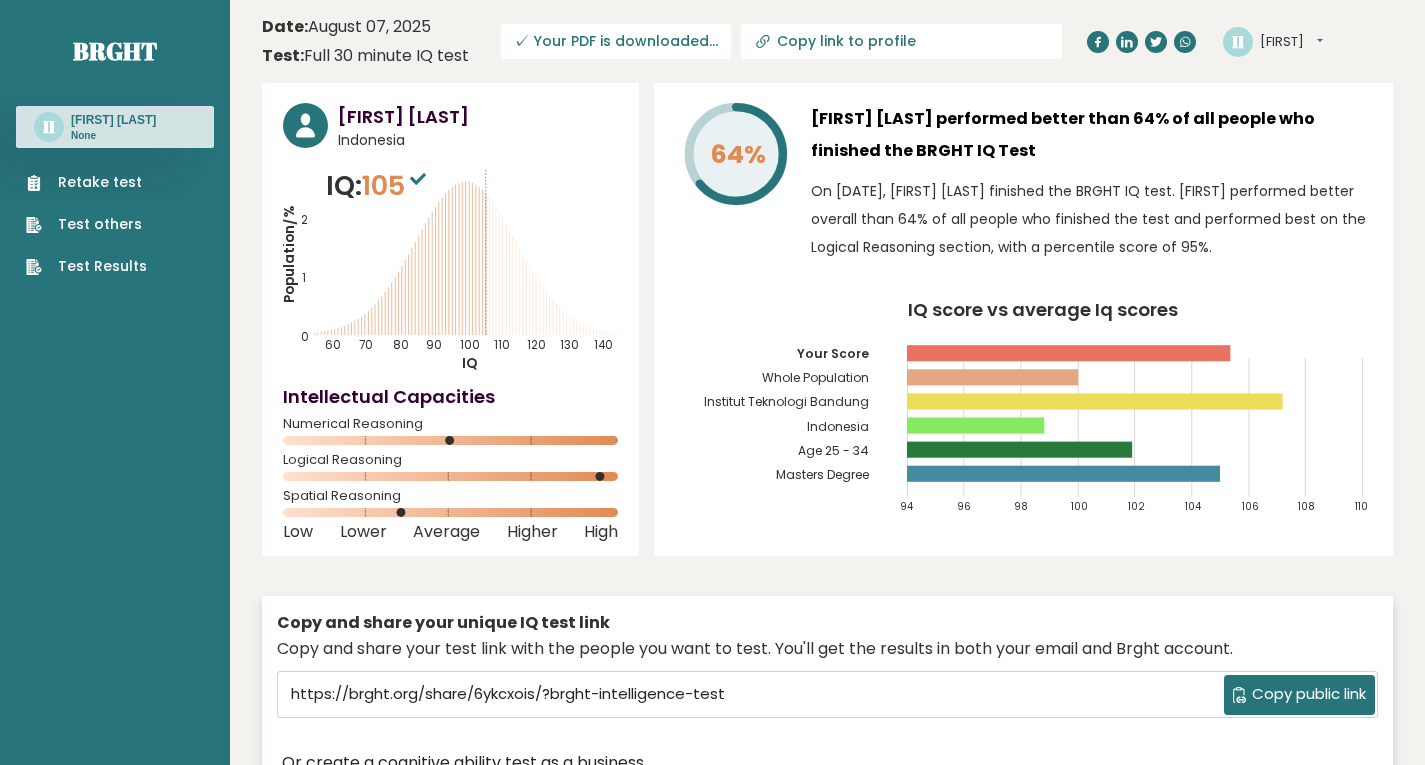 click on "Date:  August 07, 2025
Test:   Full 30 minute IQ test
Download PDF
Downloading...
Downloading
✓ Your PDF is downloaded...
Copy link to profile
II
Isada
Dashboard
Profile
Settings
Logout" at bounding box center (827, 41) 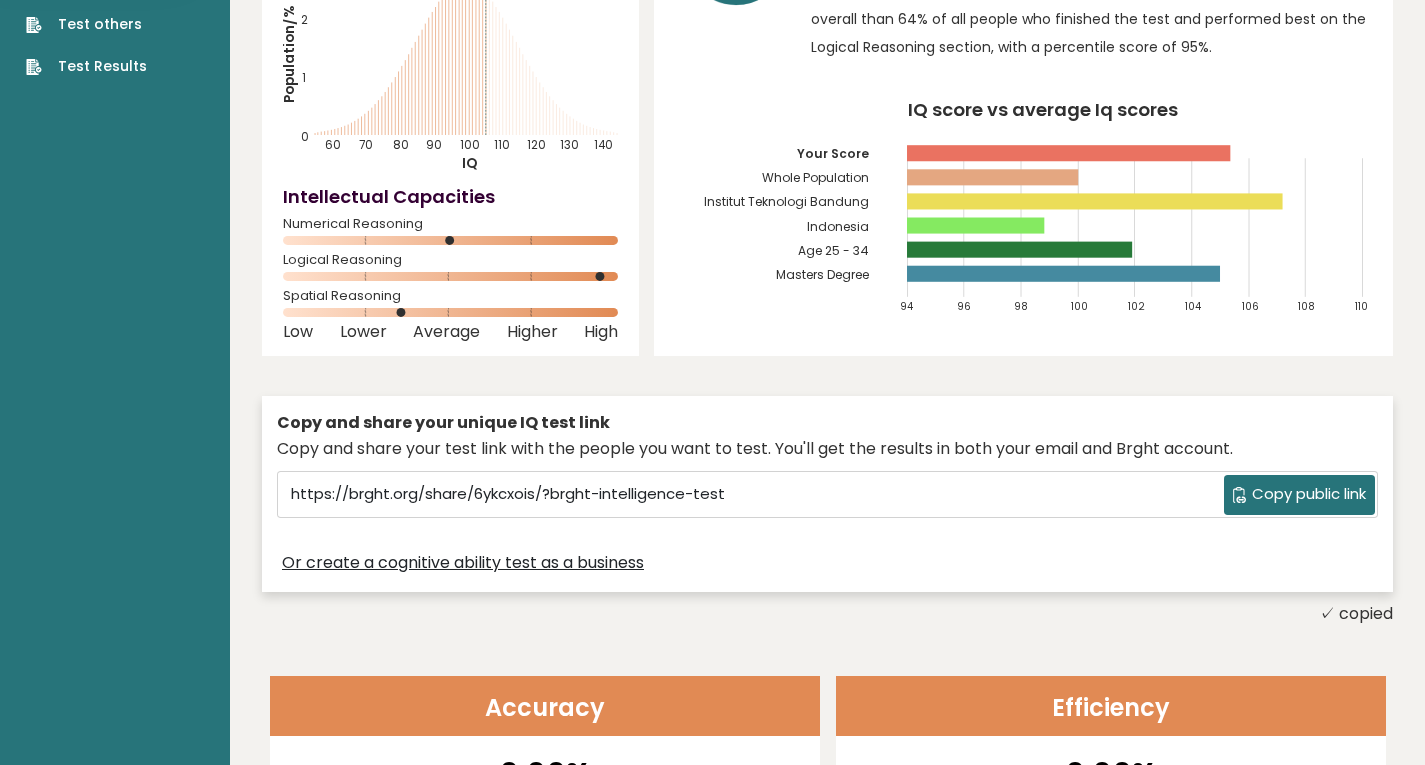 scroll, scrollTop: 0, scrollLeft: 0, axis: both 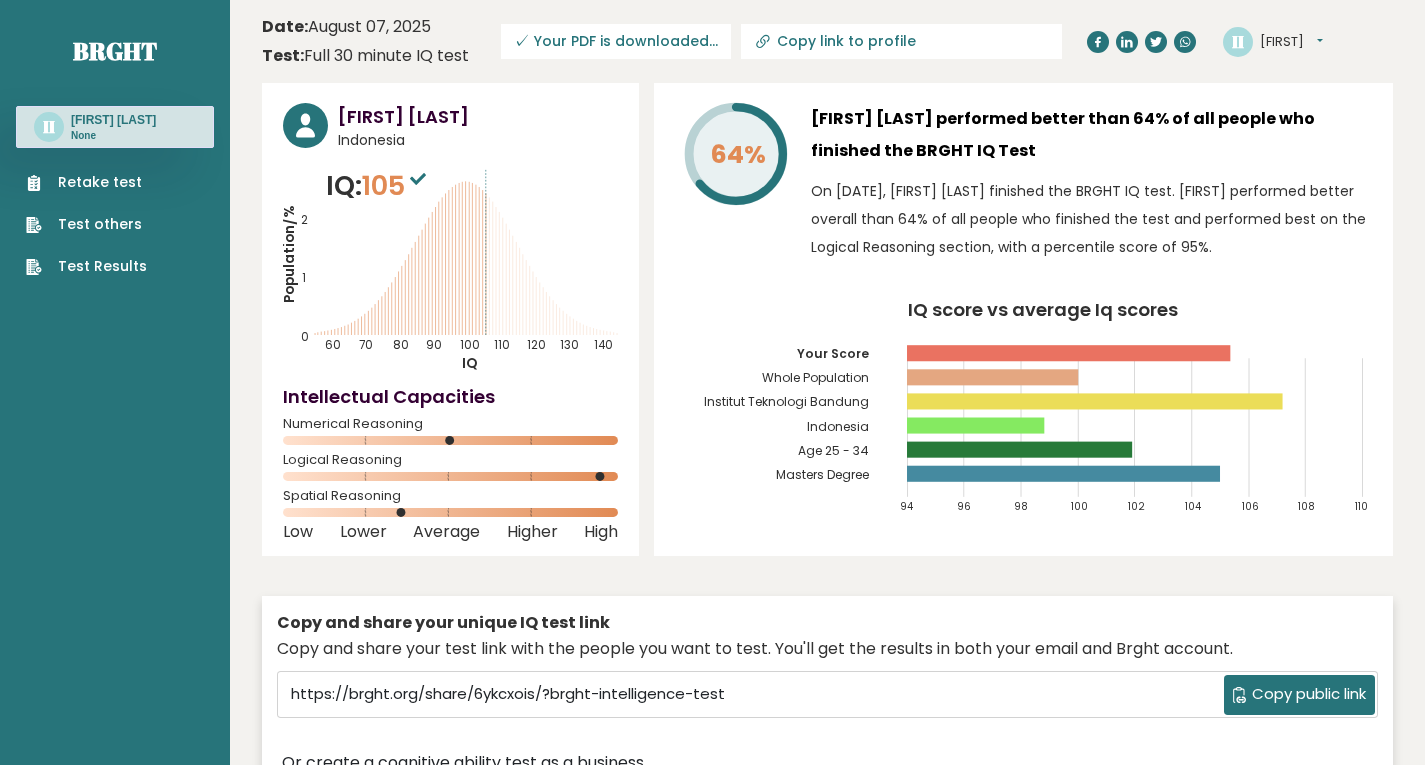 click 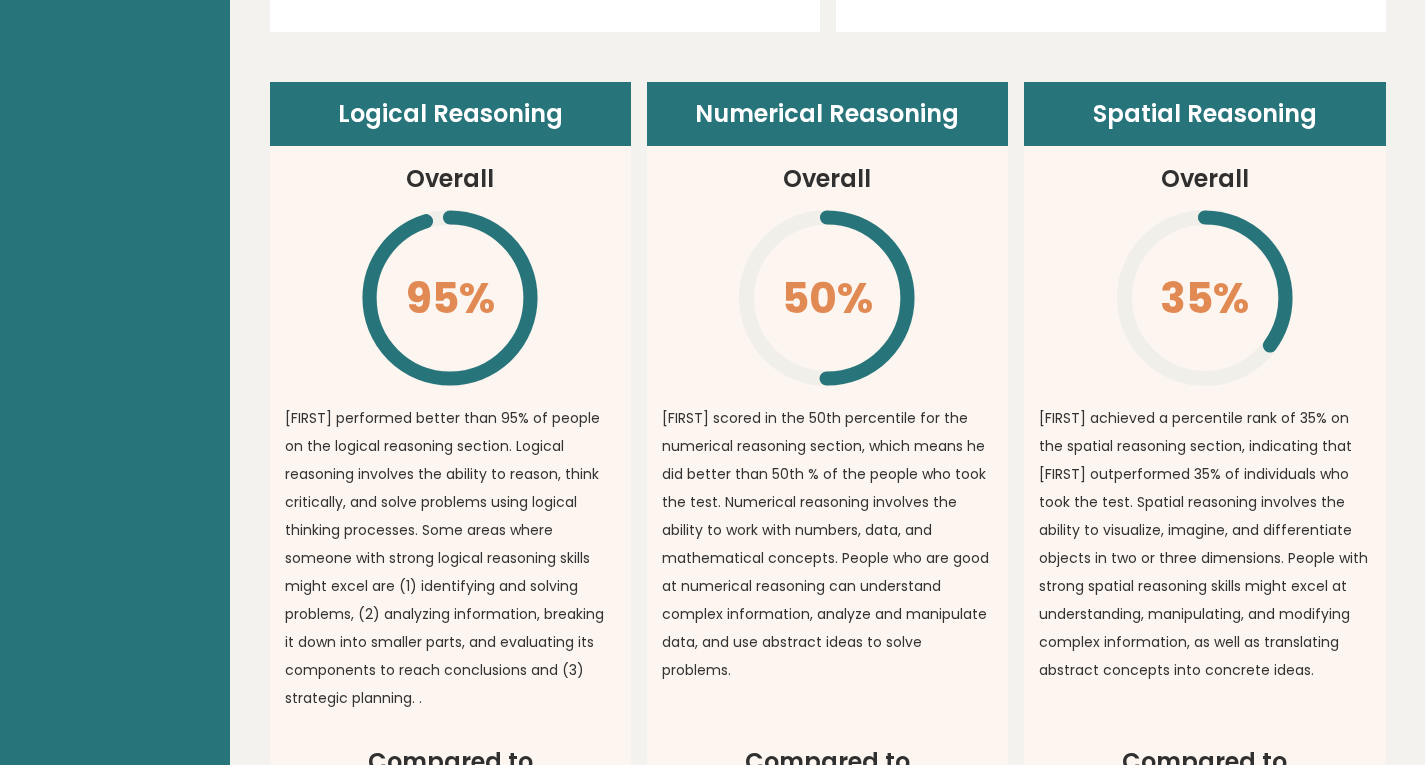click on "\" 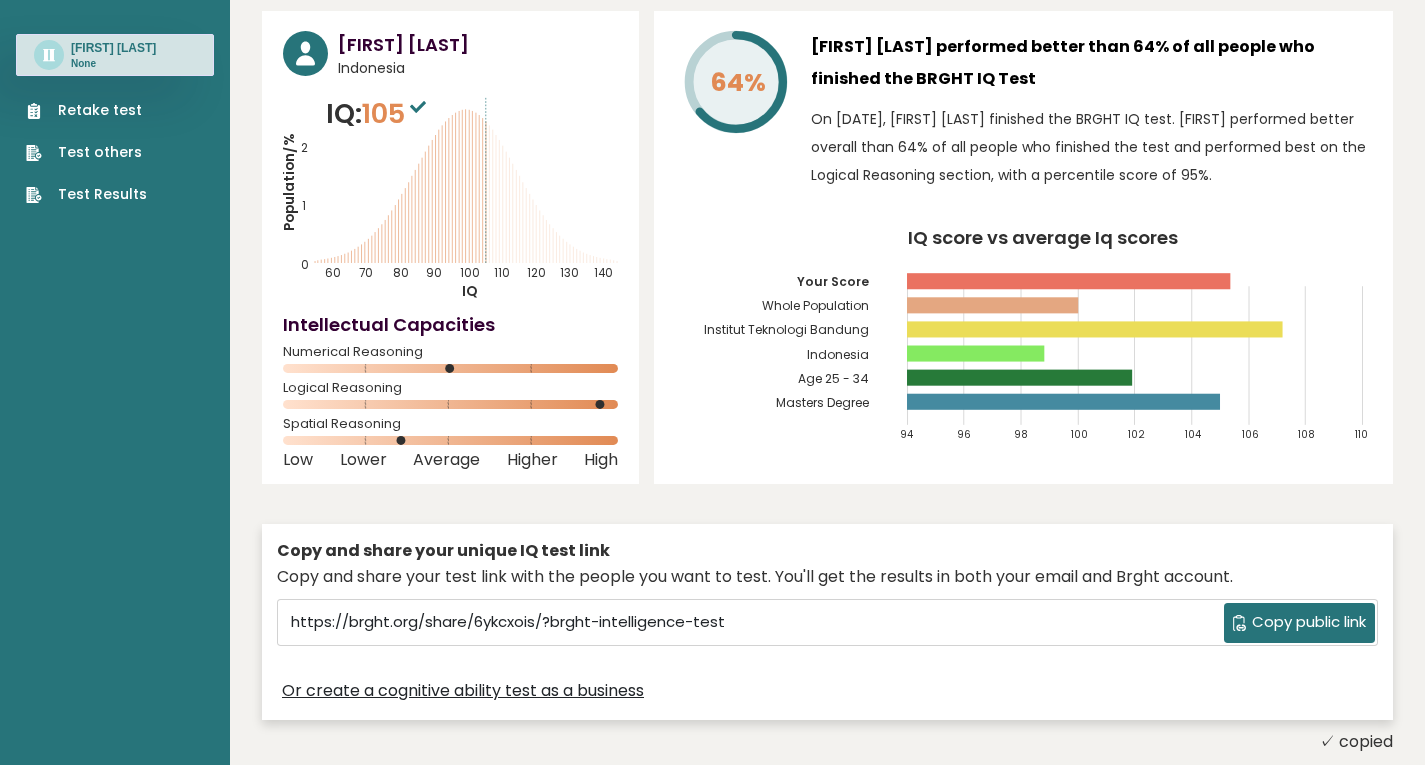 scroll, scrollTop: 0, scrollLeft: 0, axis: both 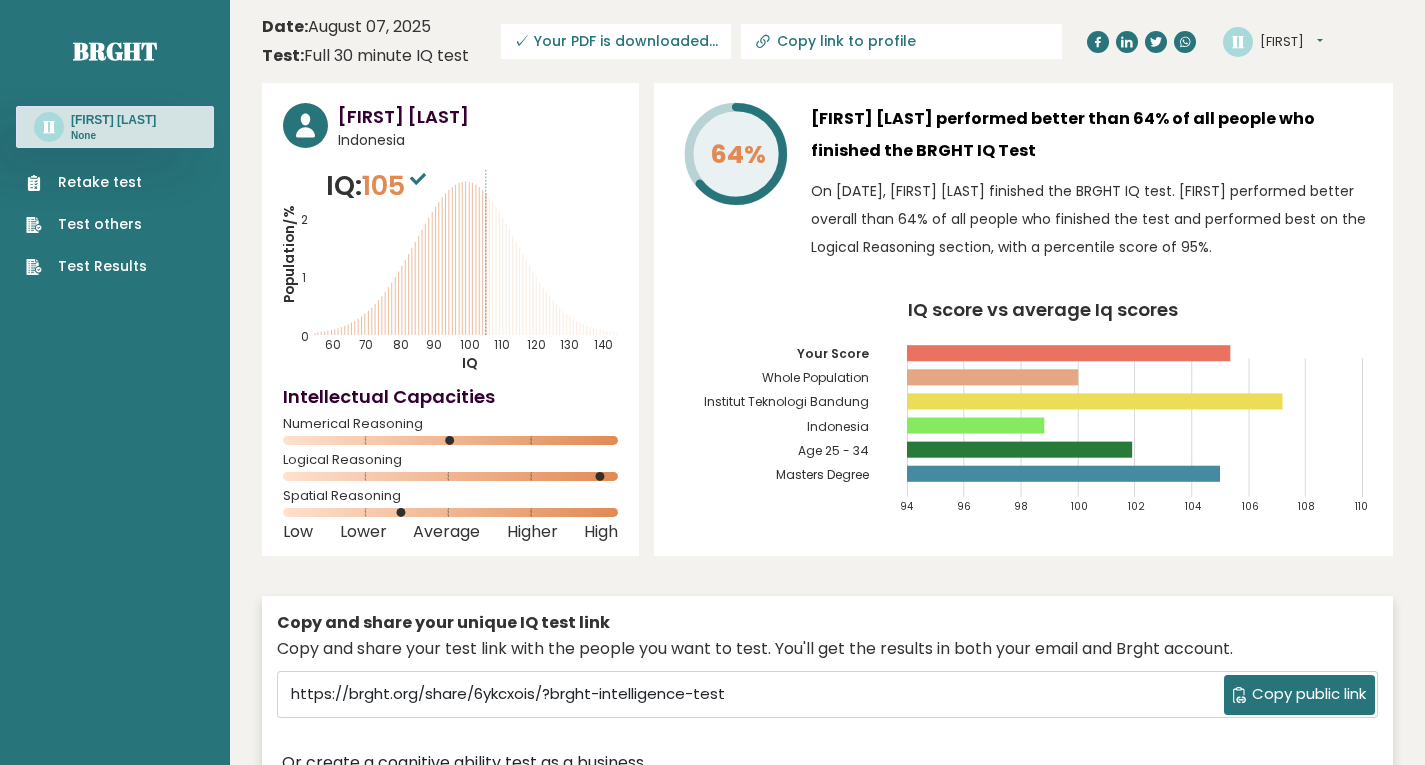 click on "Test Results" at bounding box center (86, 266) 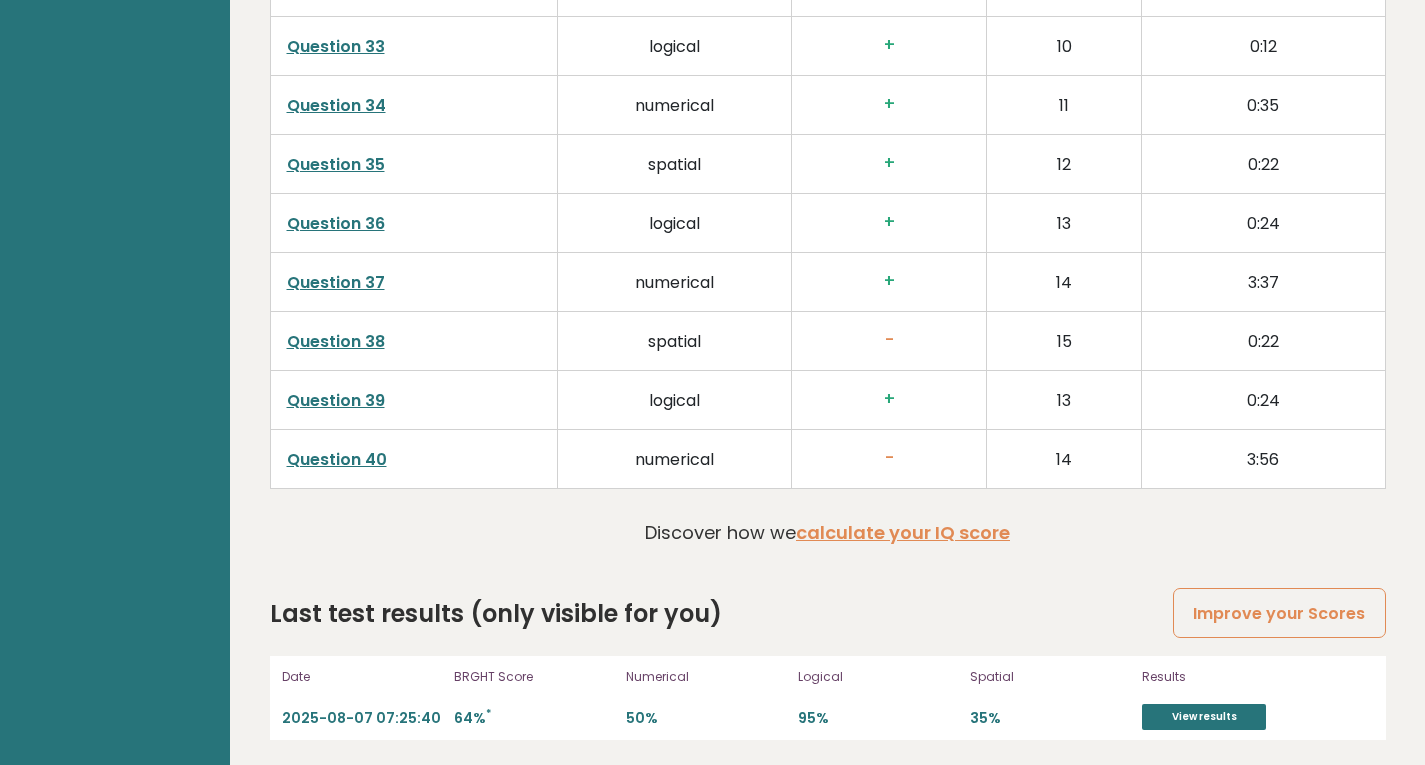 scroll, scrollTop: 5098, scrollLeft: 0, axis: vertical 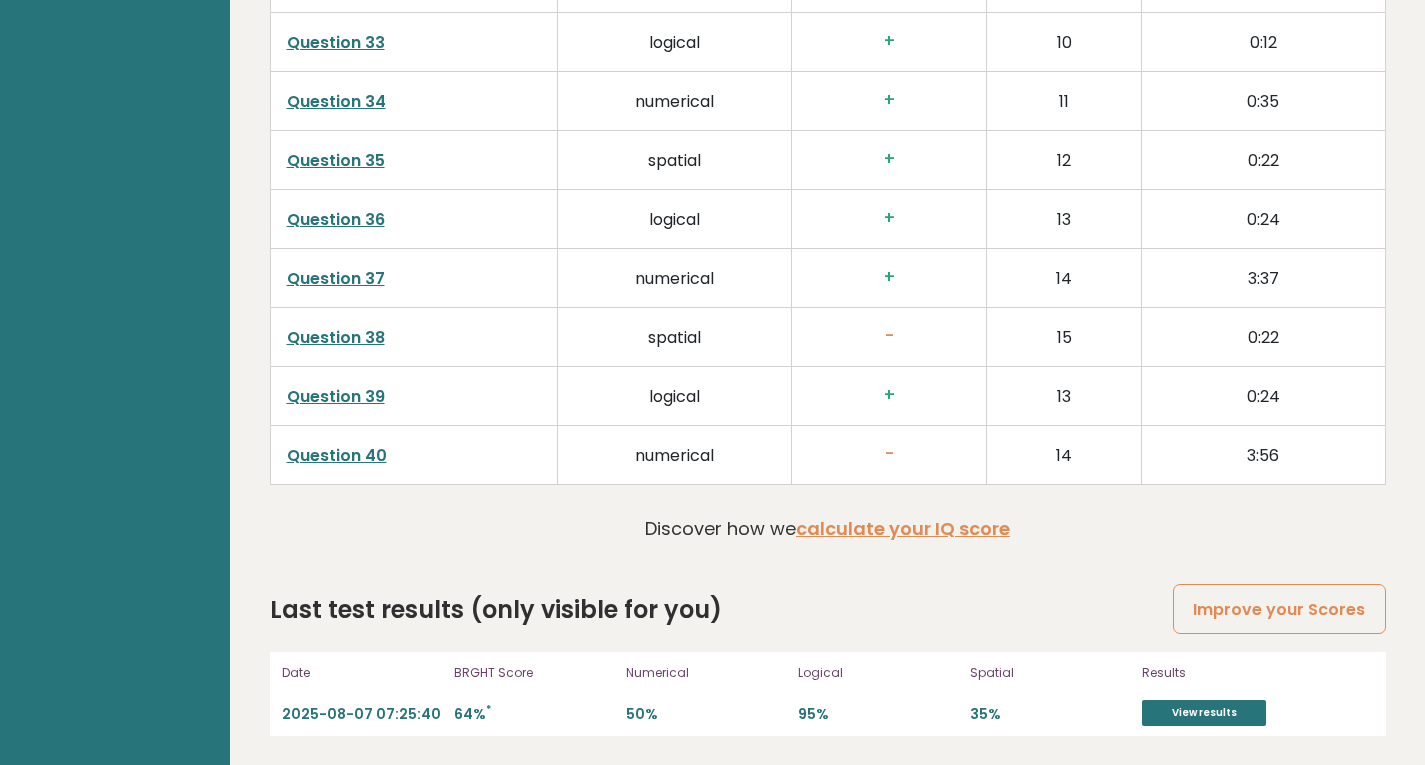 click on "Results
View results" at bounding box center (1247, 694) 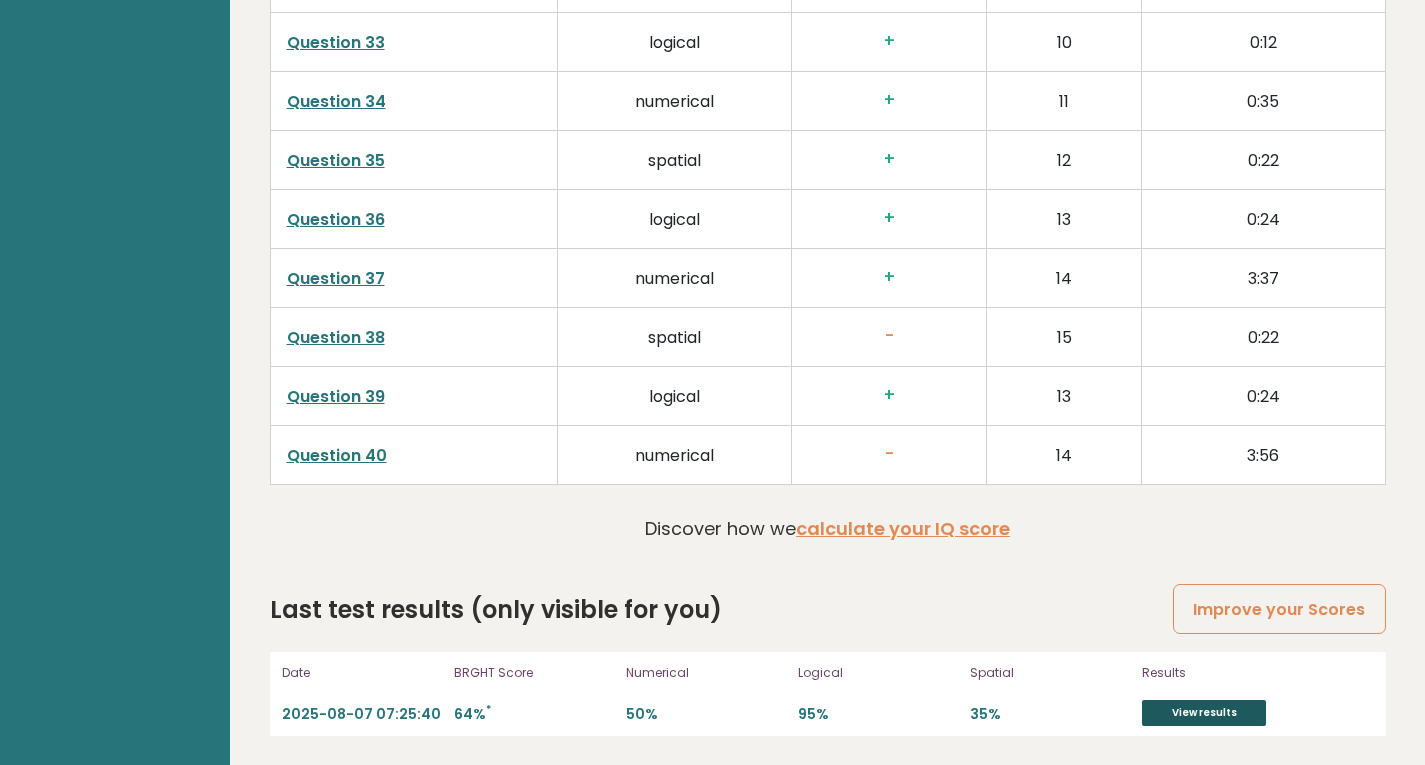 click on "View results" at bounding box center [1204, 713] 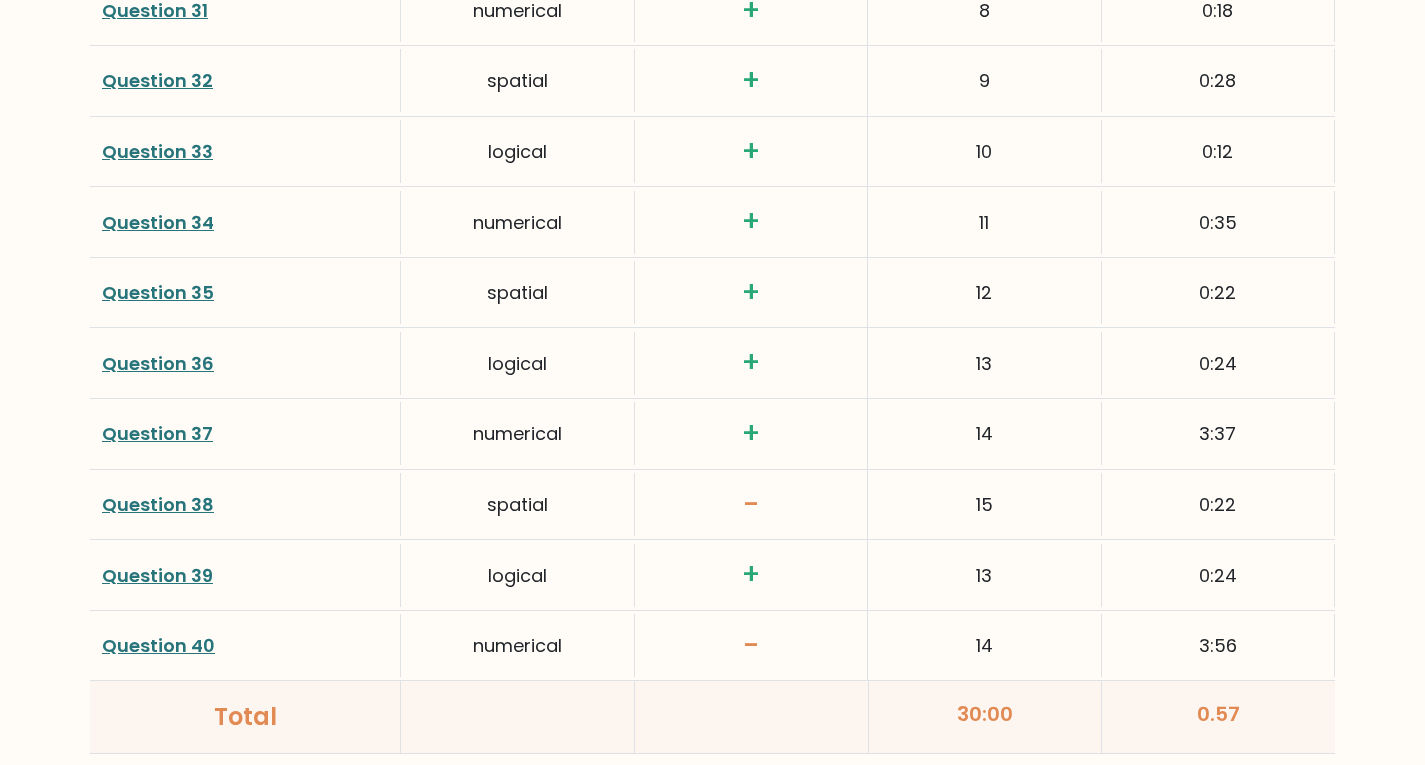 scroll, scrollTop: 5100, scrollLeft: 0, axis: vertical 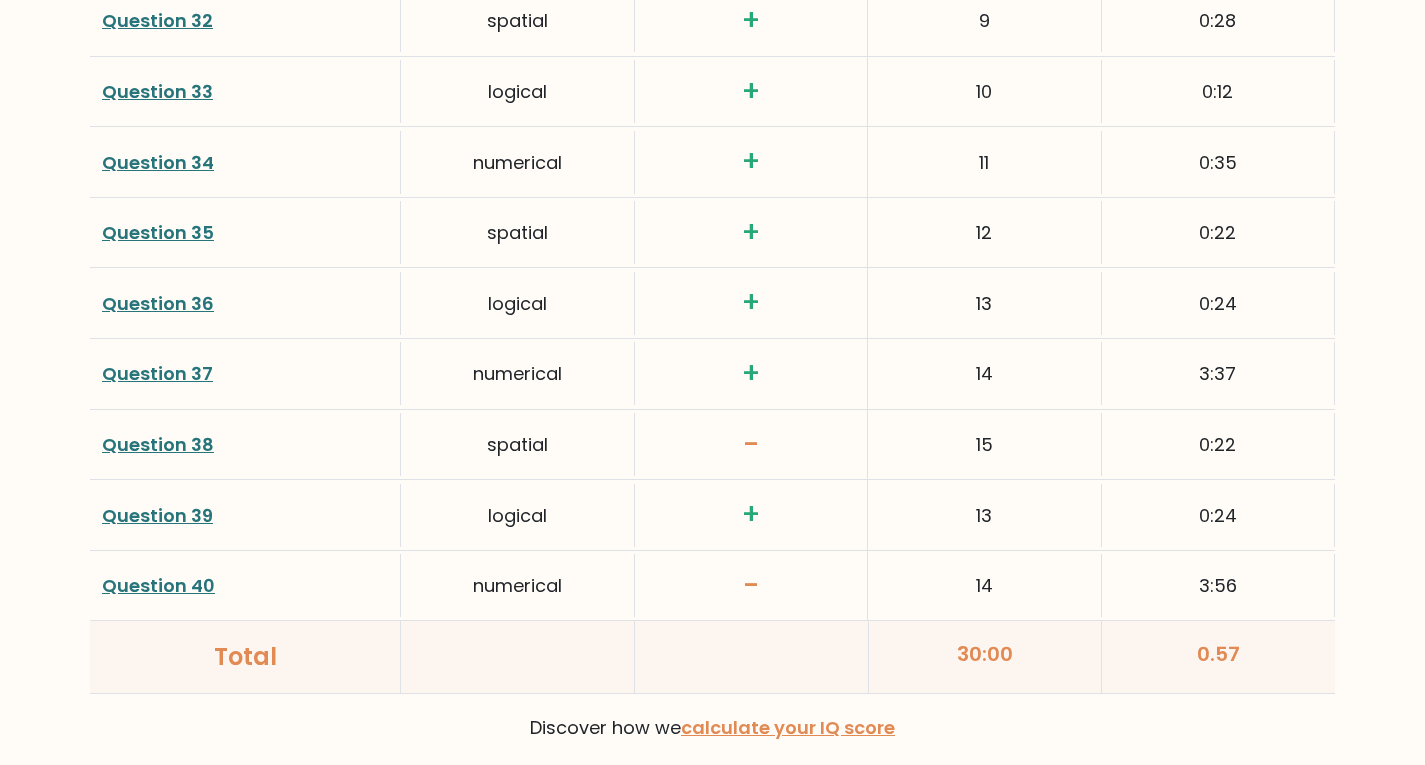 drag, startPoint x: 967, startPoint y: 451, endPoint x: 1010, endPoint y: 448, distance: 43.104523 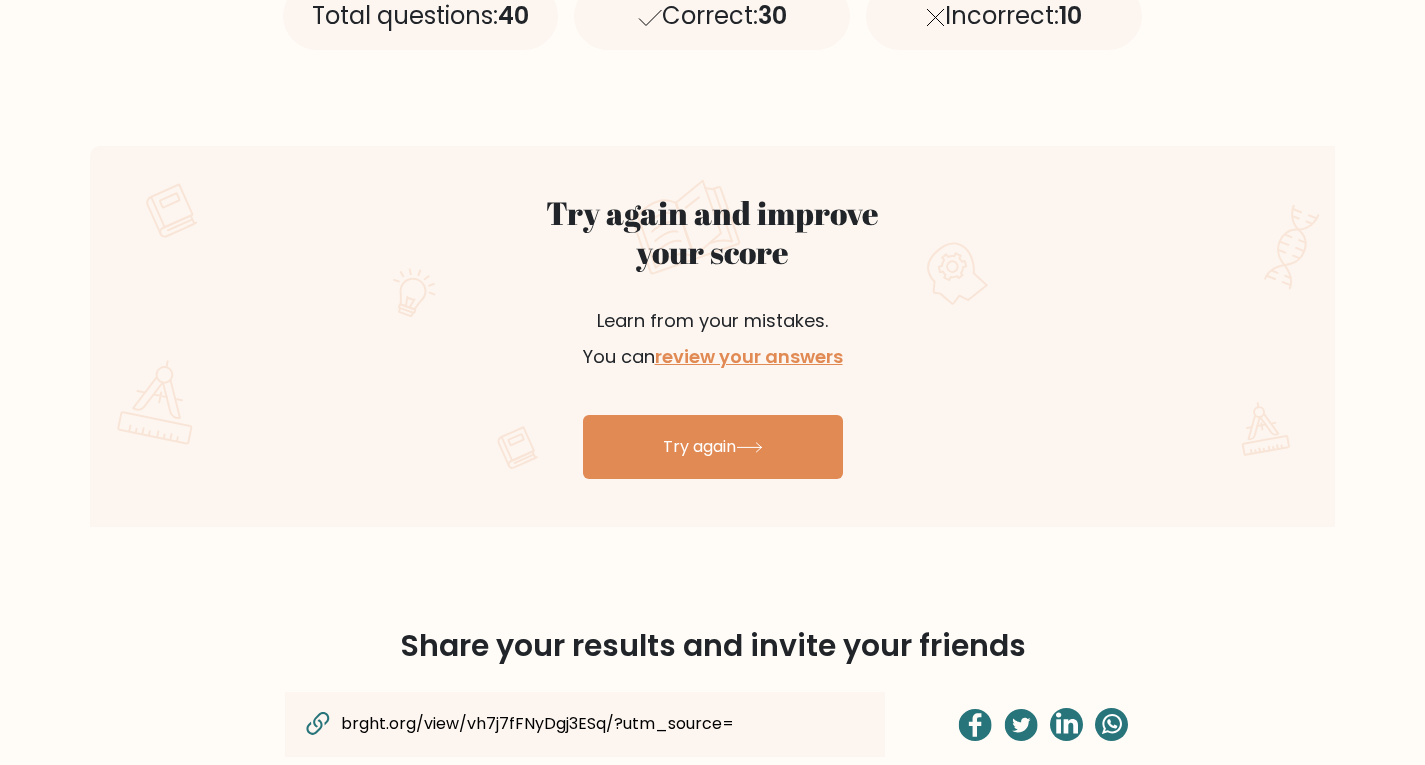 scroll, scrollTop: 1000, scrollLeft: 0, axis: vertical 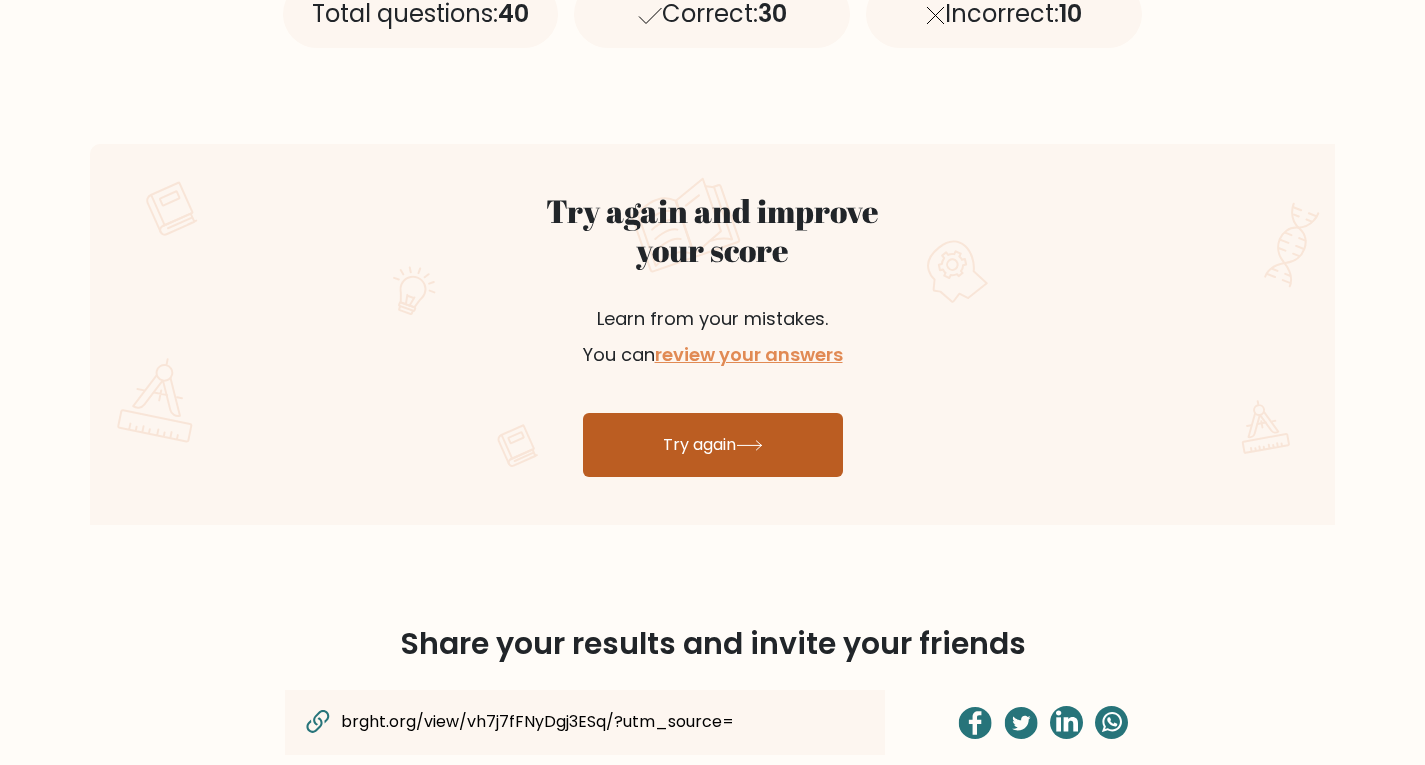 click on "Try again" at bounding box center (713, 445) 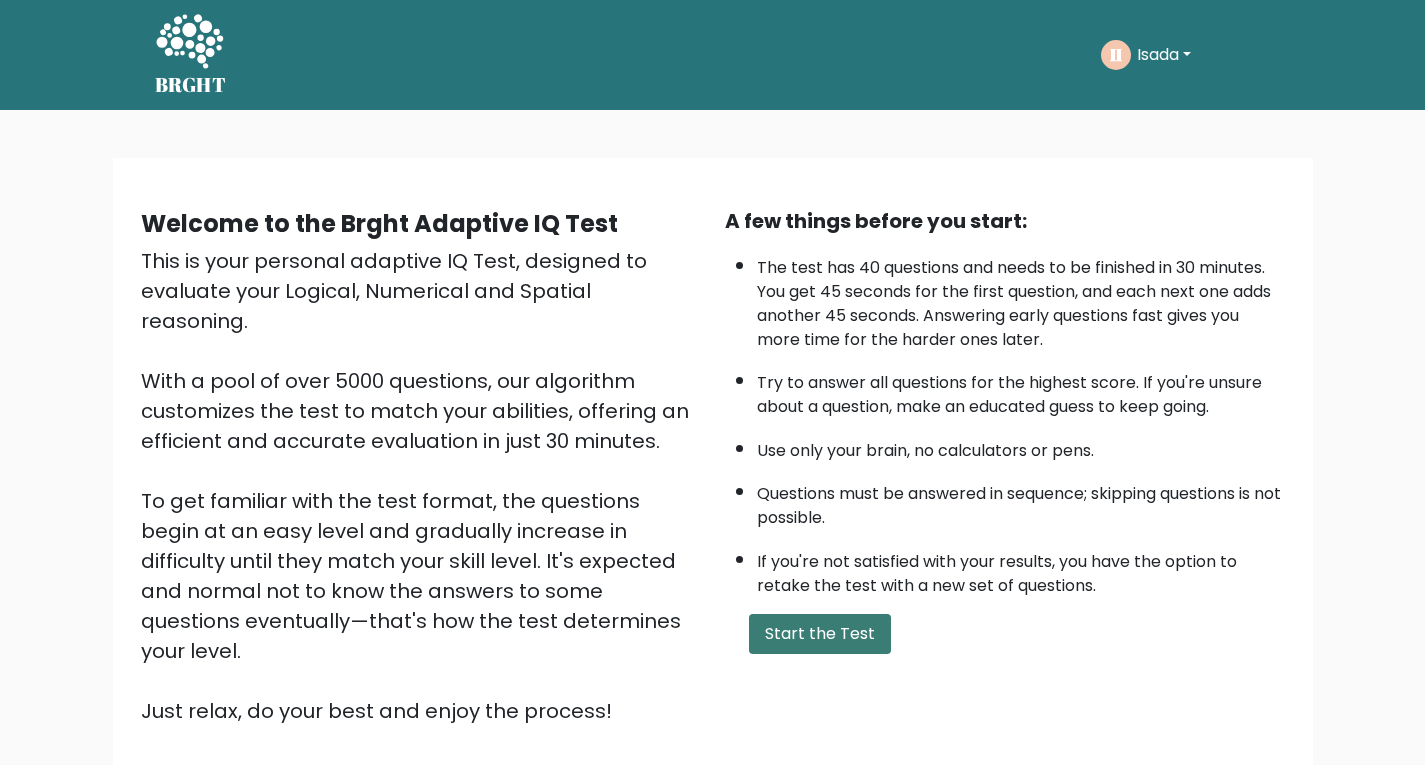scroll, scrollTop: 0, scrollLeft: 0, axis: both 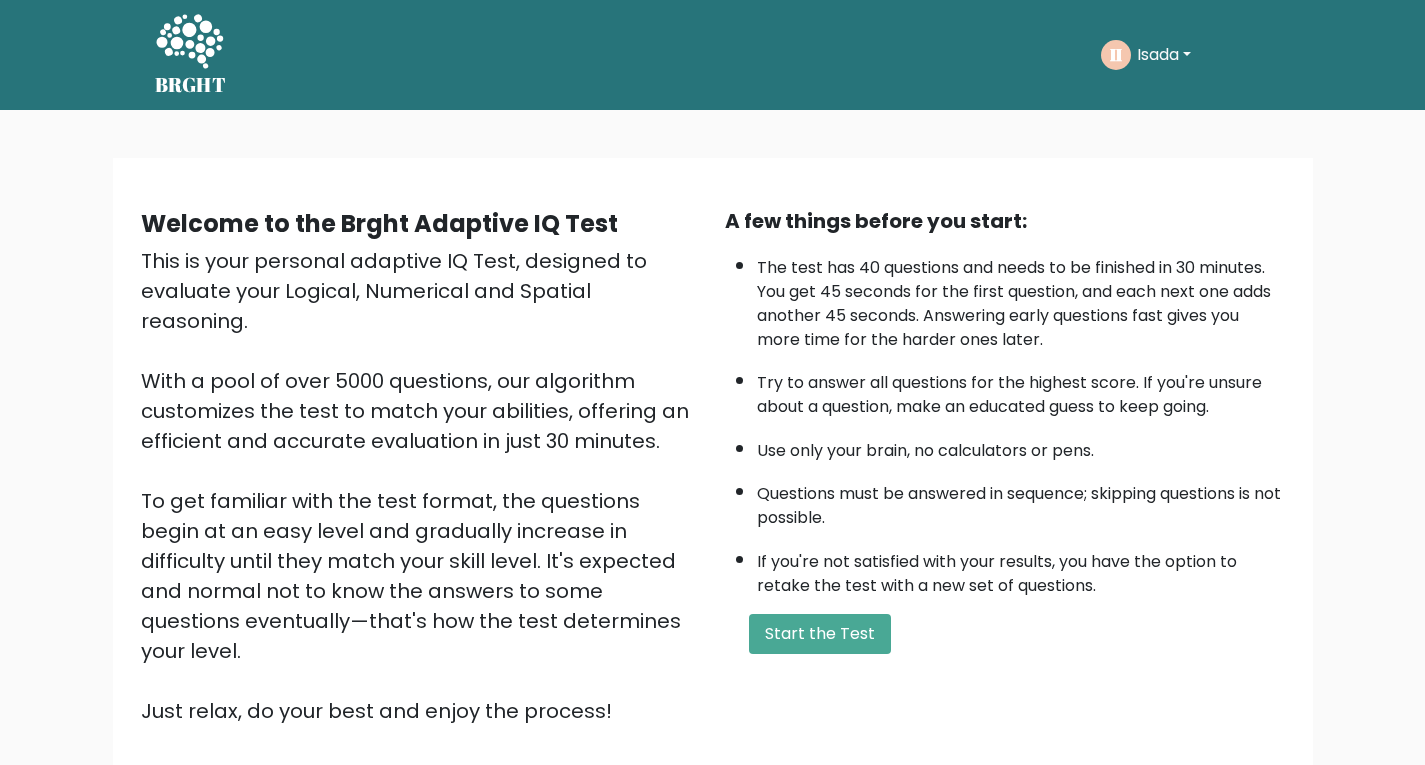 click on "Isada" at bounding box center (1164, 55) 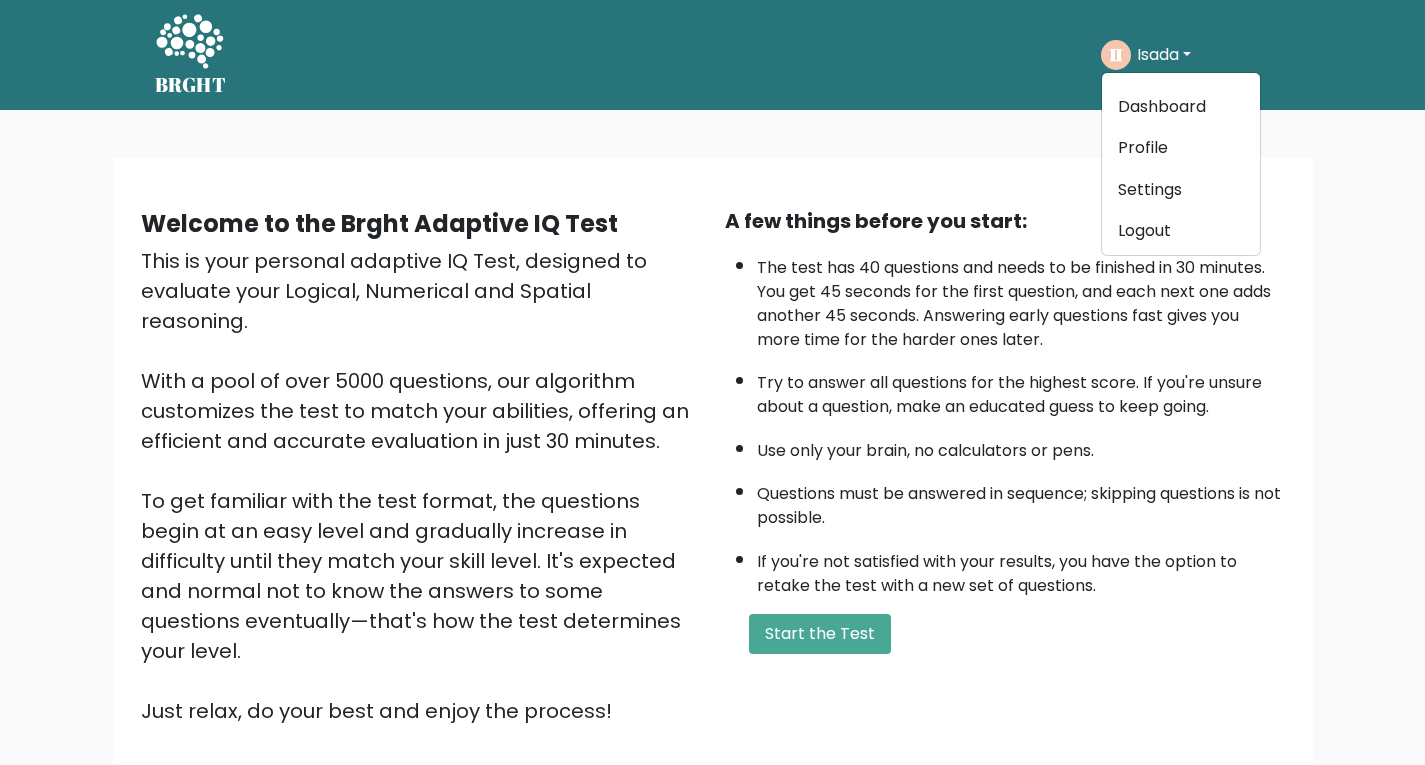 click on "Isada" at bounding box center (1164, 55) 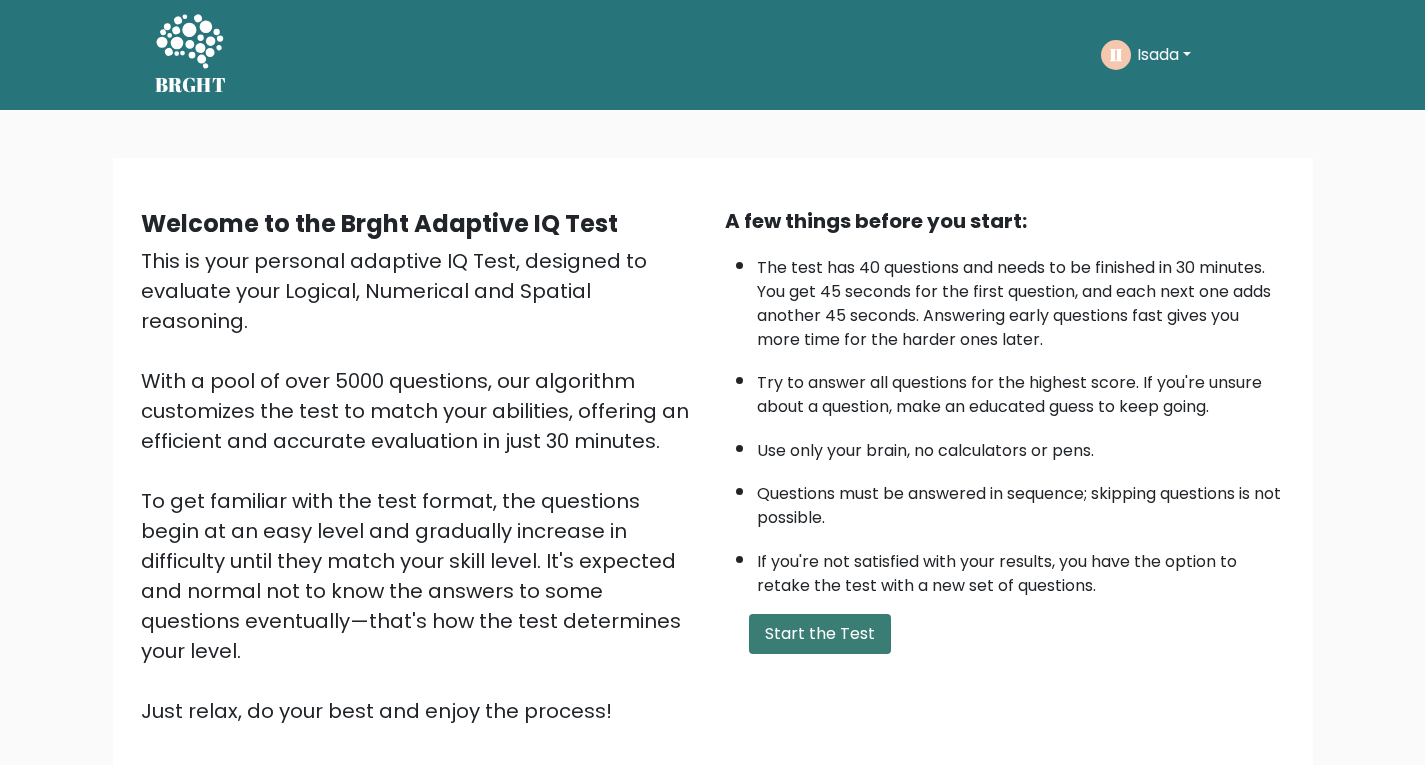 click on "Start the Test" at bounding box center (820, 634) 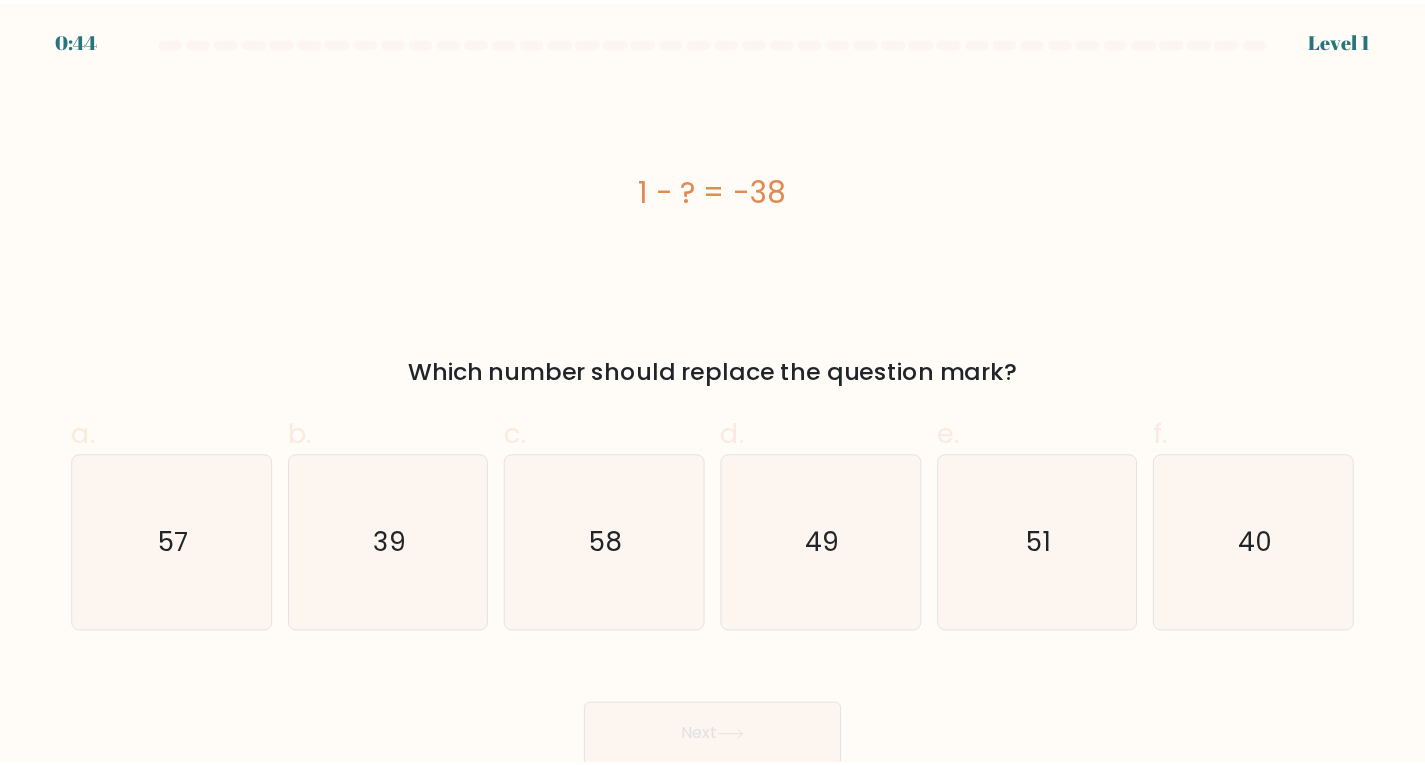 scroll, scrollTop: 0, scrollLeft: 0, axis: both 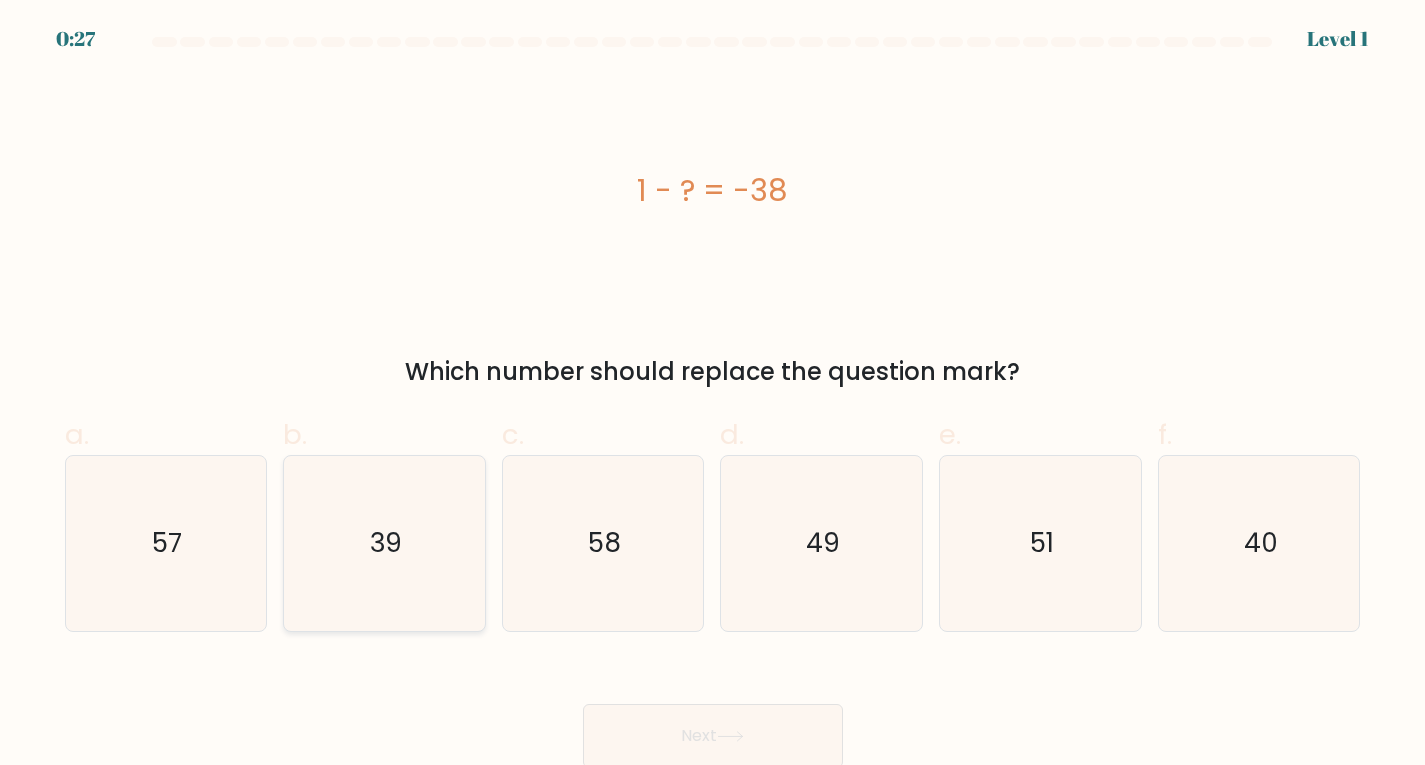 click on "39" 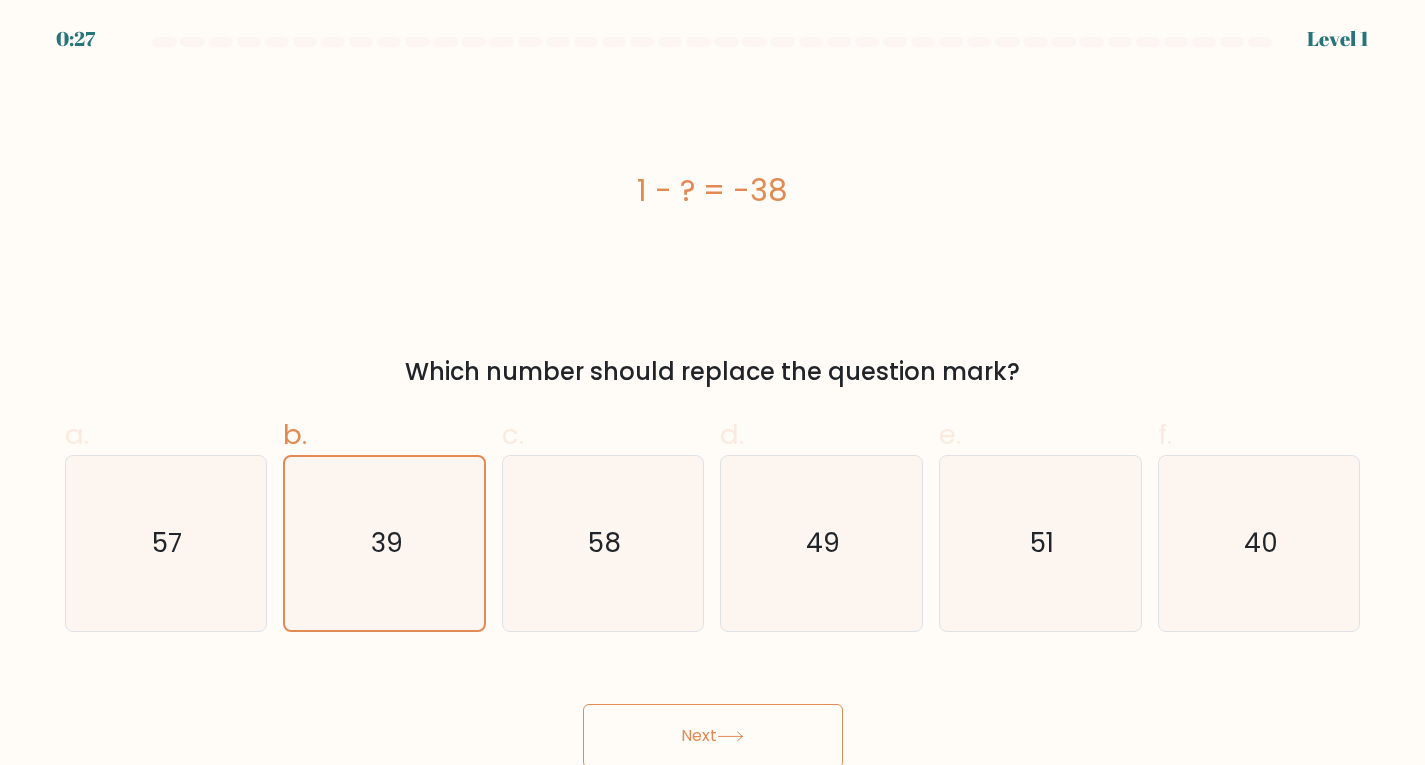 click on "Next" at bounding box center (713, 736) 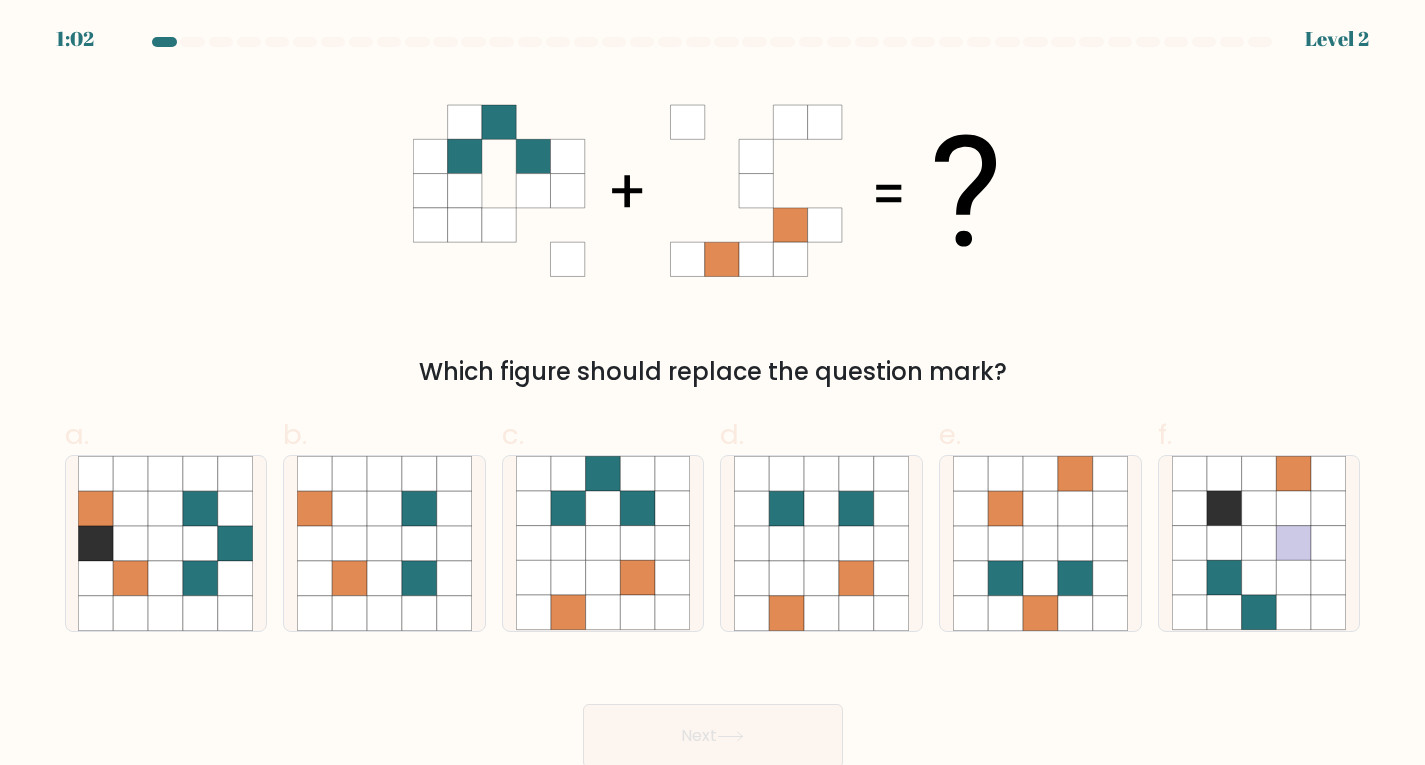 drag, startPoint x: 566, startPoint y: 600, endPoint x: 627, endPoint y: 685, distance: 104.62313 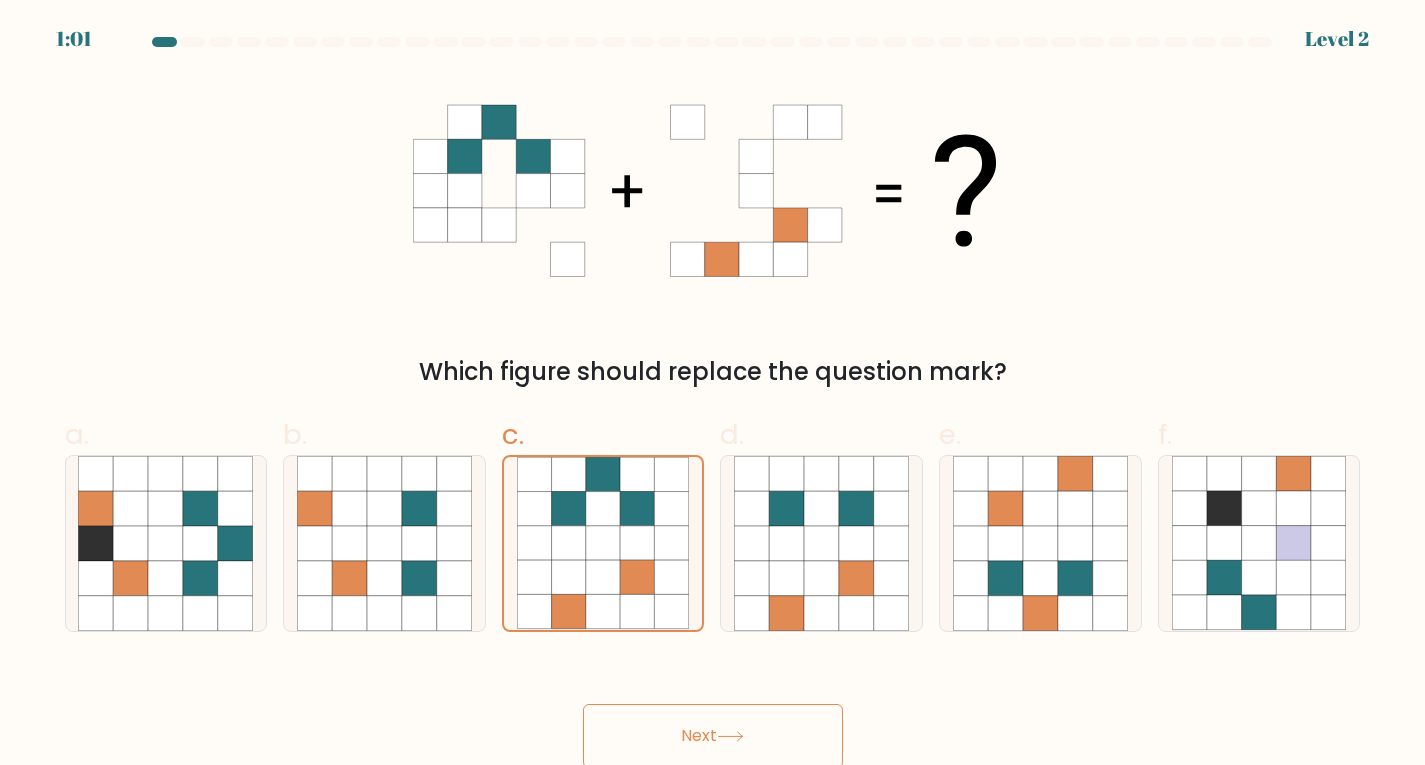 click on "Next" at bounding box center (713, 736) 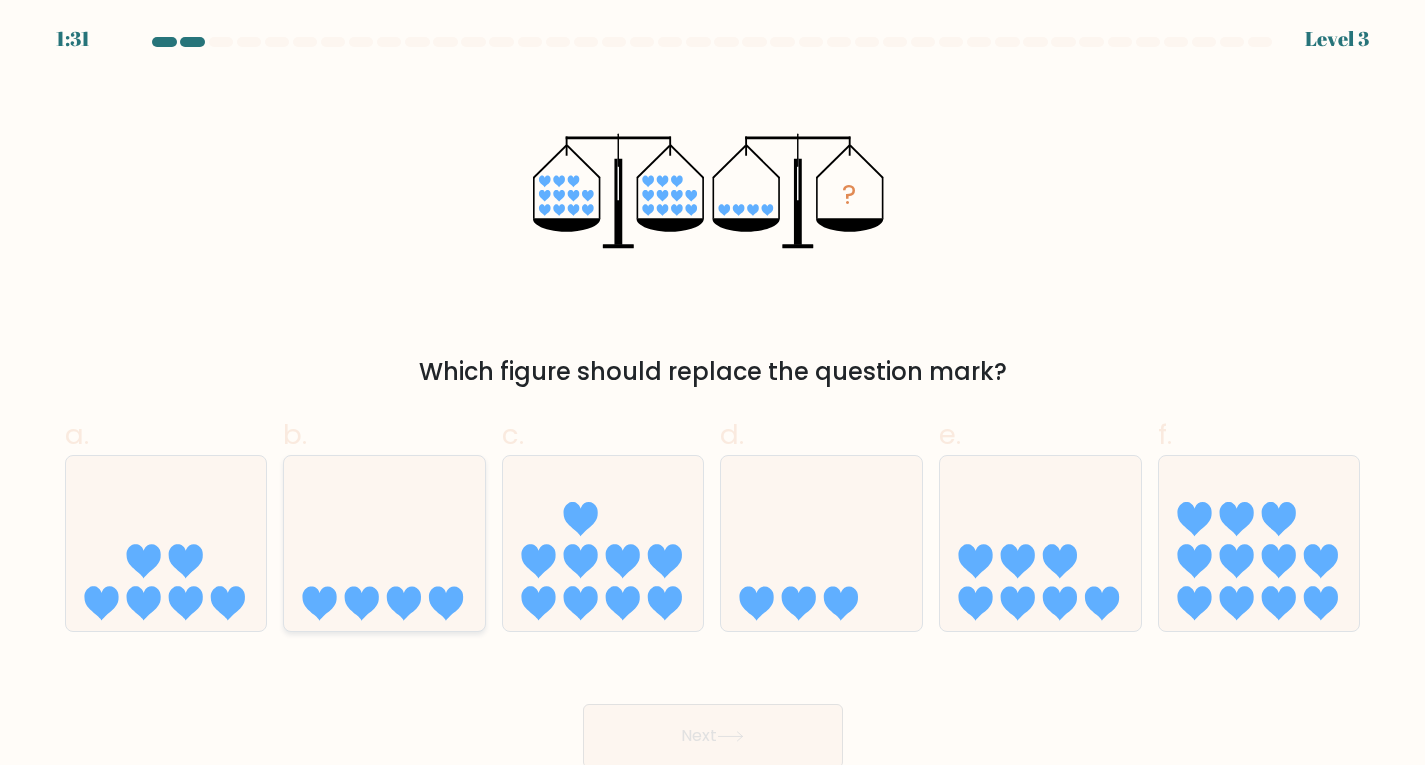 click 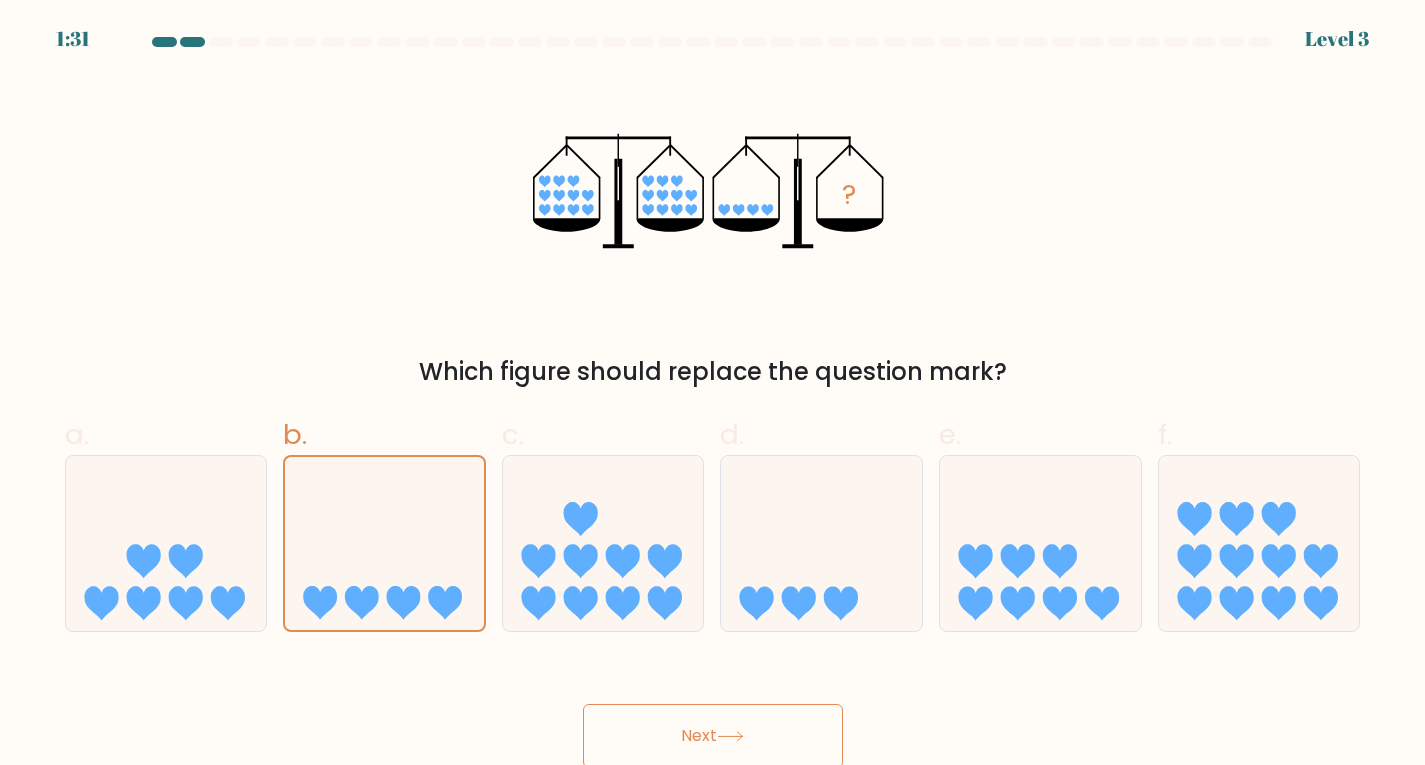 click on "Next" at bounding box center (713, 736) 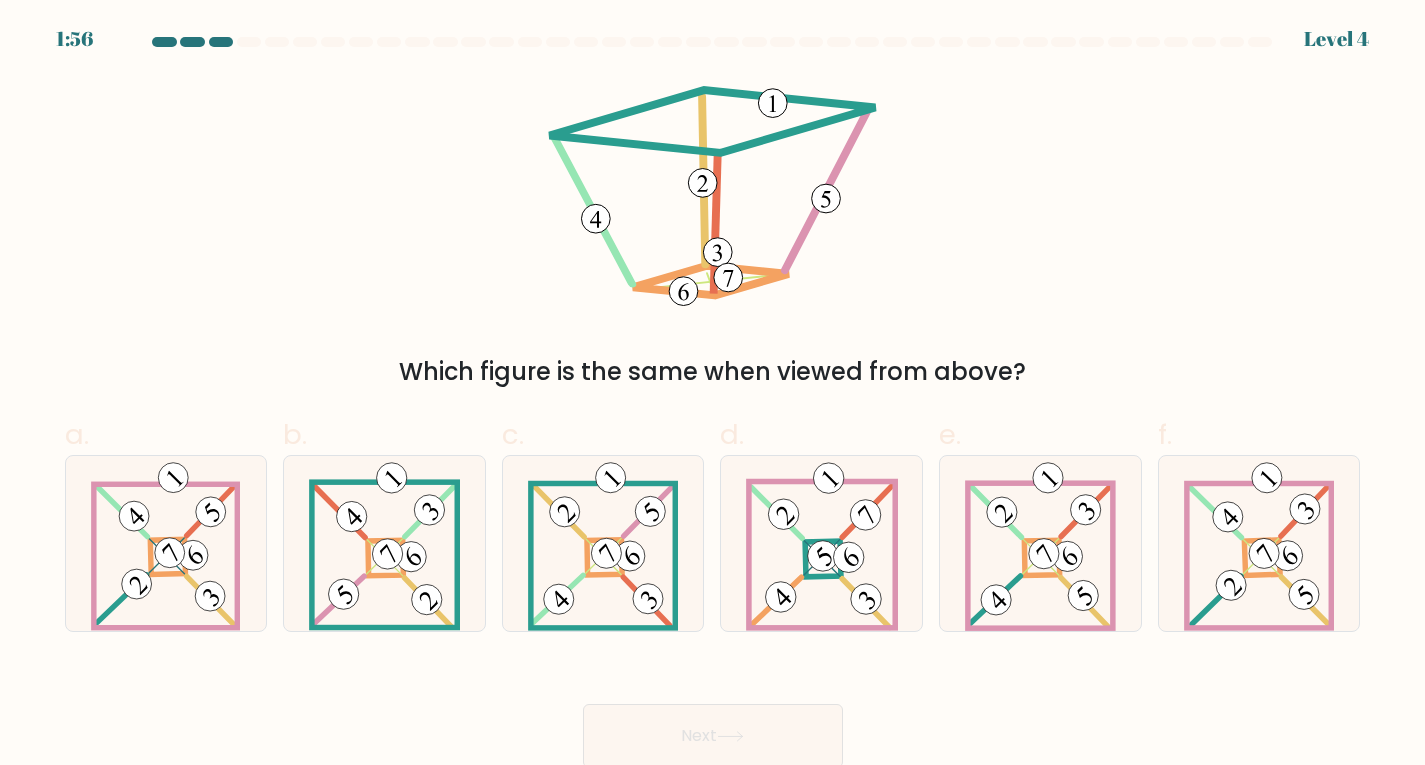 click at bounding box center (712, 402) 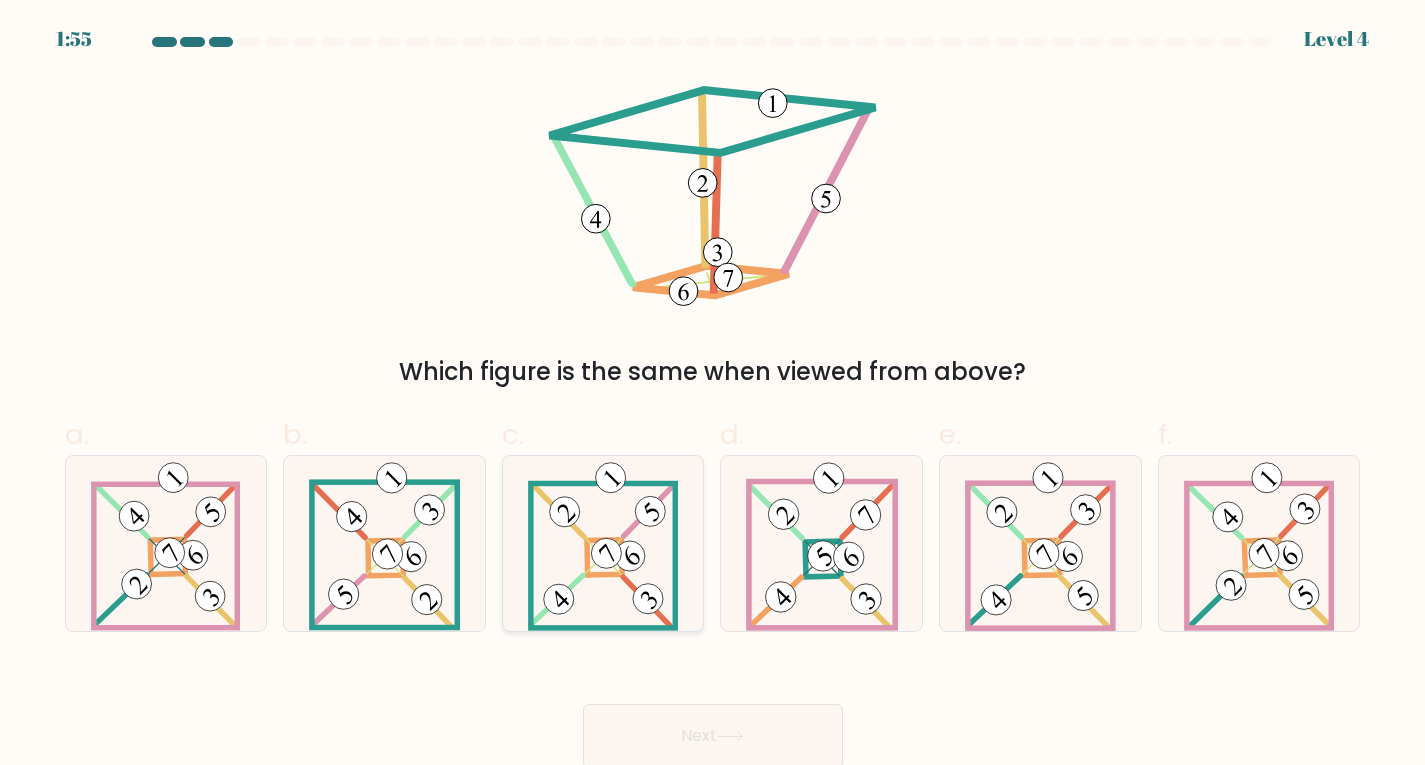click 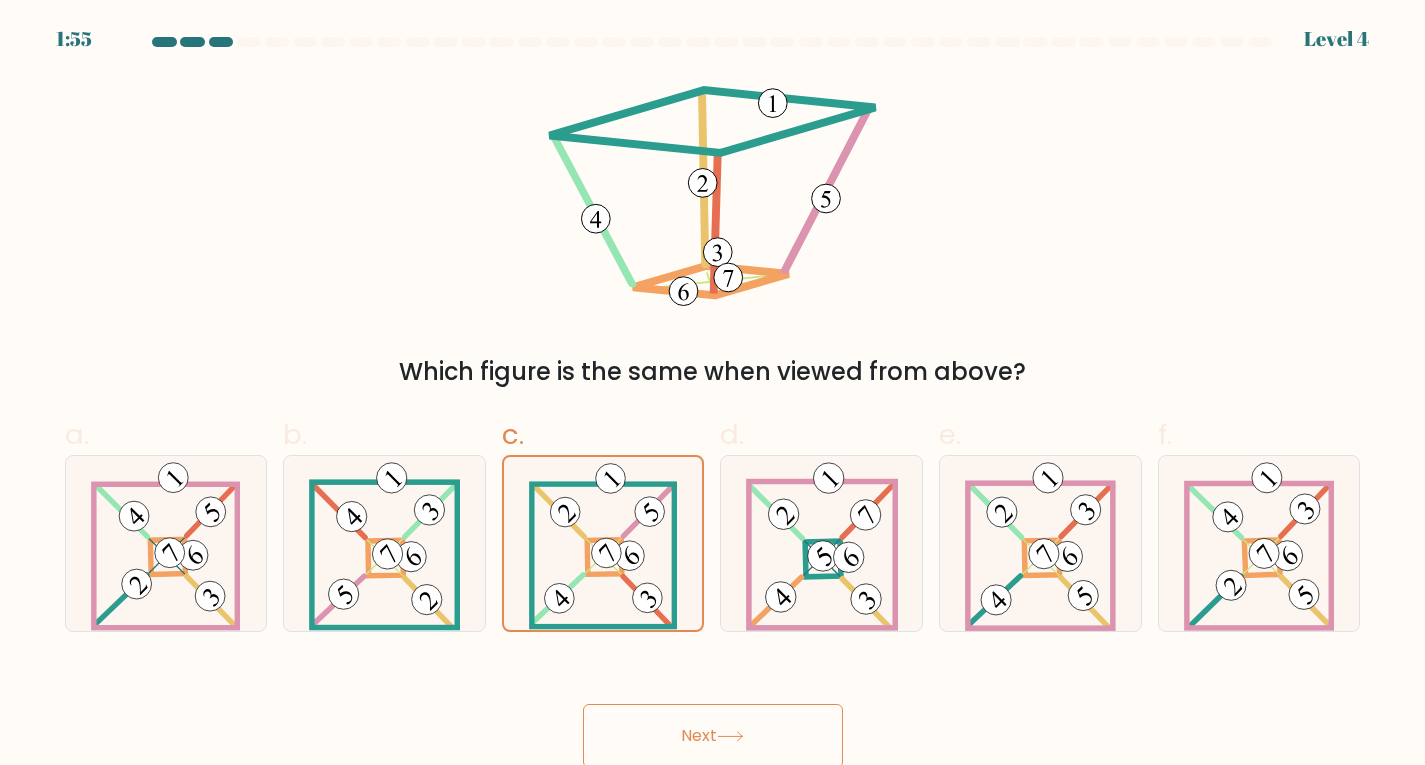 click on "Next" at bounding box center (713, 736) 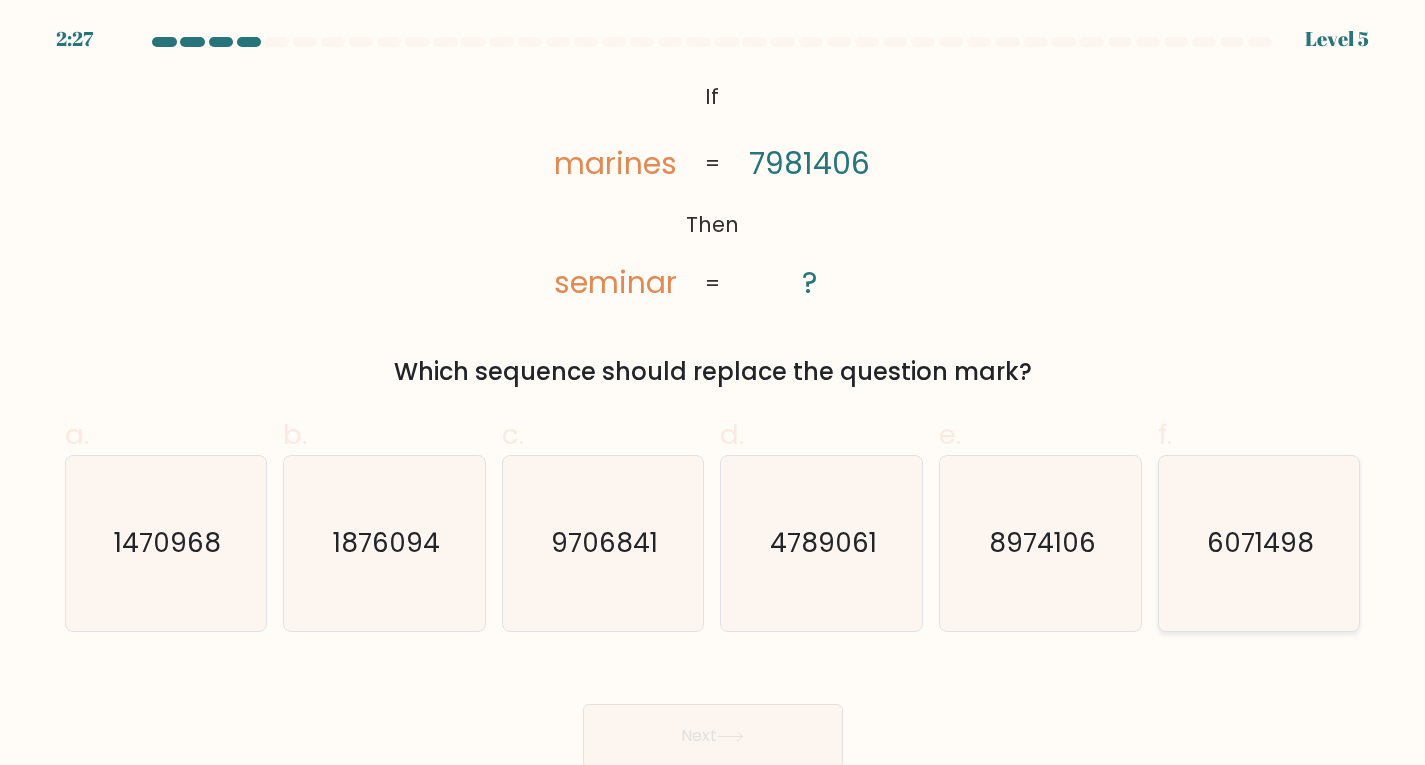 click on "6071498" 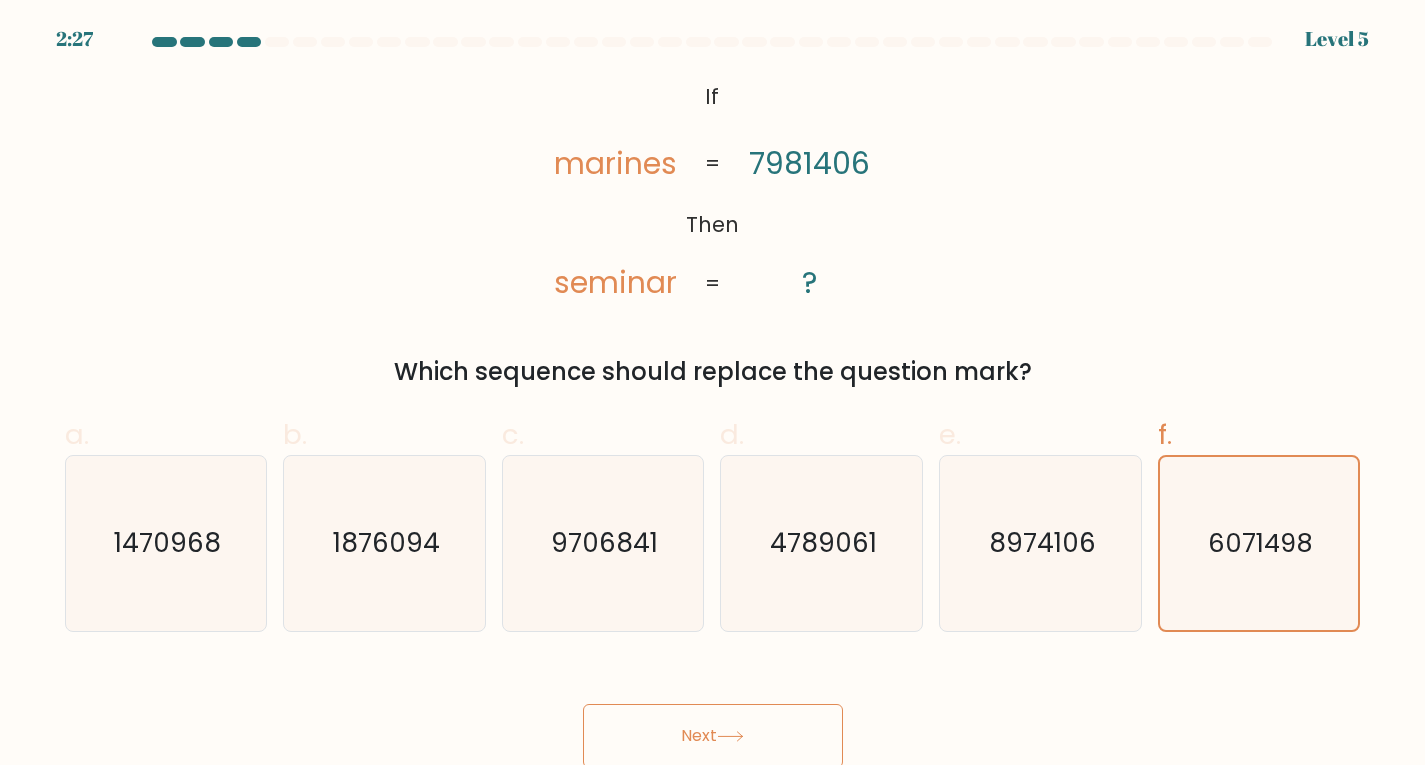 click on "Next" at bounding box center [713, 736] 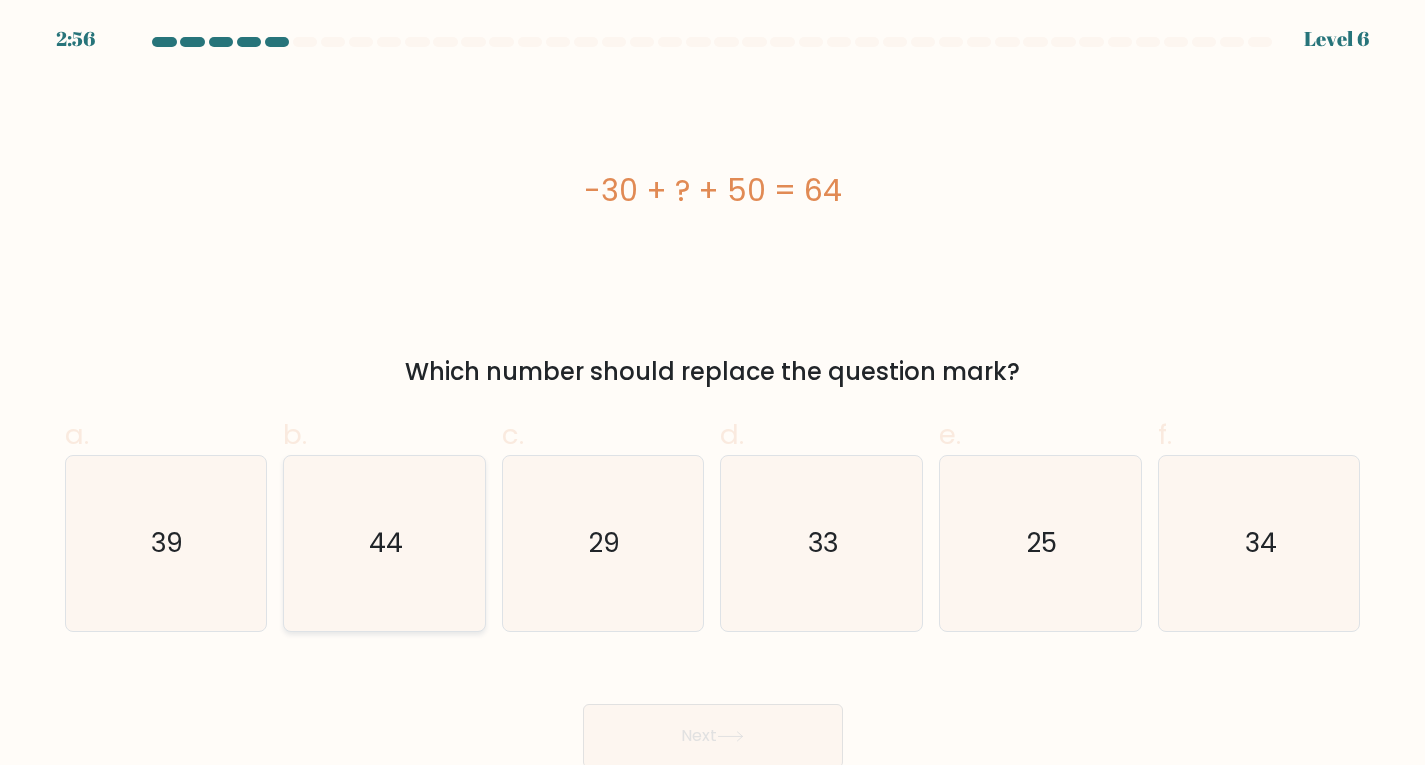 click on "44" 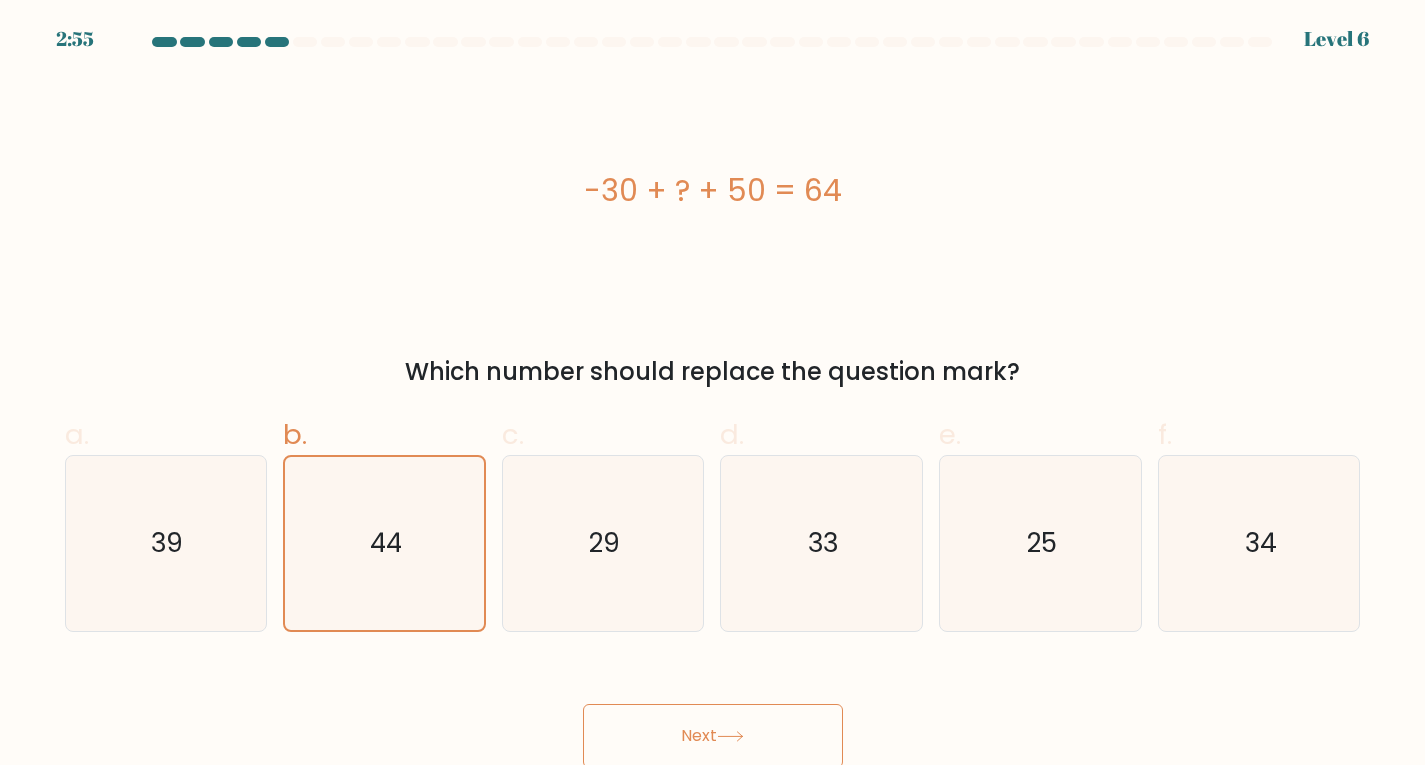 click on "Next" at bounding box center [713, 736] 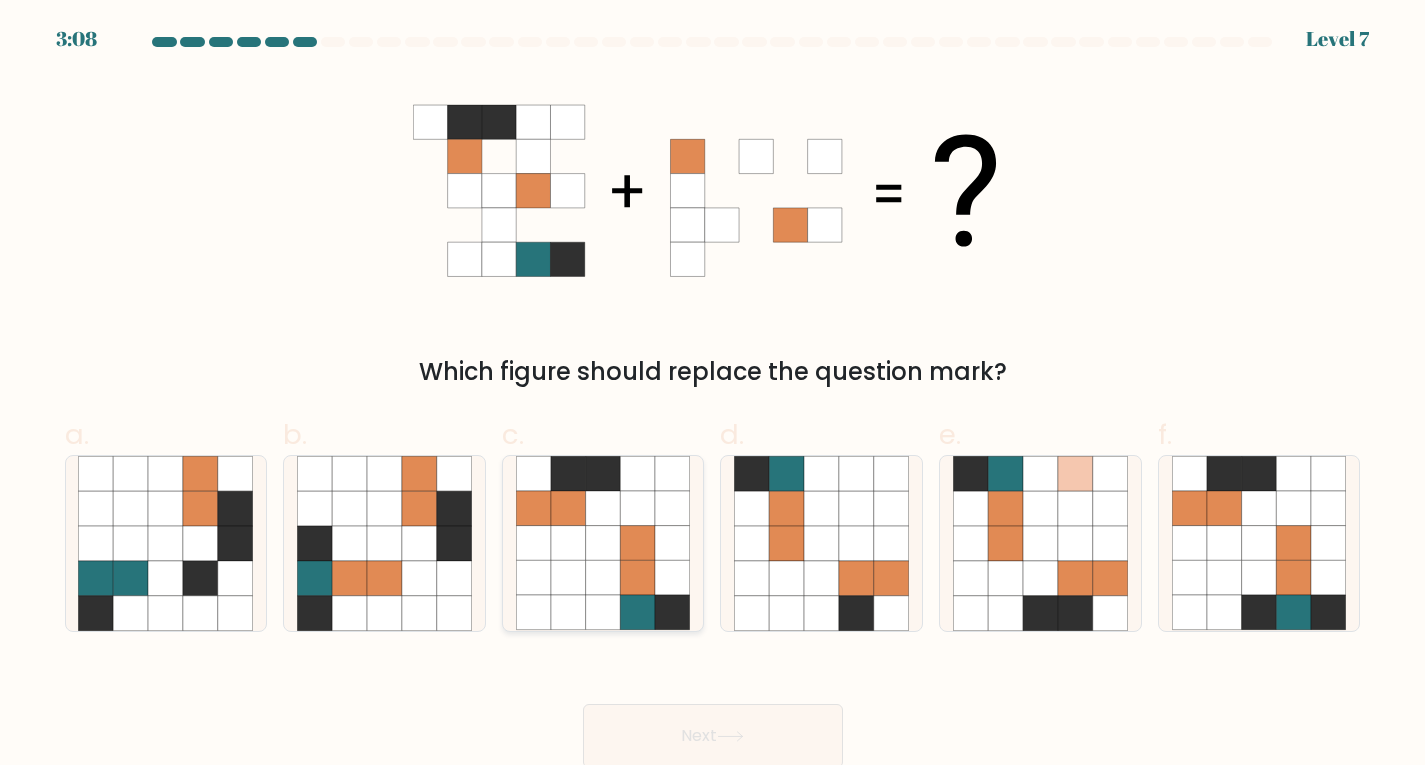 click 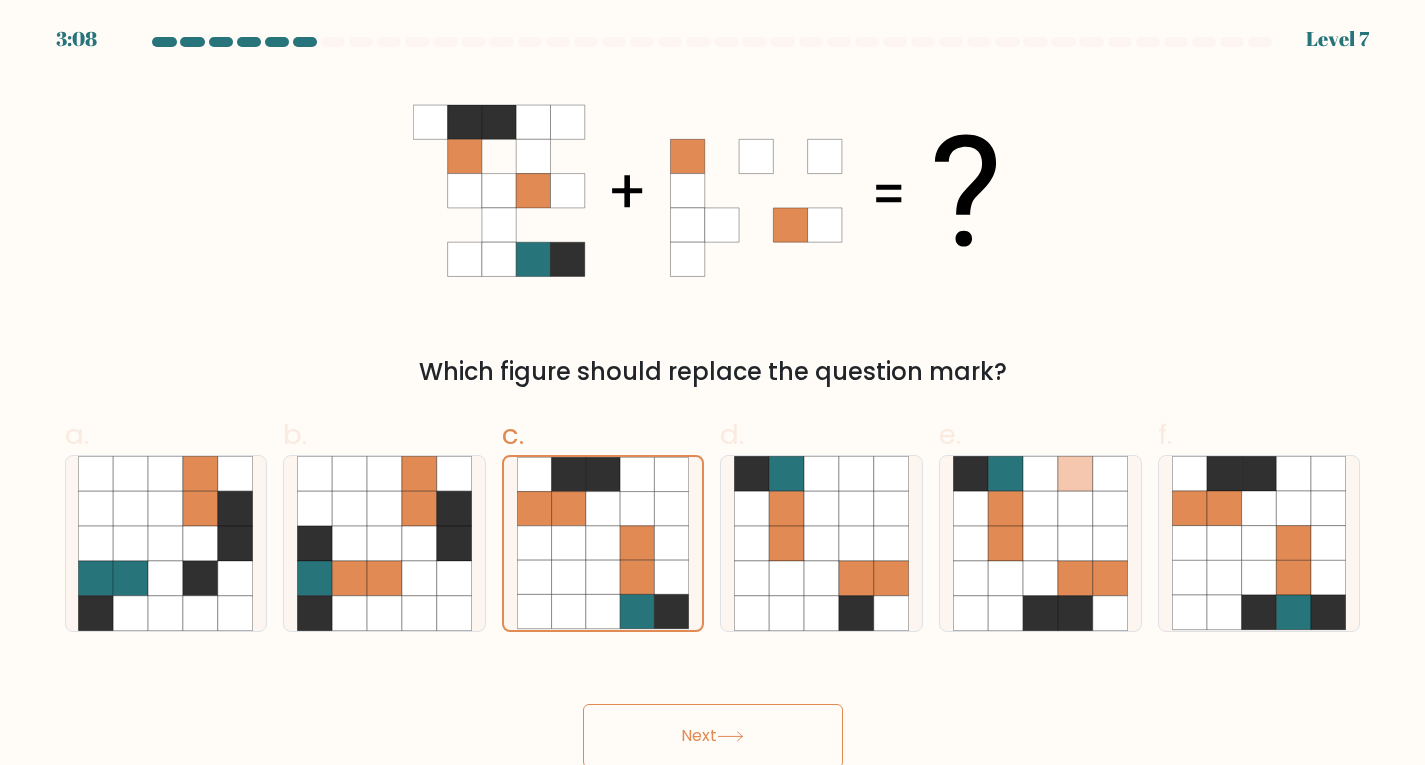 click on "Next" at bounding box center (713, 736) 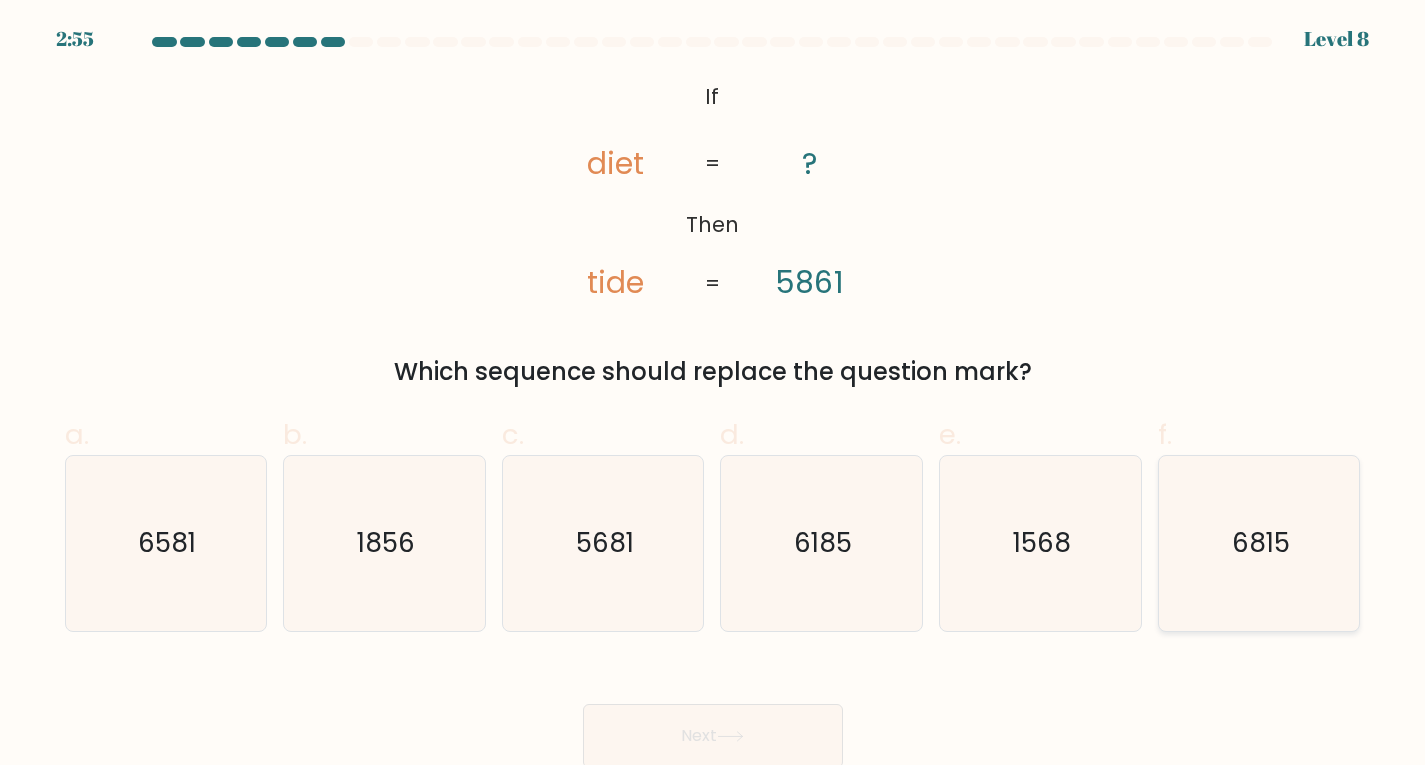 click on "6815" 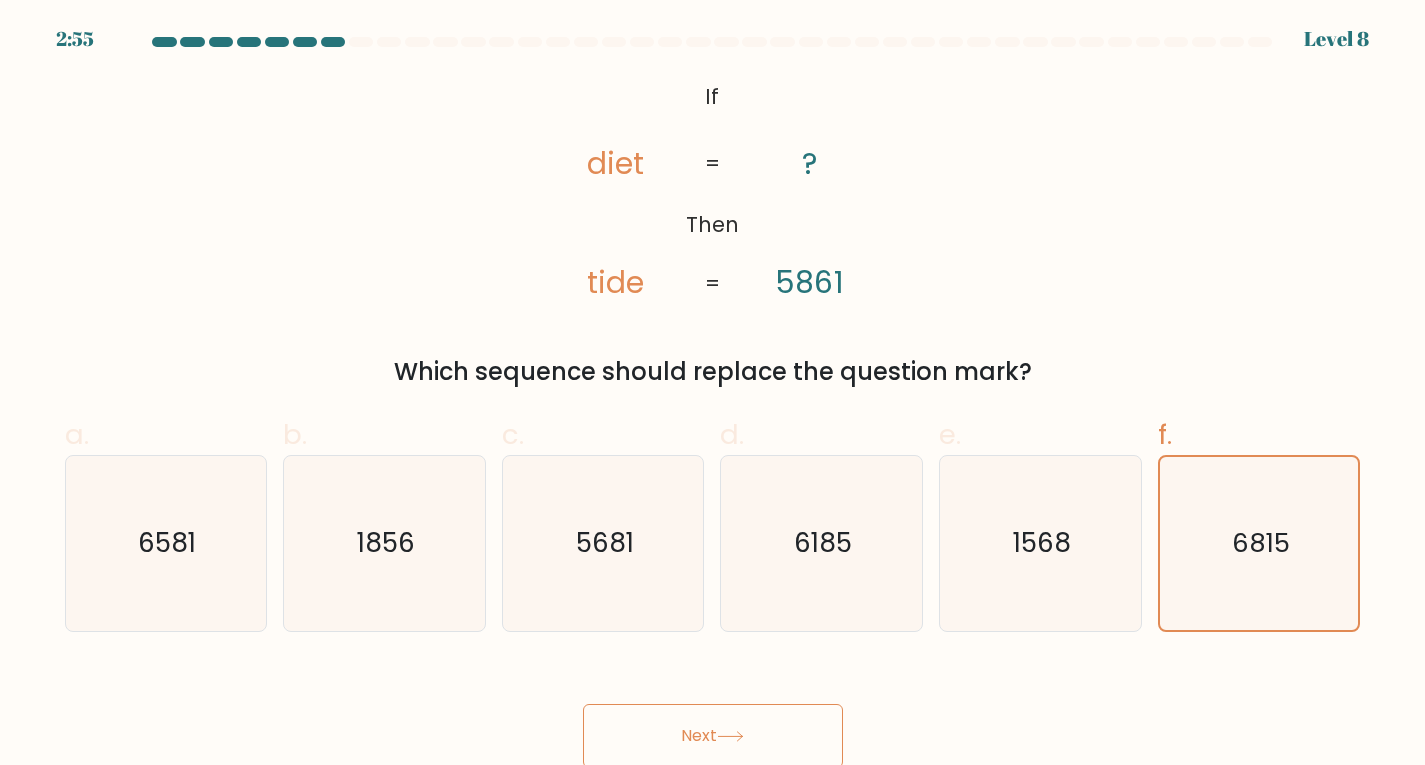 click on "Next" at bounding box center (713, 736) 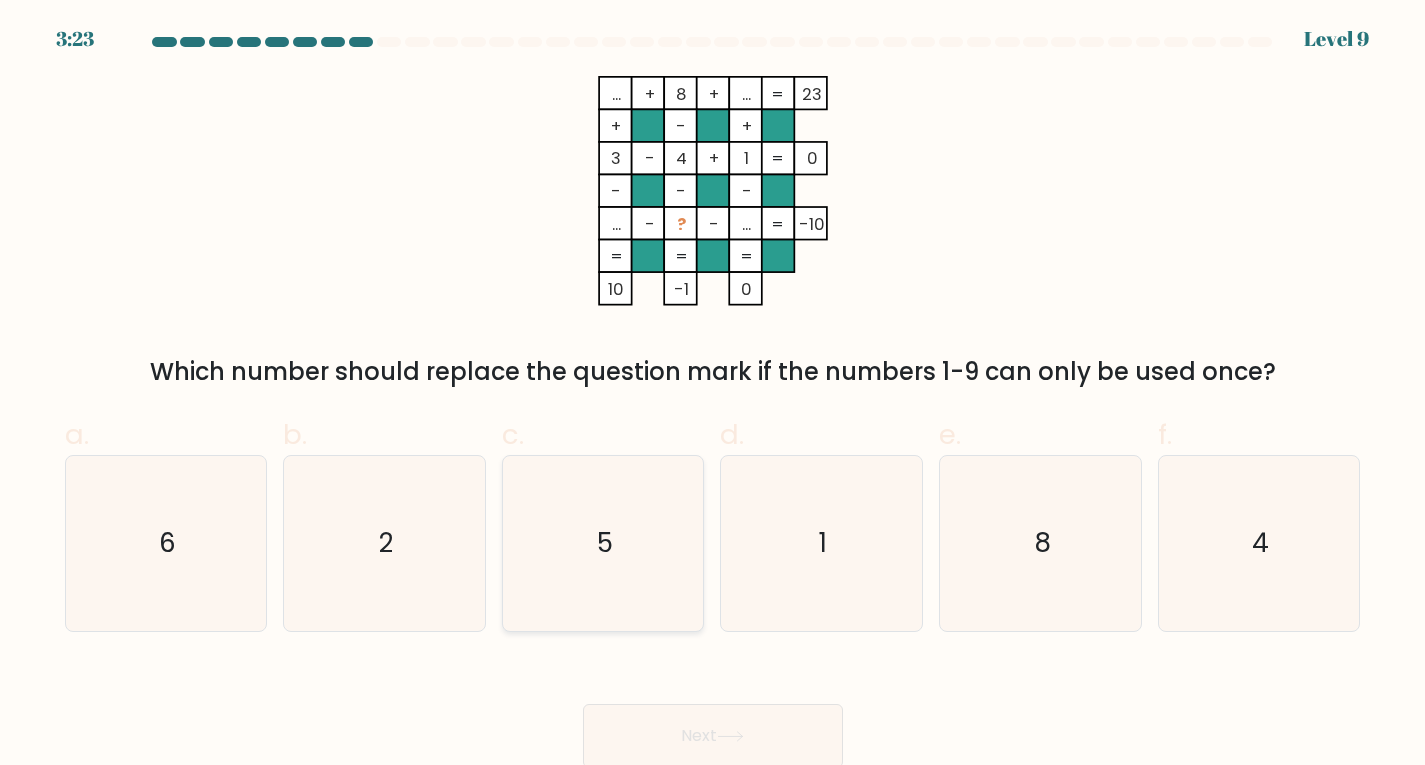click on "5" 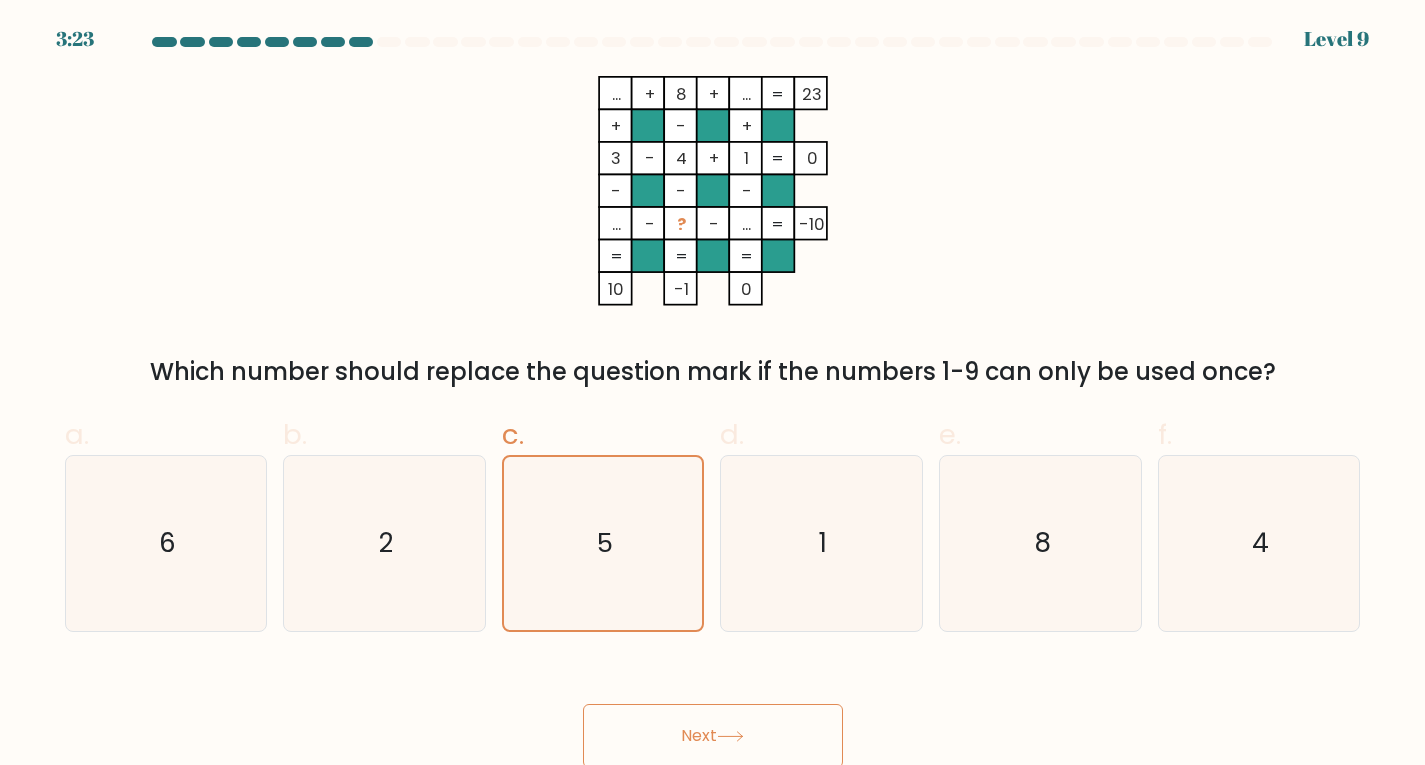 click on "Next" at bounding box center (713, 736) 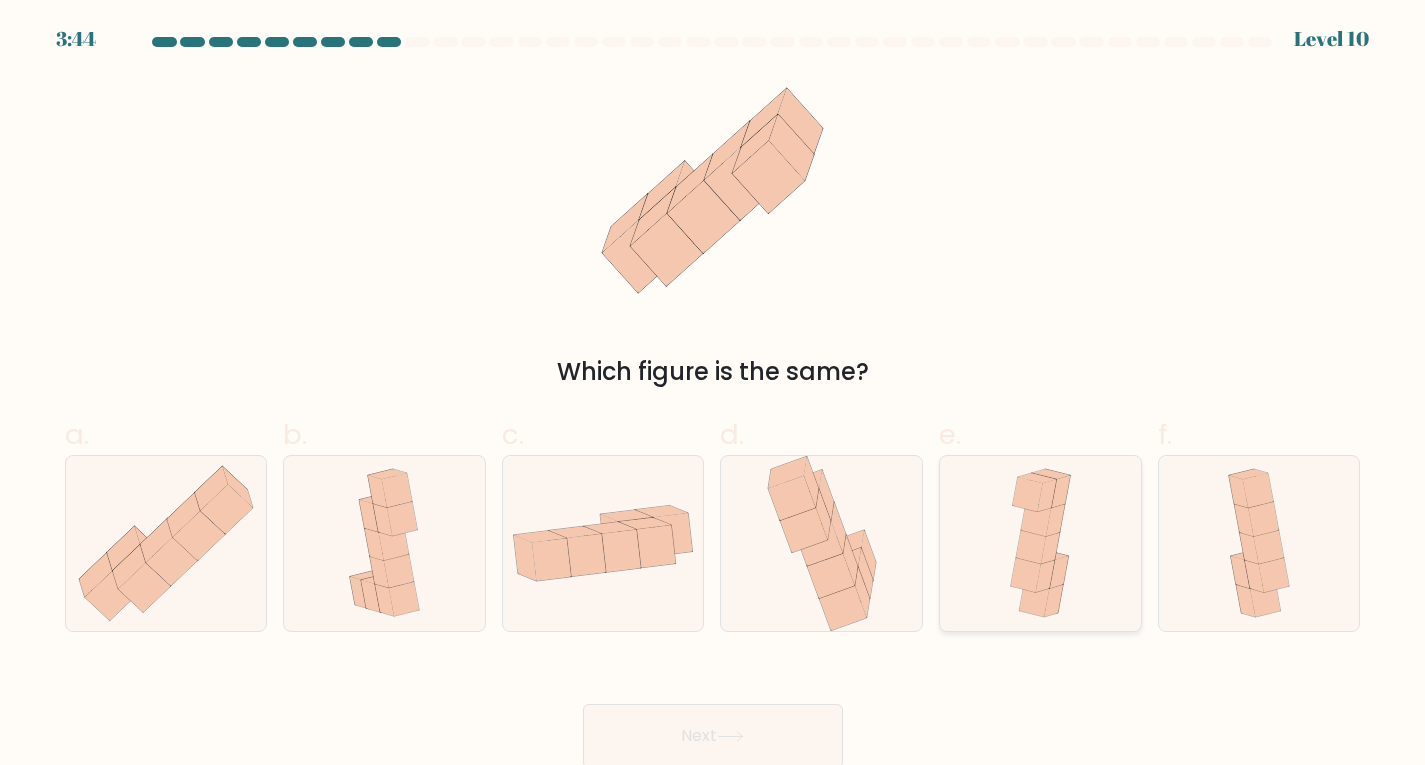 click 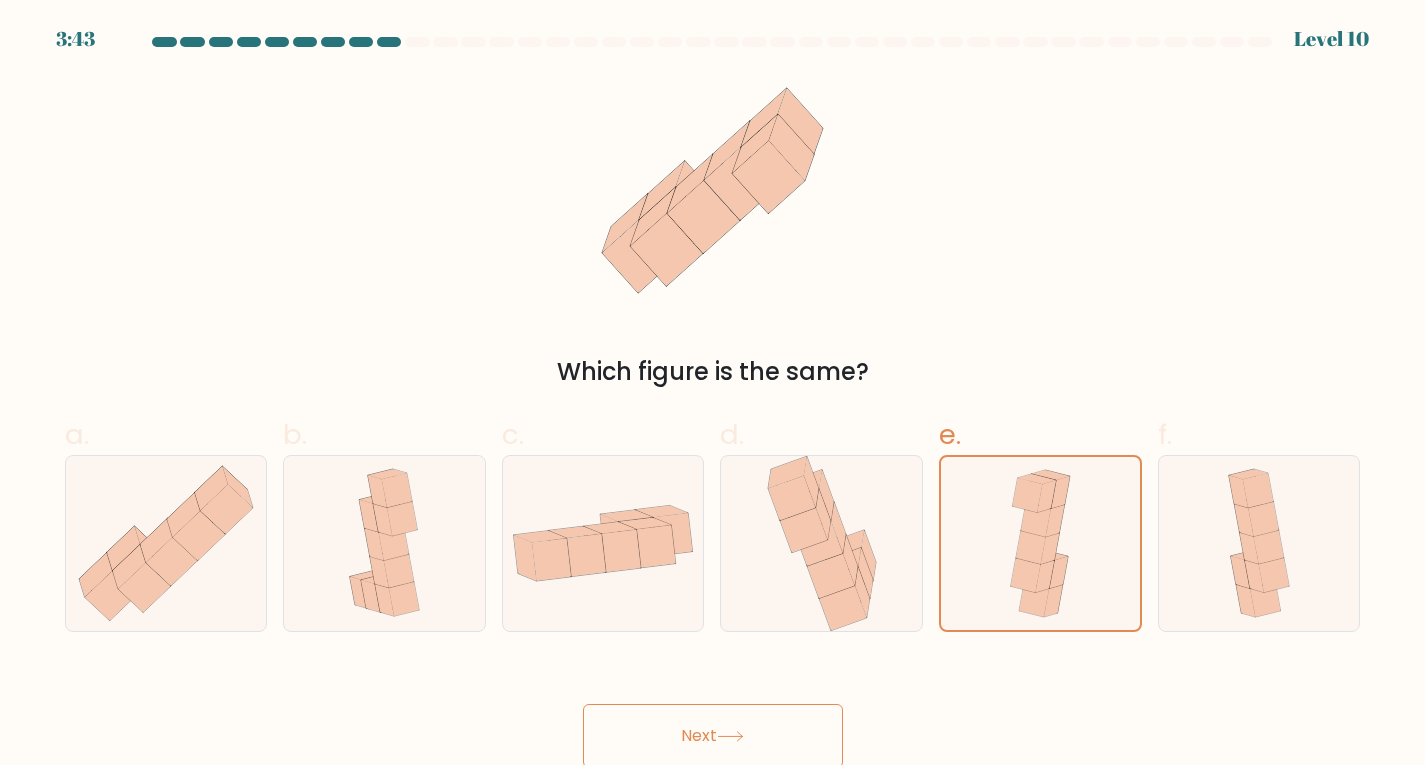 click on "Next" at bounding box center [713, 736] 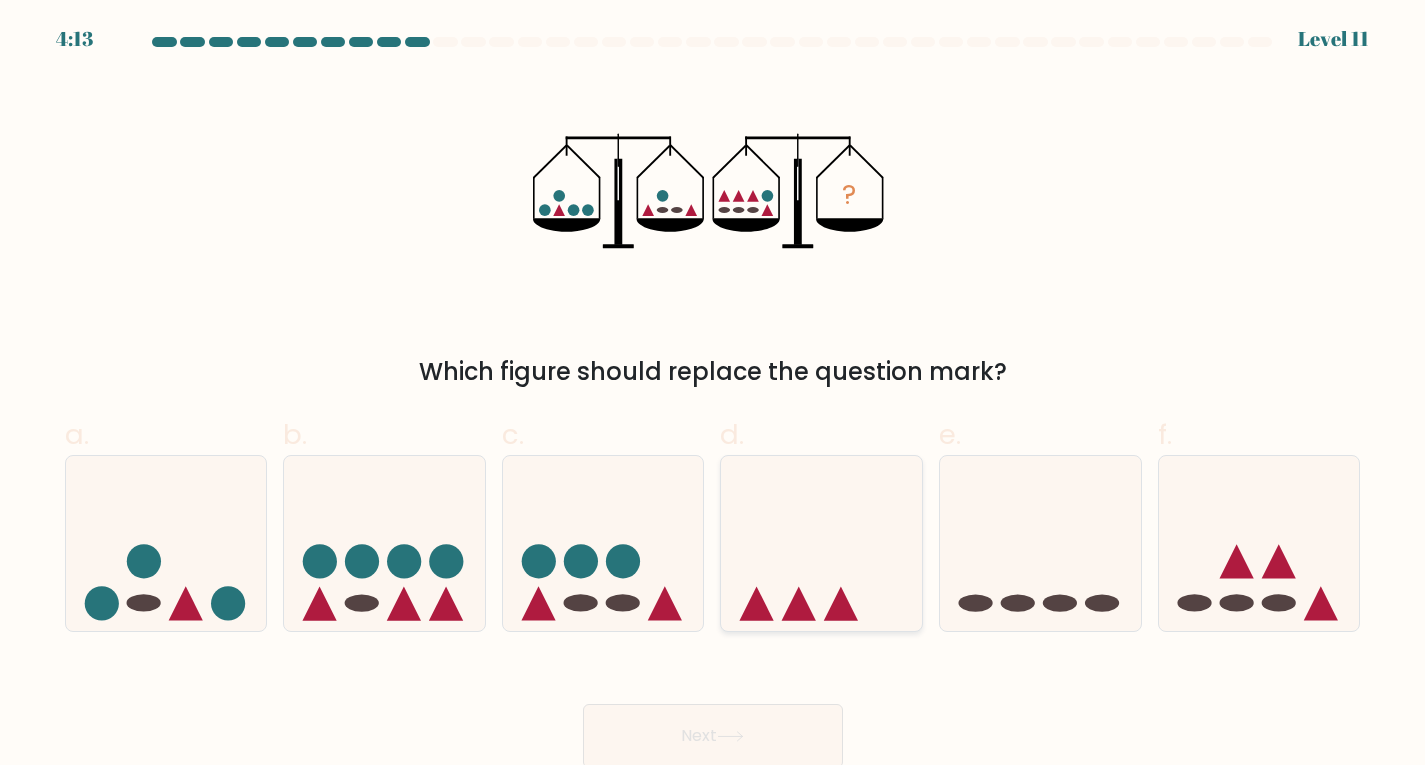 click 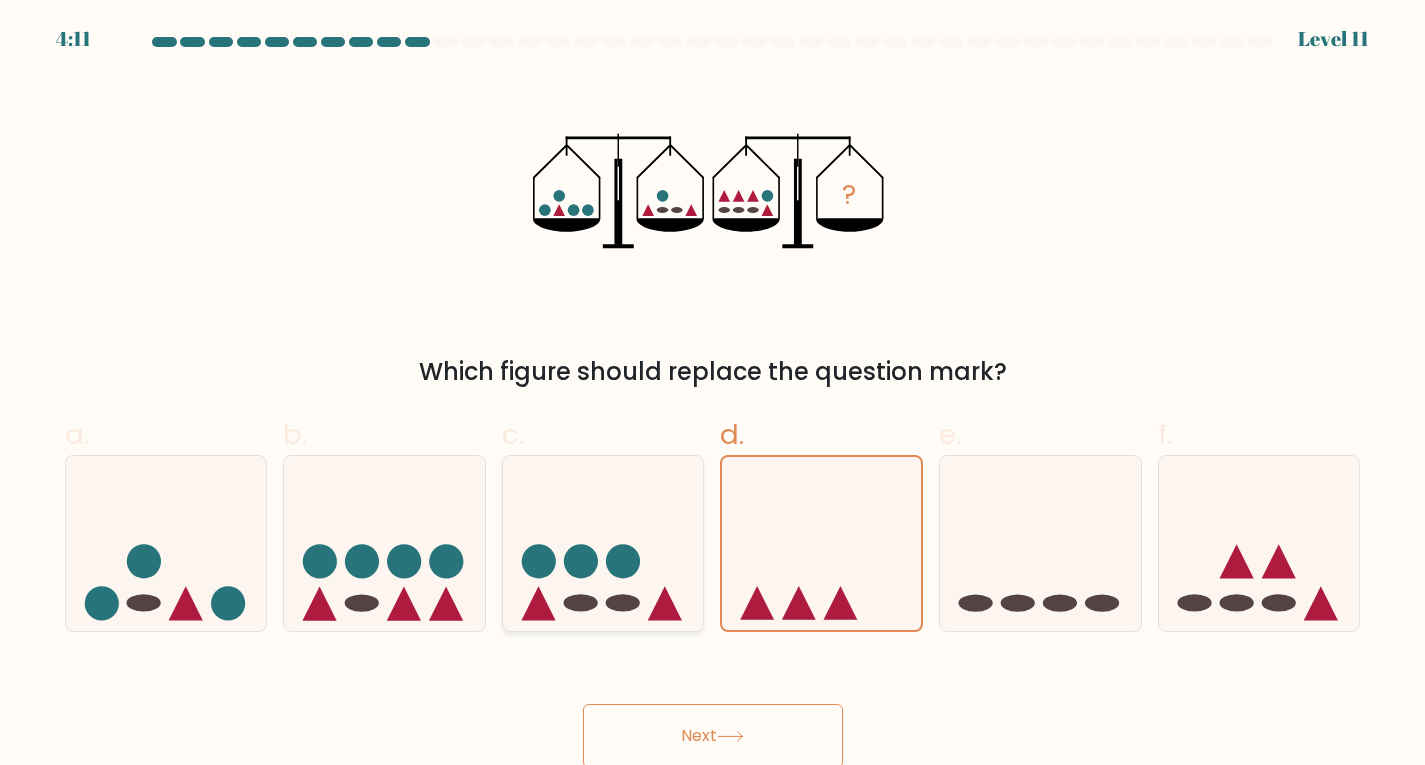 click 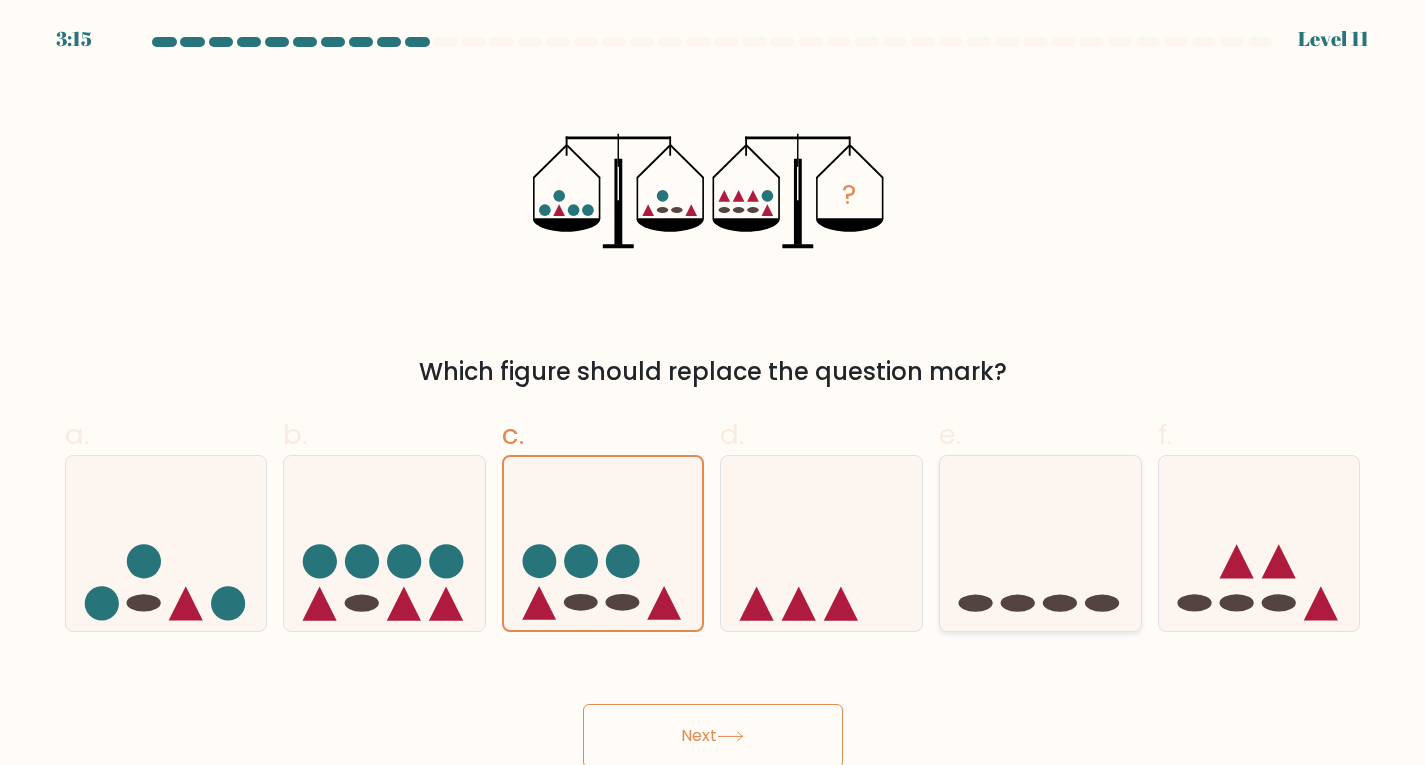 click 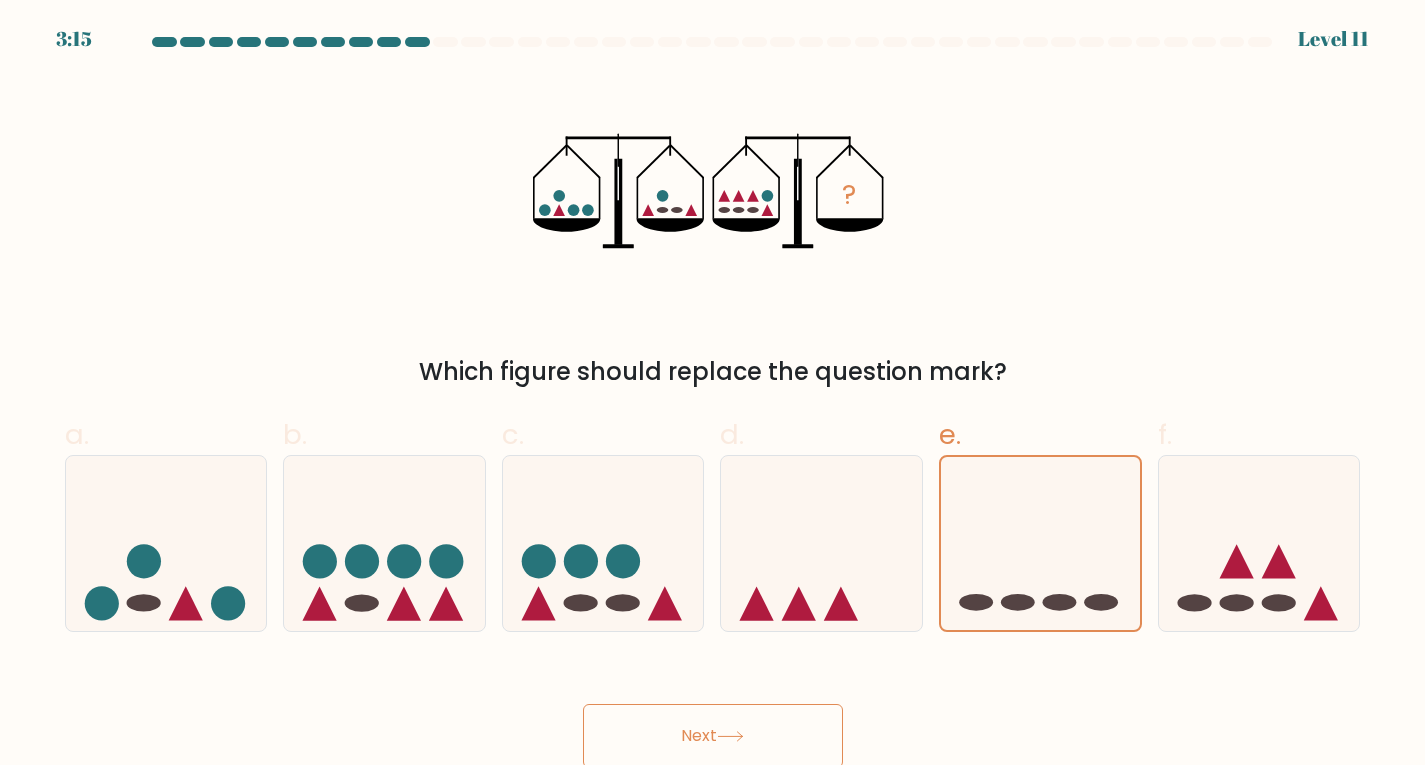 click on "Next" at bounding box center [713, 736] 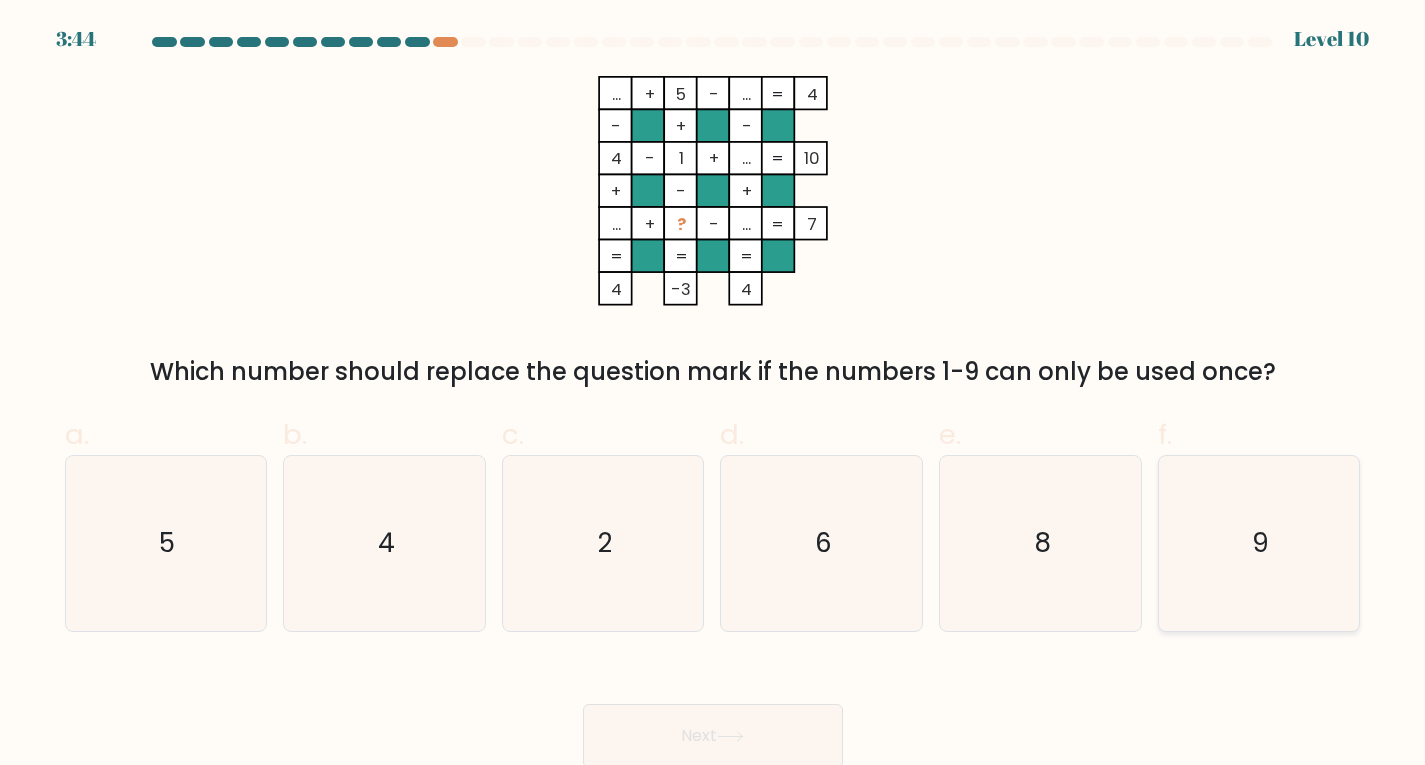 click on "9" 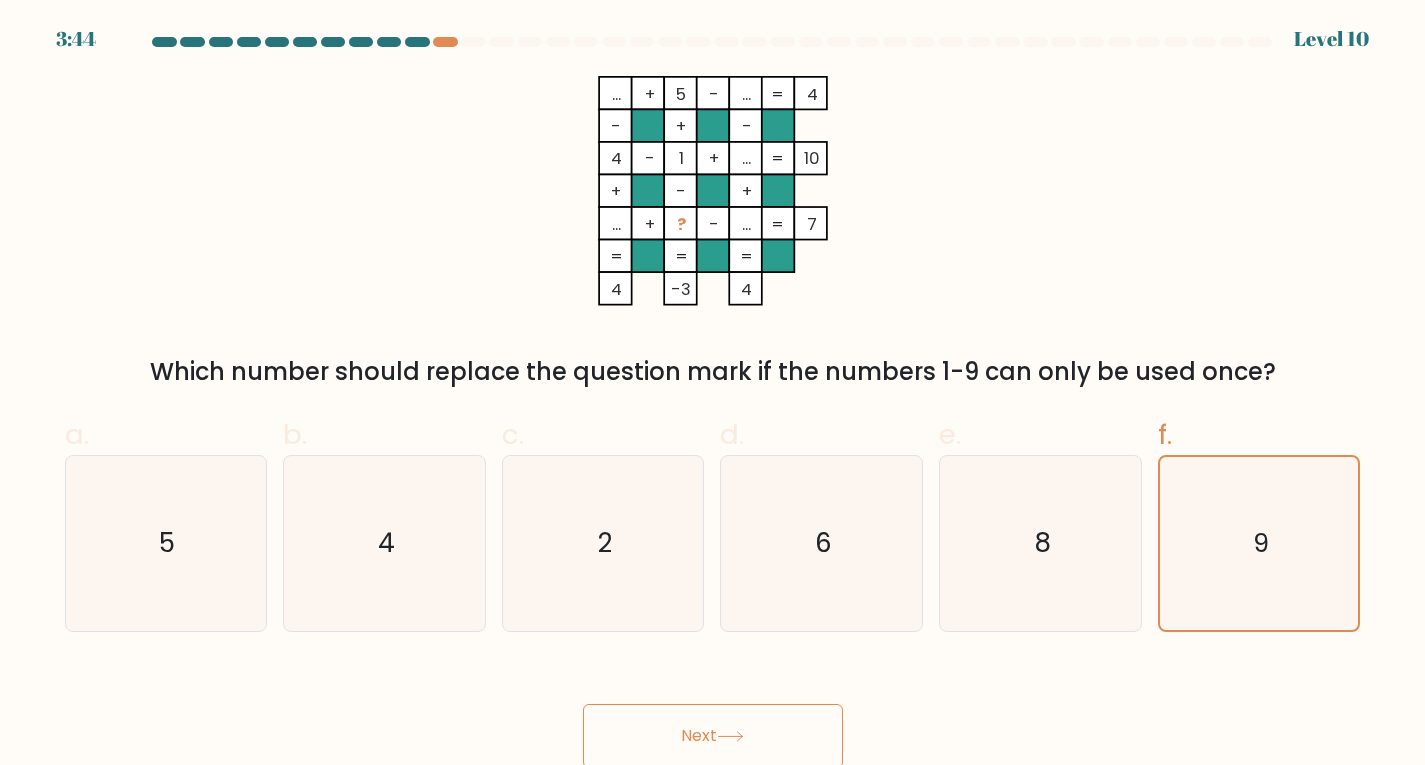 click on "Next" at bounding box center (713, 712) 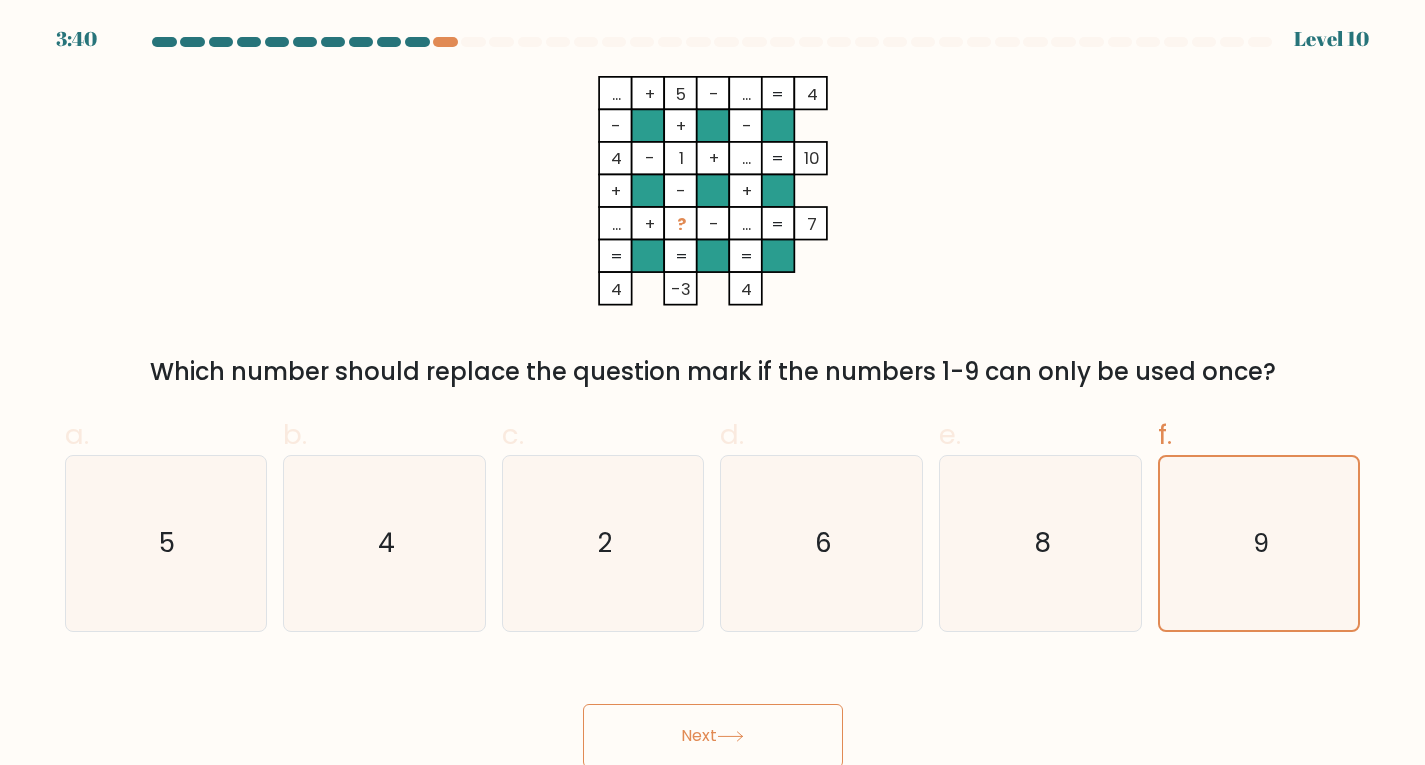 click on "Next" at bounding box center [713, 736] 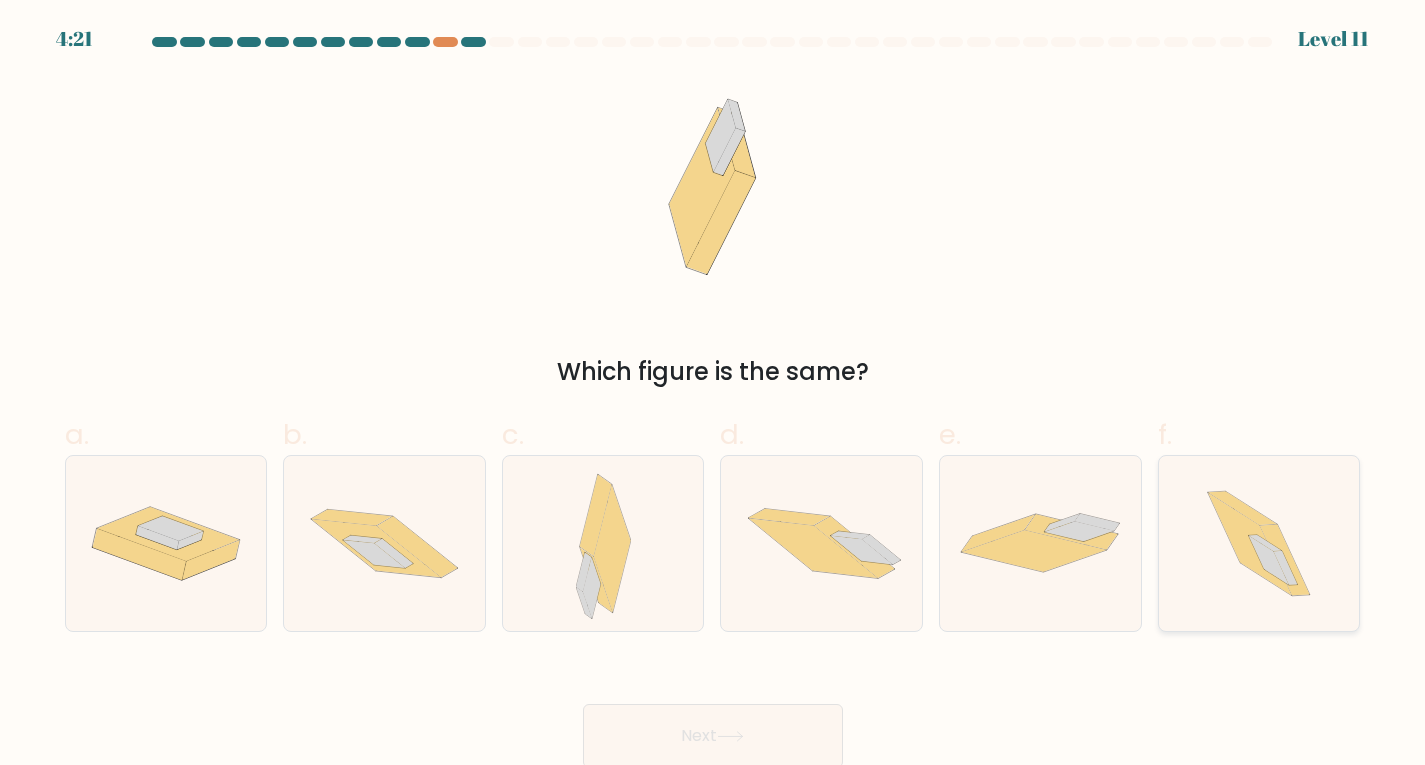 click 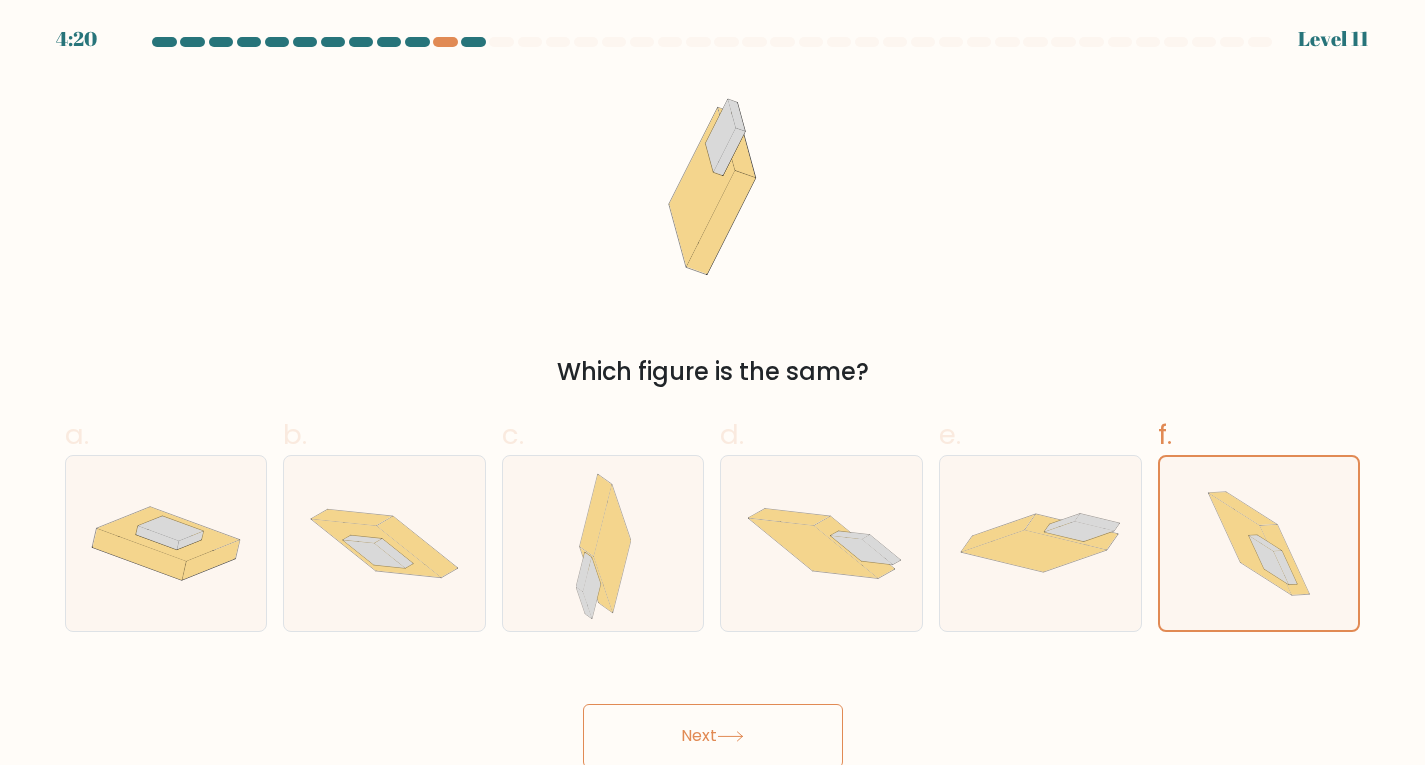 click on "Next" at bounding box center [713, 736] 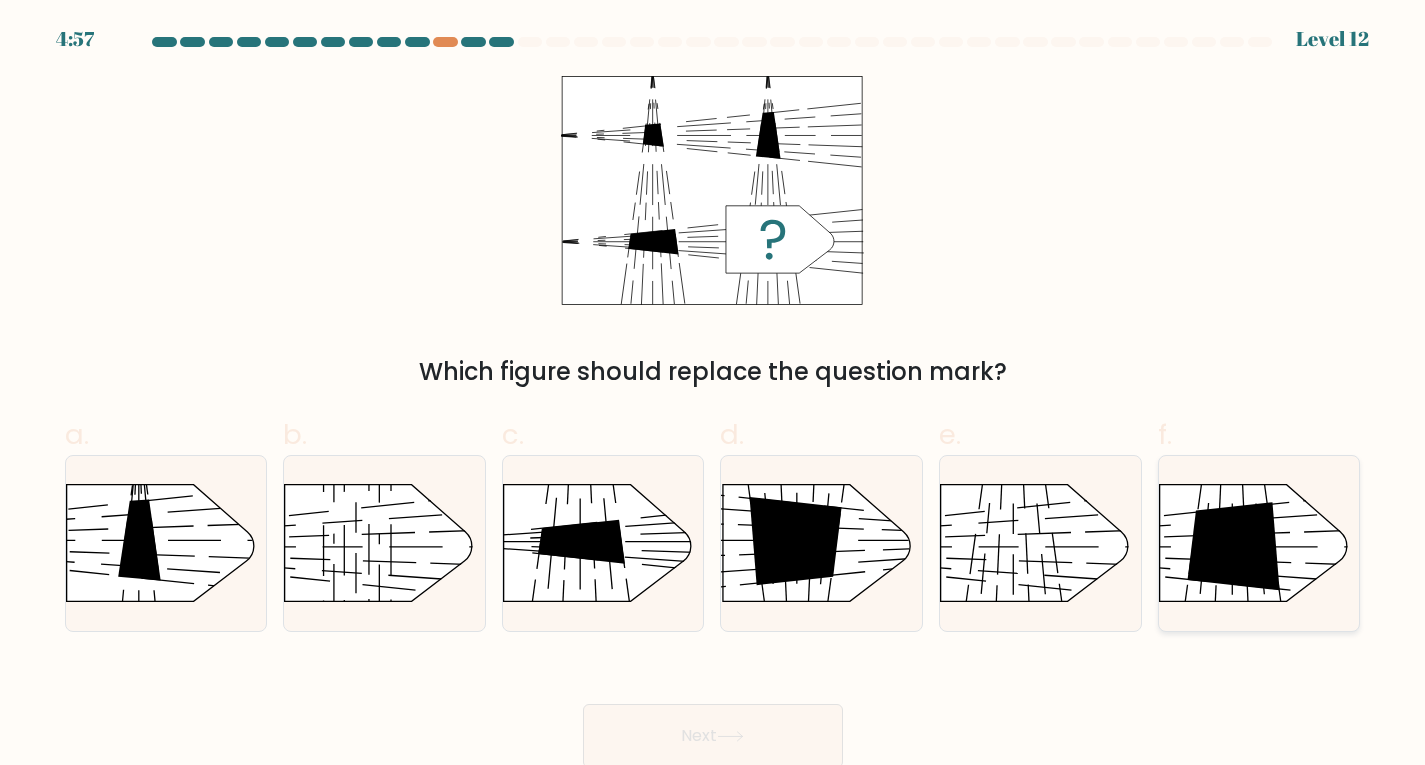 click 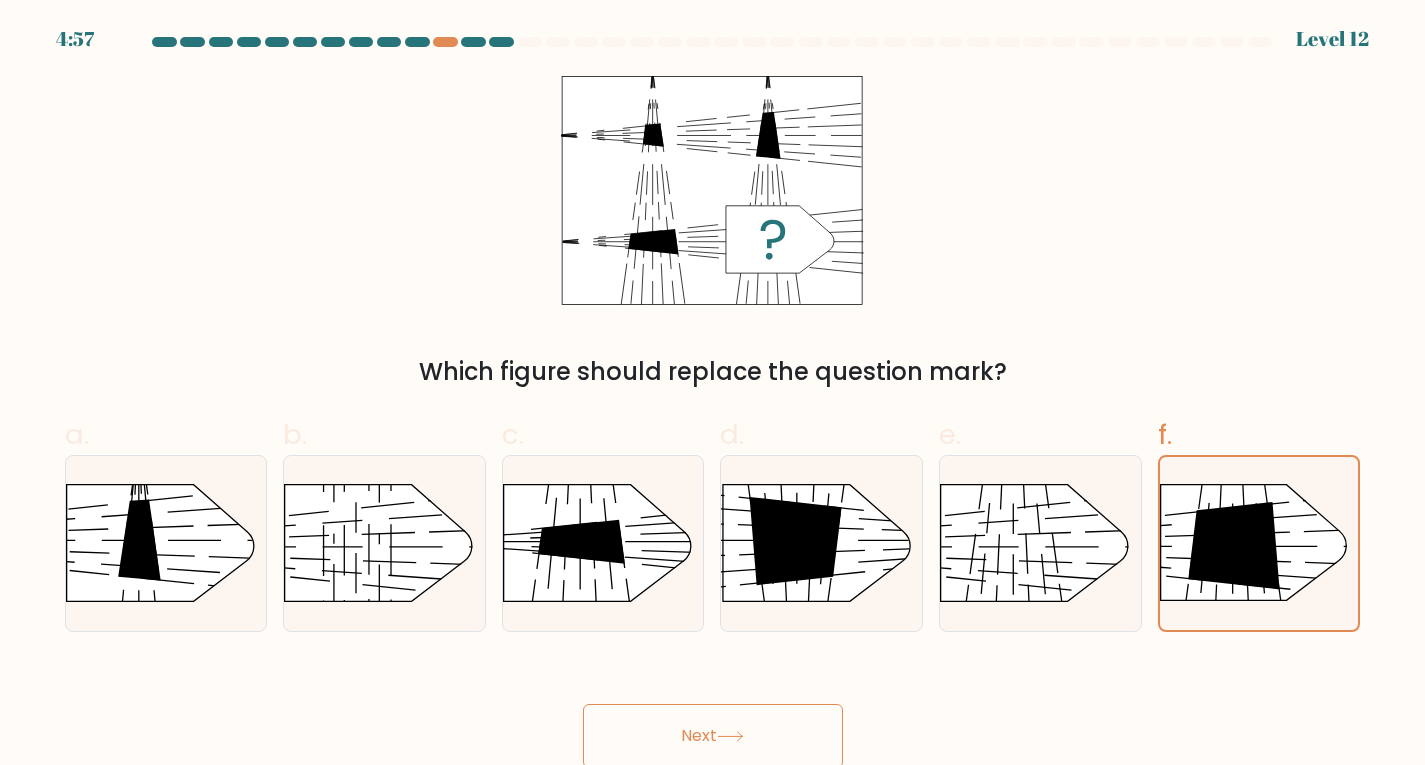 click on "Next" at bounding box center (713, 736) 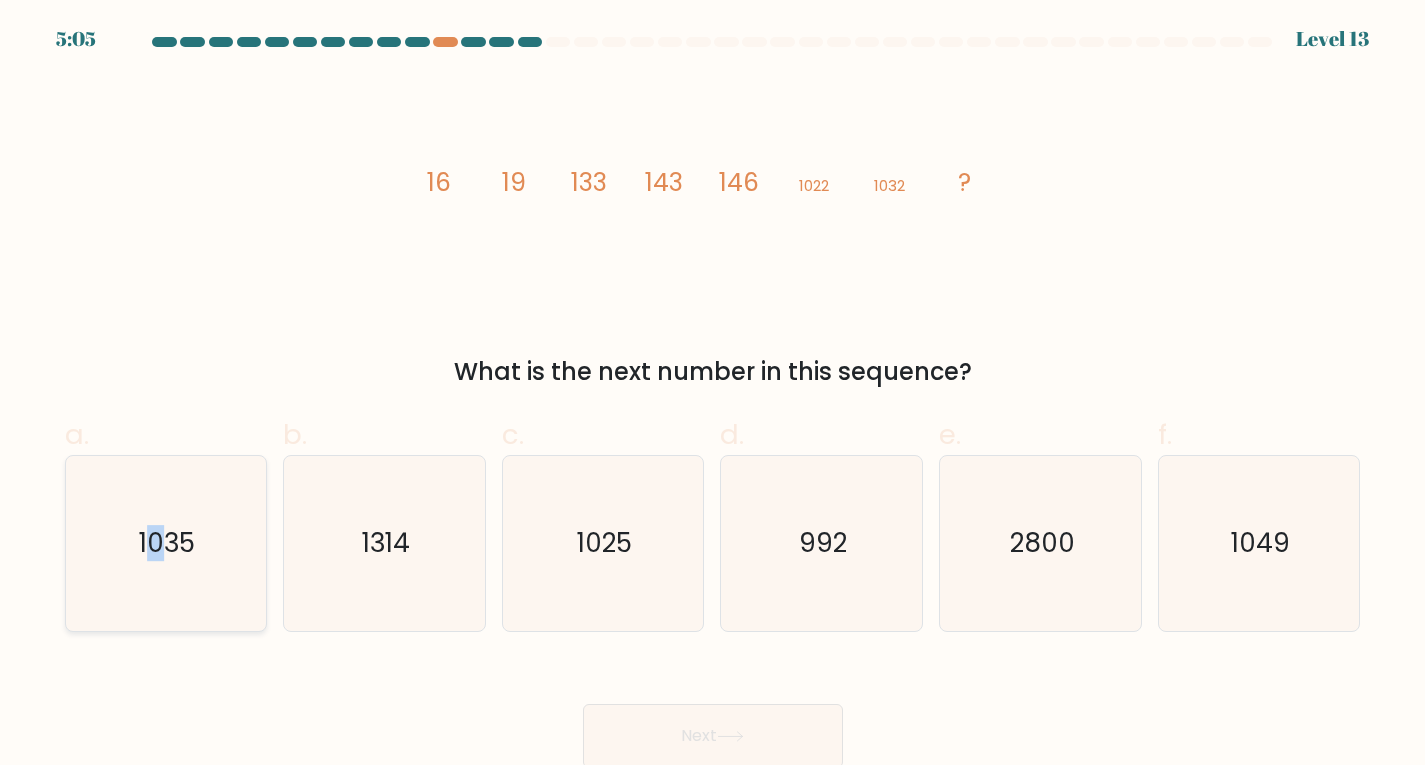 click on "1035" 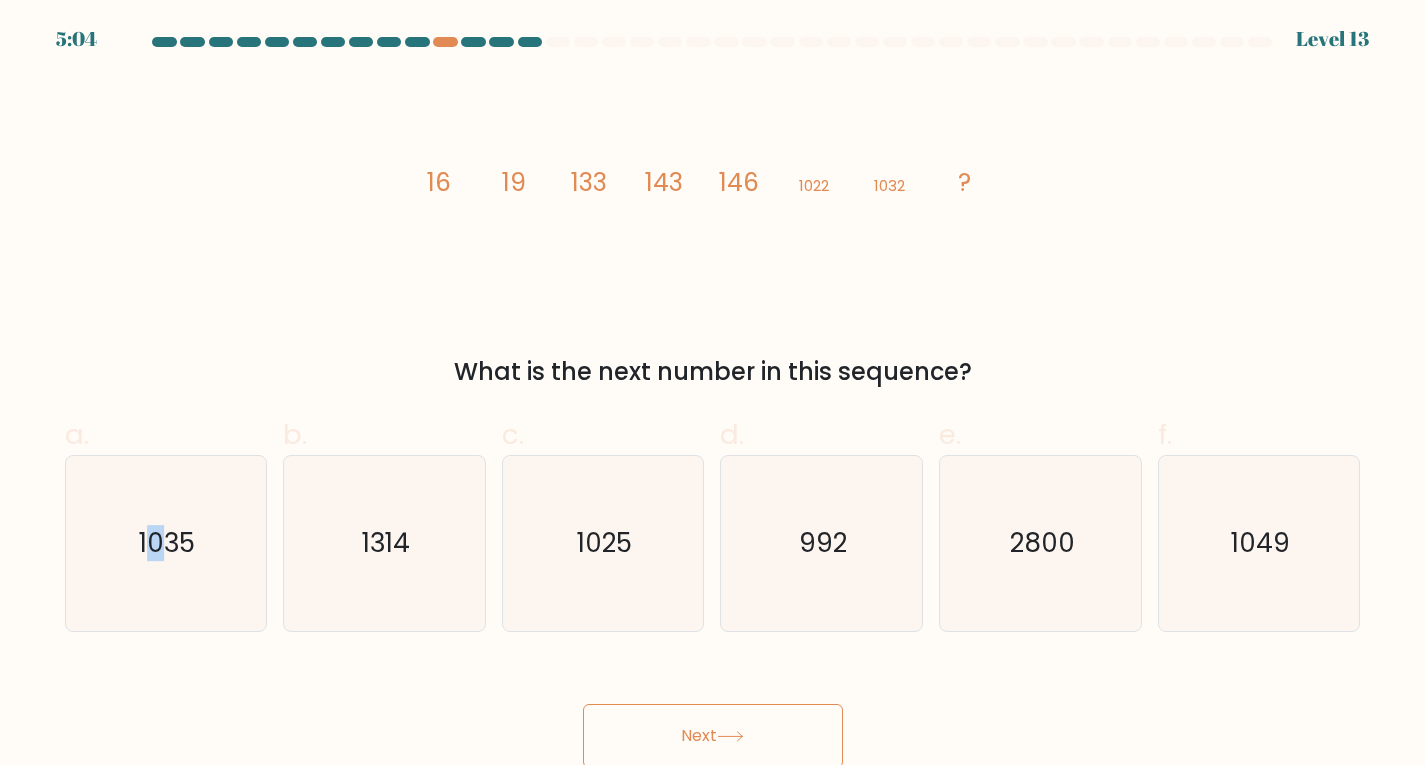 drag, startPoint x: 724, startPoint y: 707, endPoint x: 744, endPoint y: 728, distance: 29 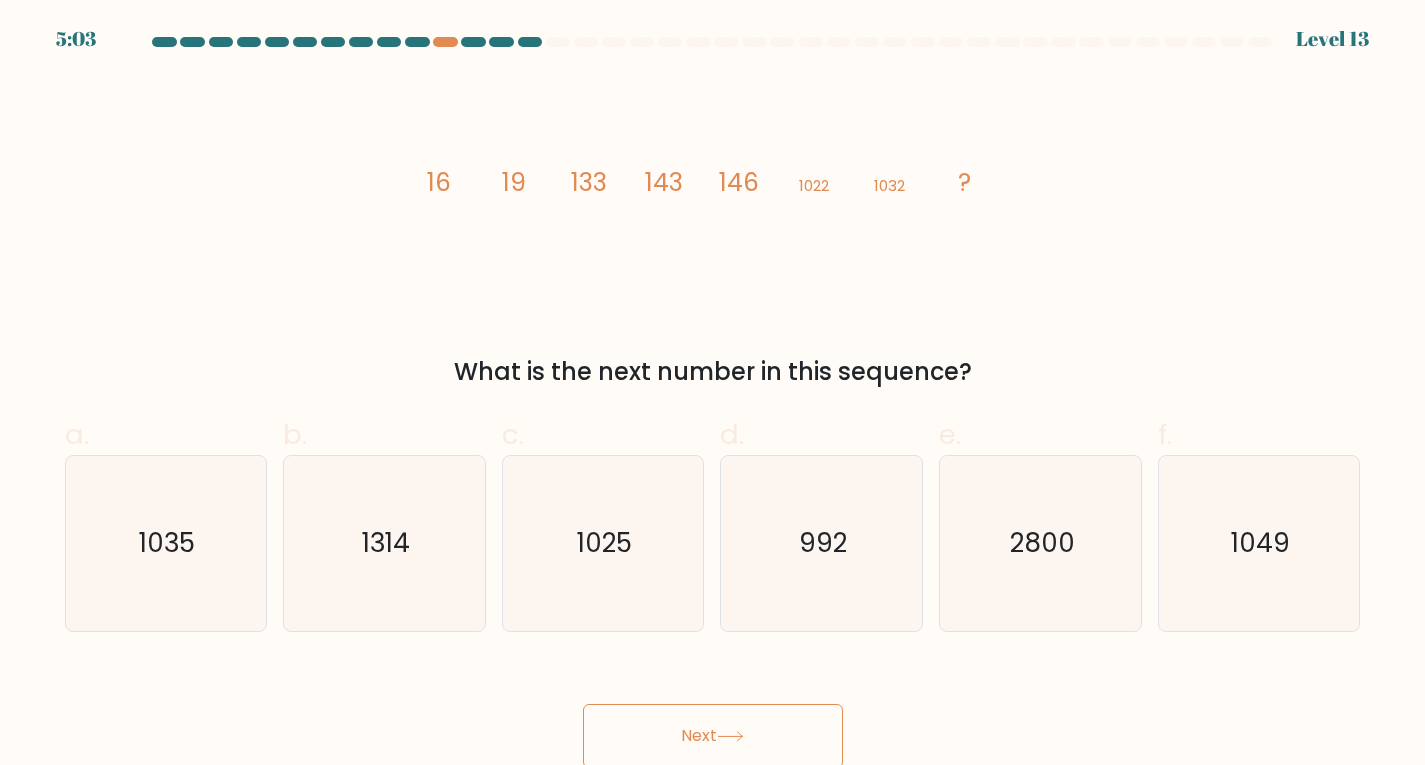 click on "image/svg+xml
16
19
133
143
146
1022
1032
?
What is the next number in this sequence?" at bounding box center [713, 233] 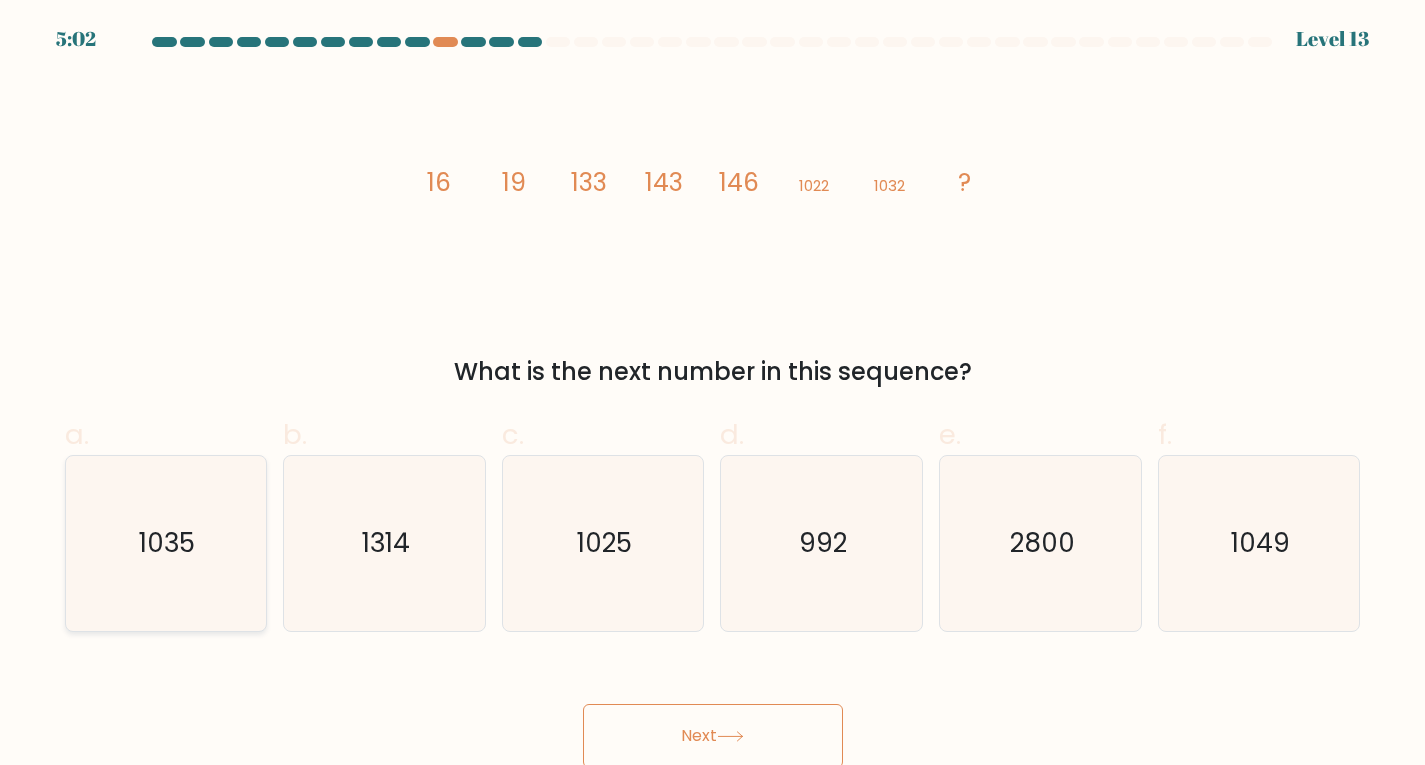 click on "1035" 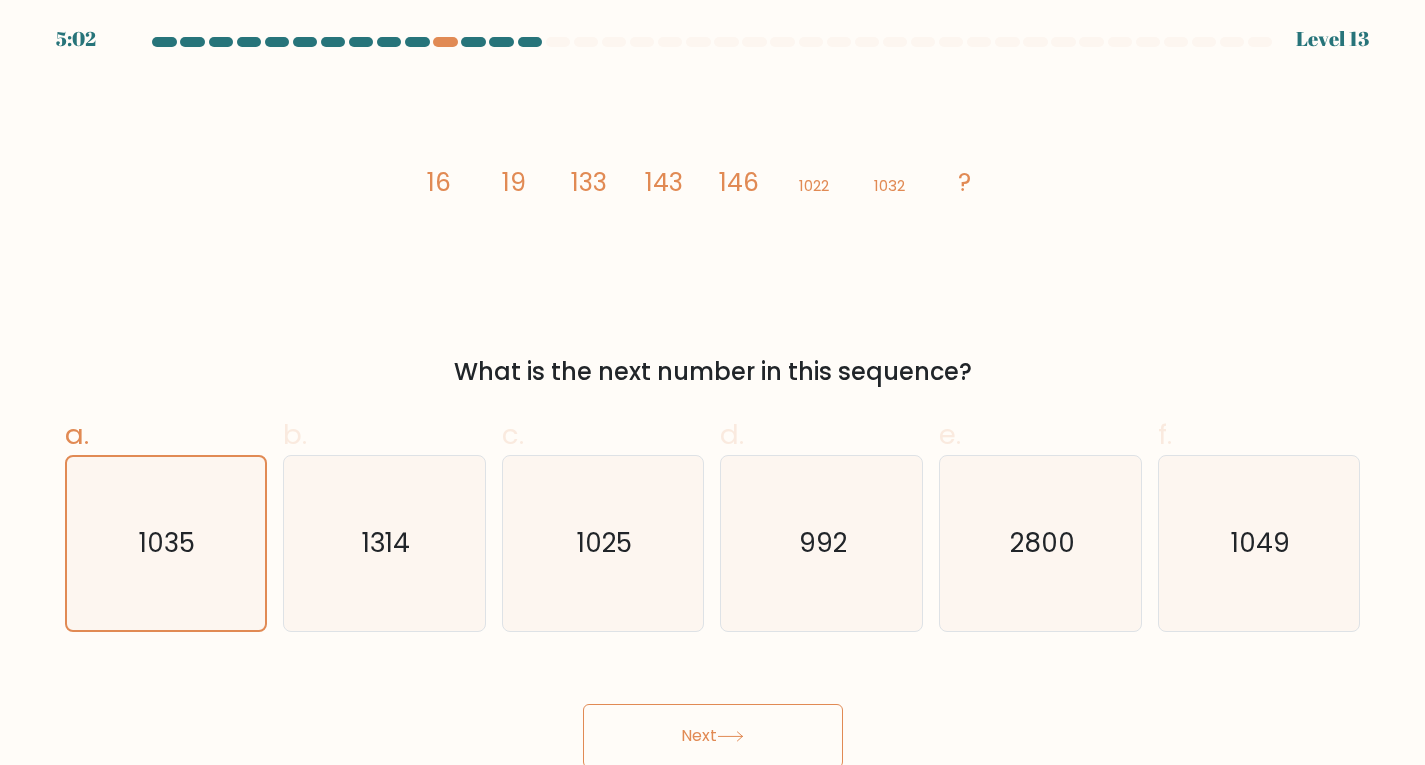 click on "Next" at bounding box center (713, 736) 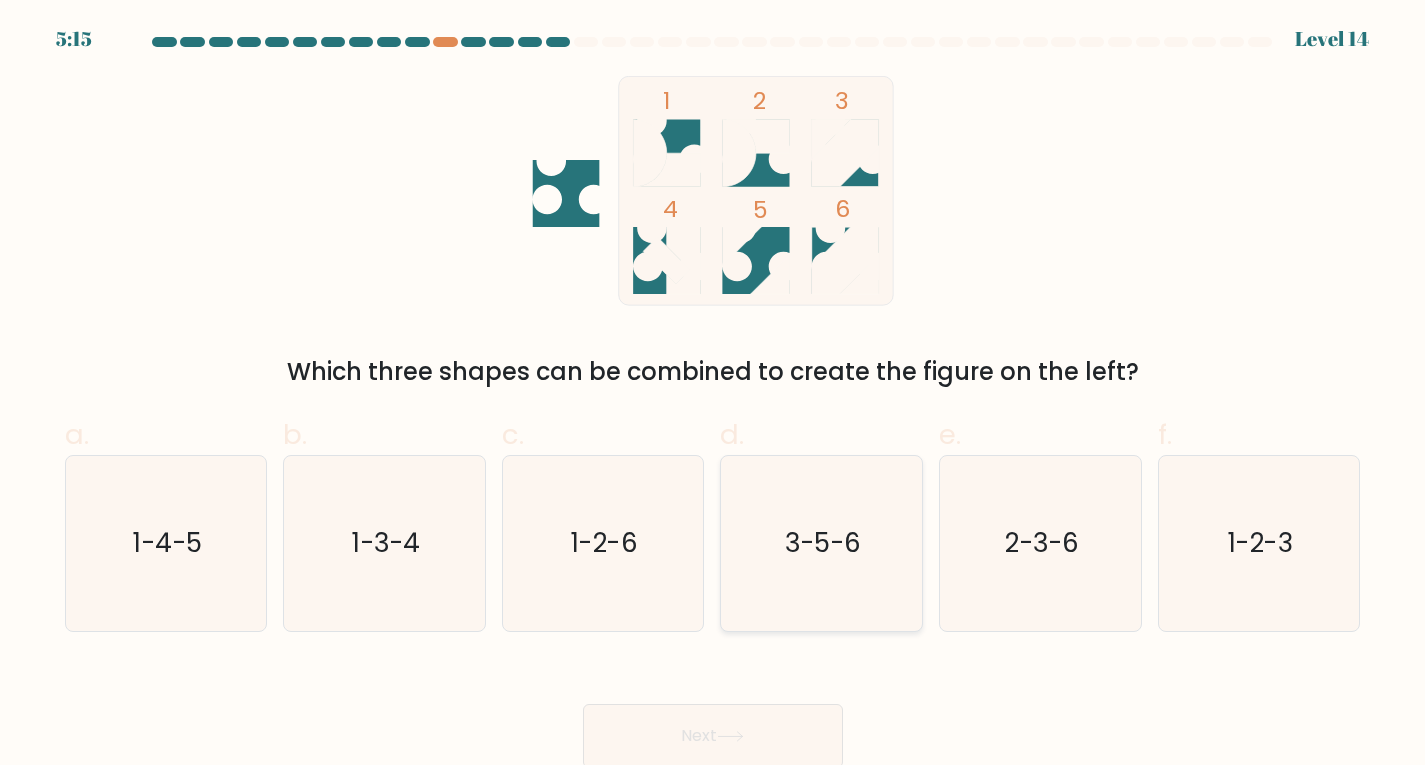 click on "3-5-6" 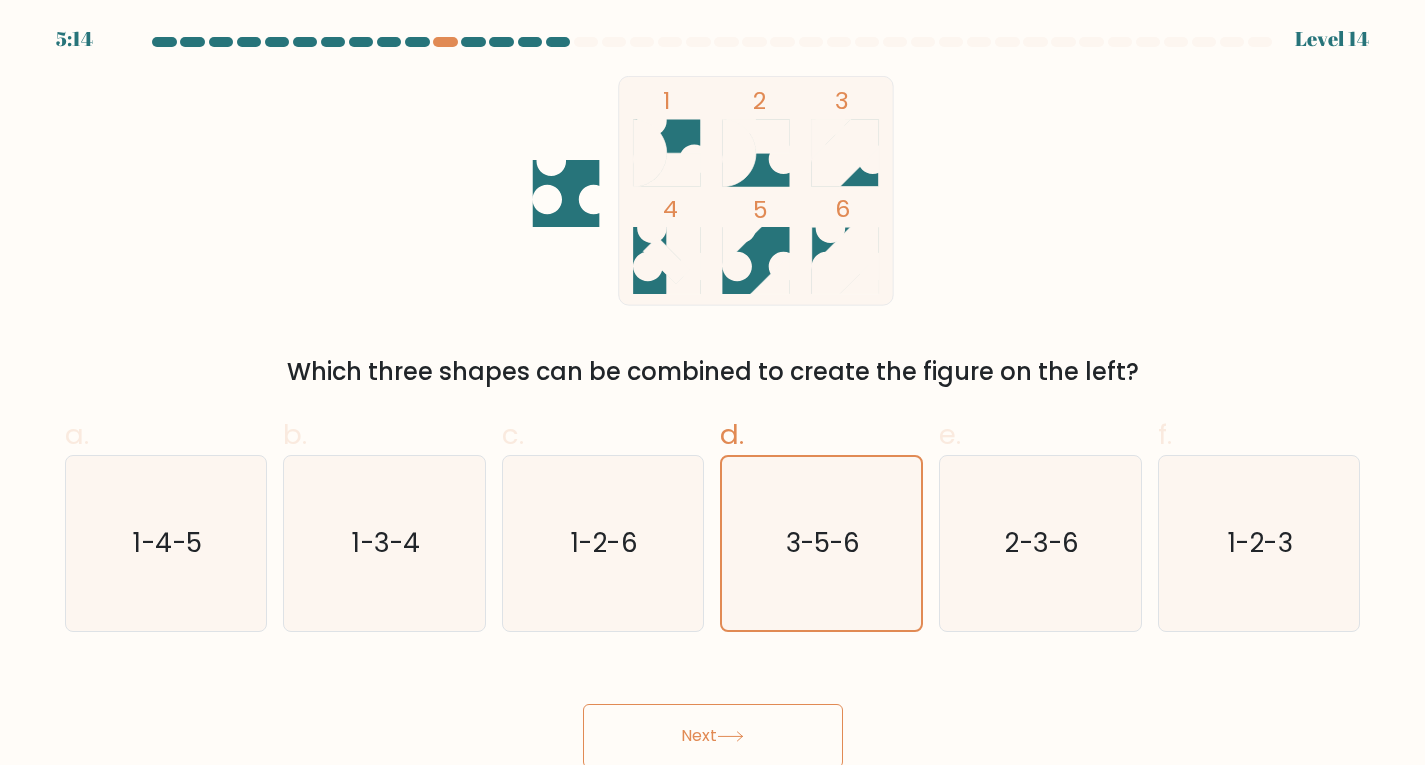 click on "Next" at bounding box center [713, 736] 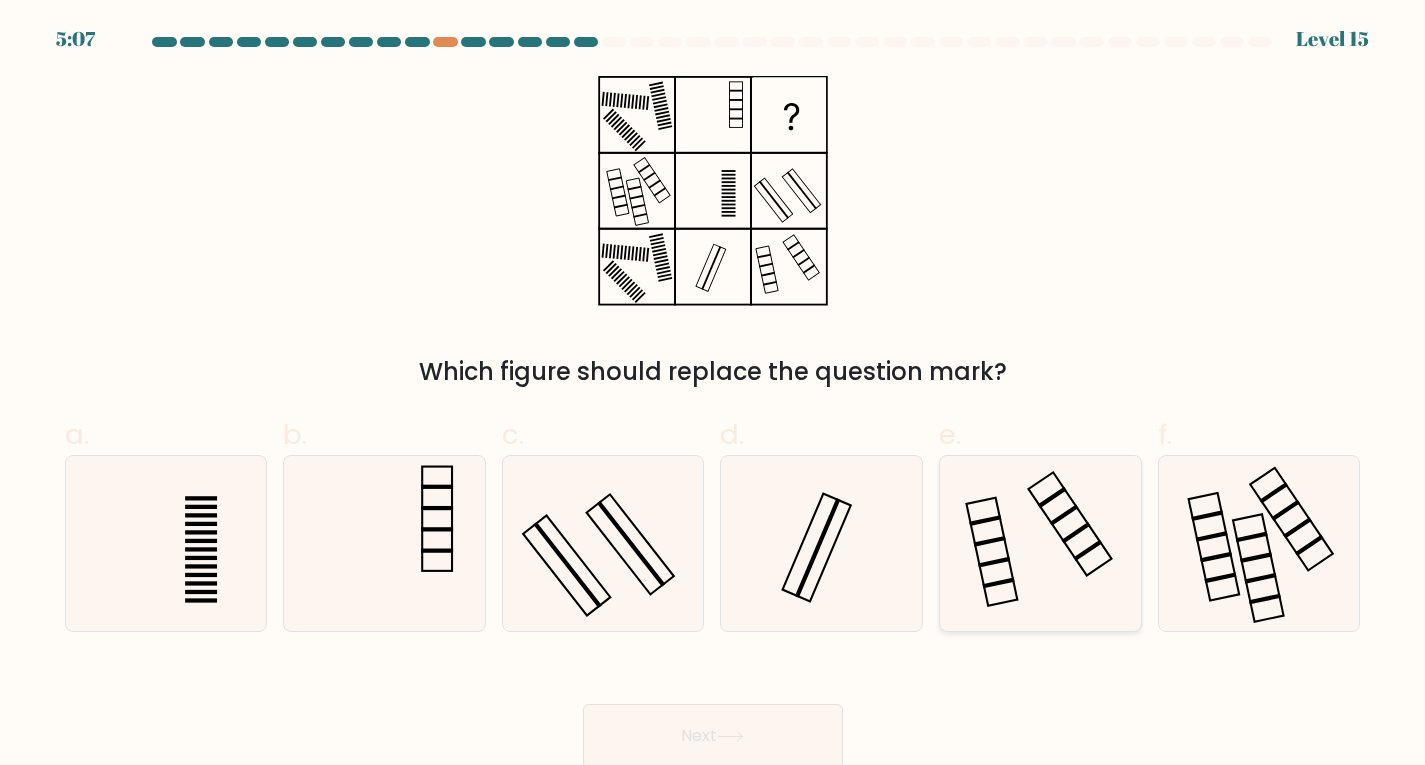 click 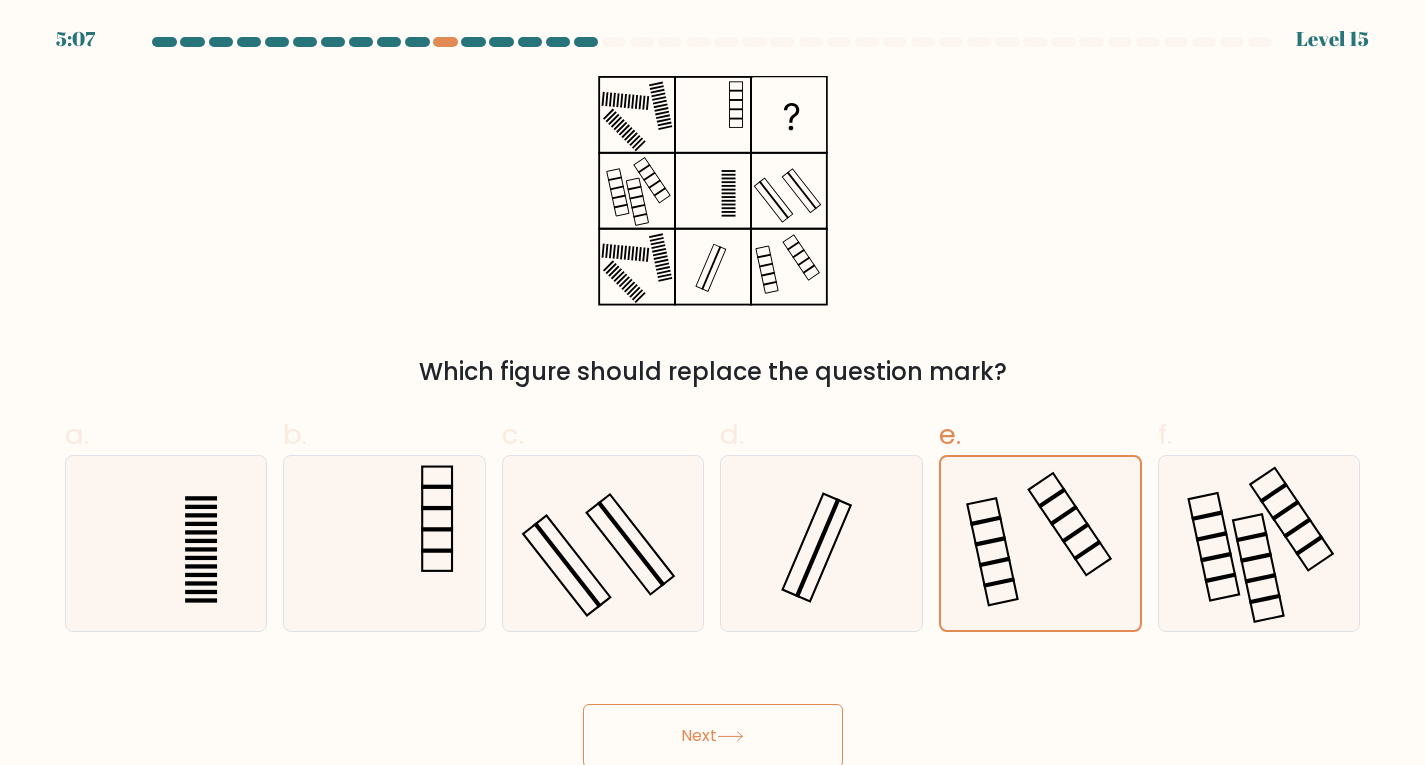 click on "Next" at bounding box center [713, 736] 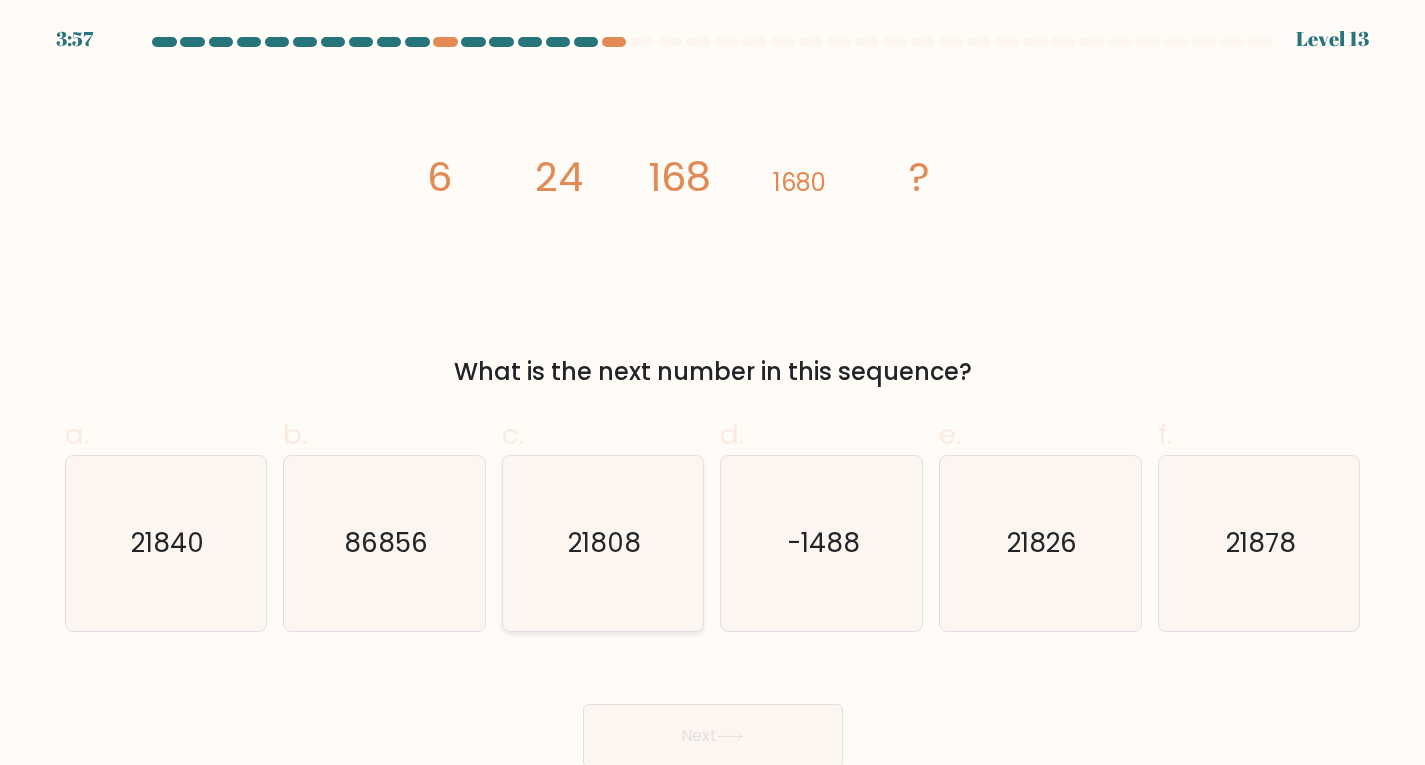 click on "21808" 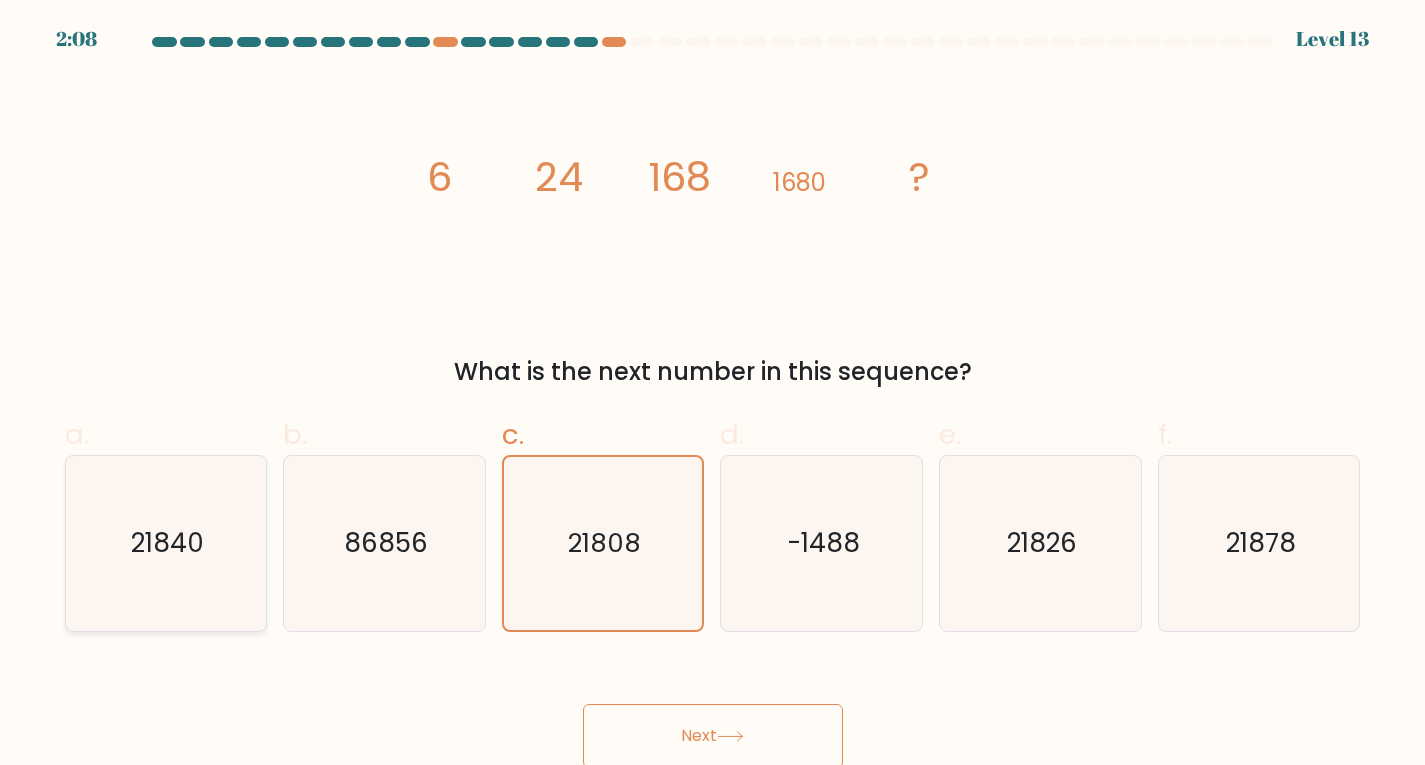 click on "21840" 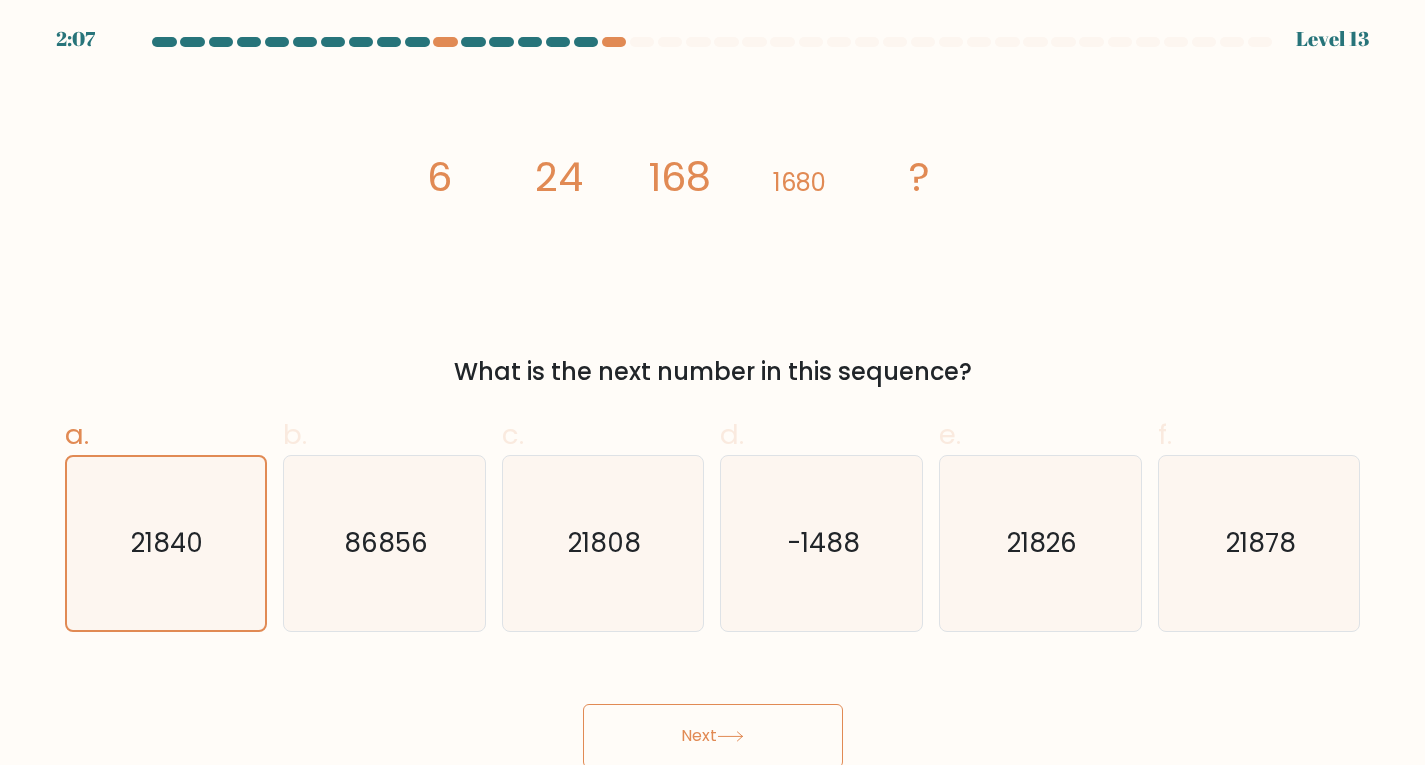 click on "Next" at bounding box center [713, 736] 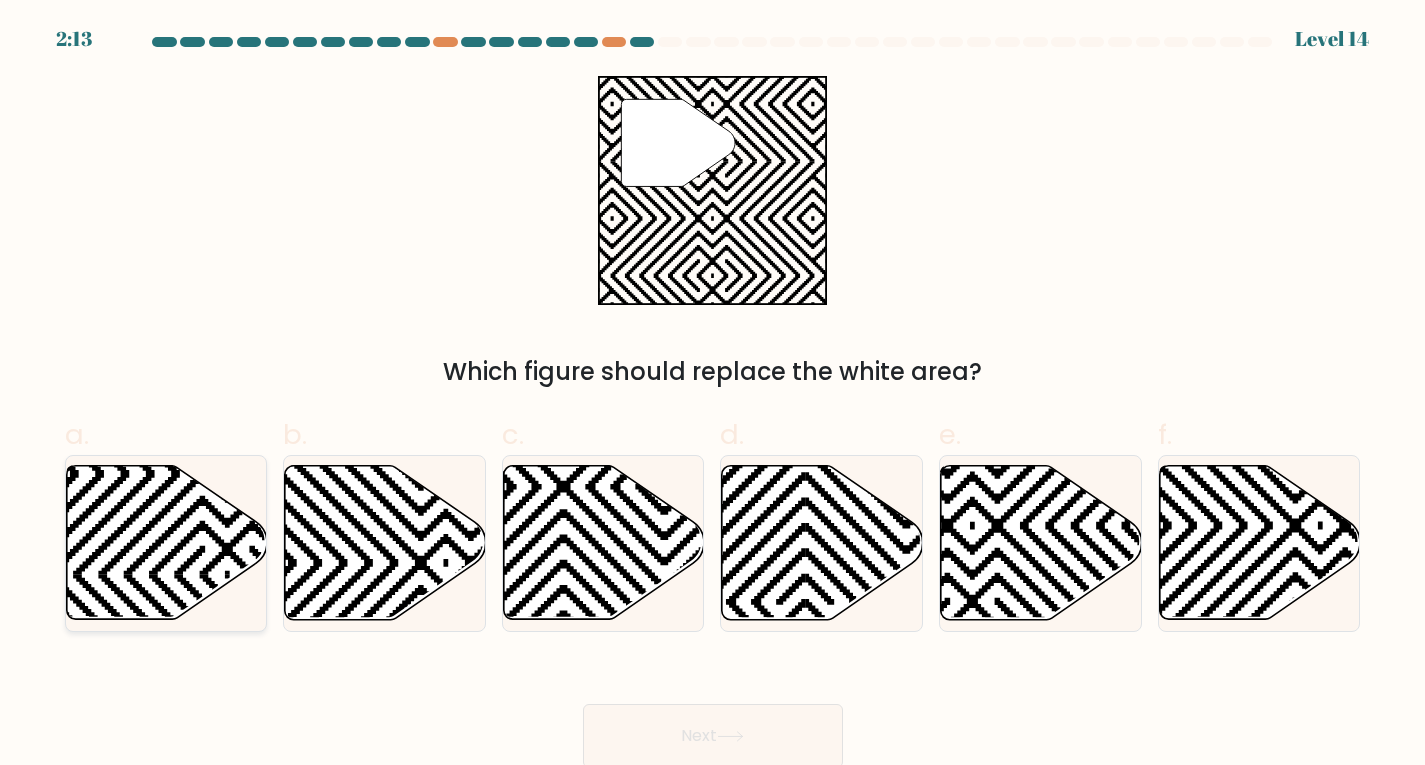 click 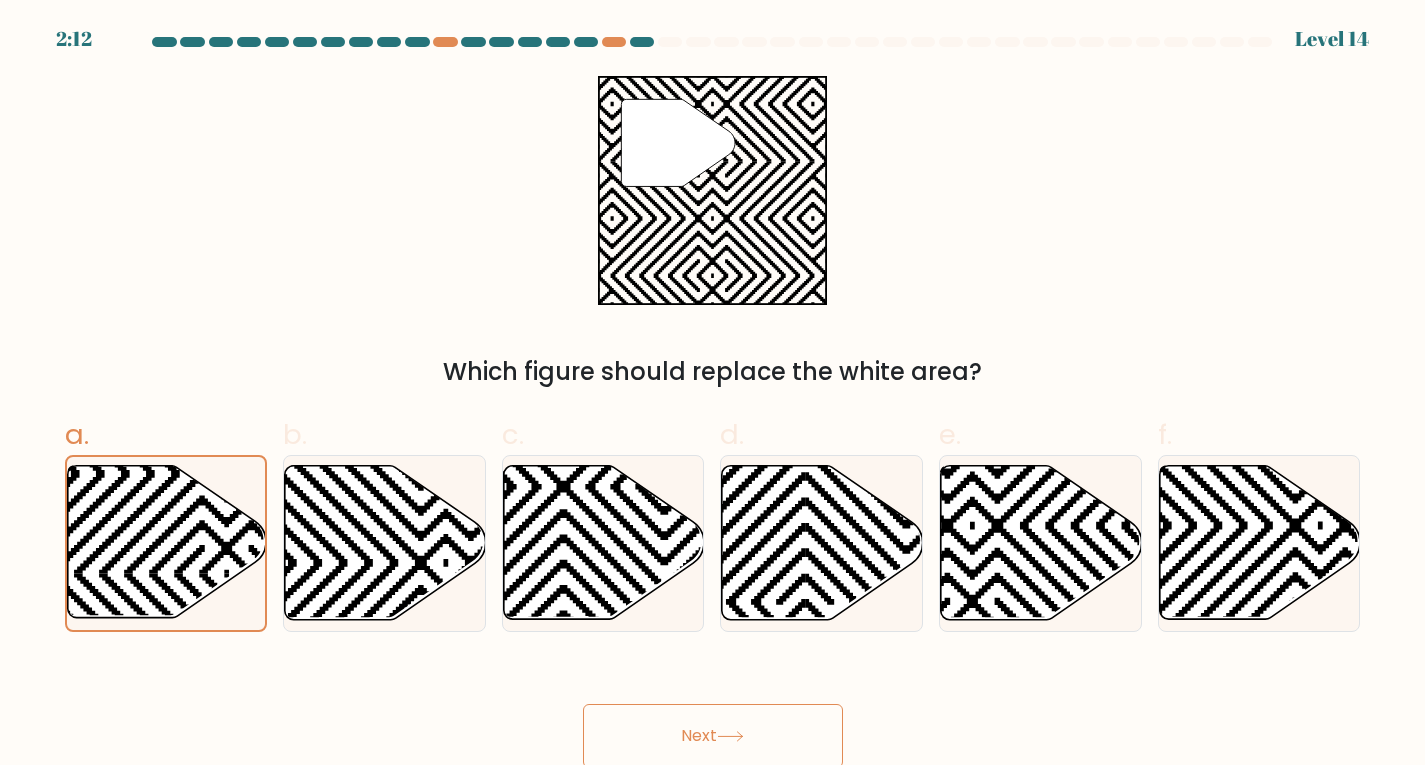 click on "Next" at bounding box center (713, 736) 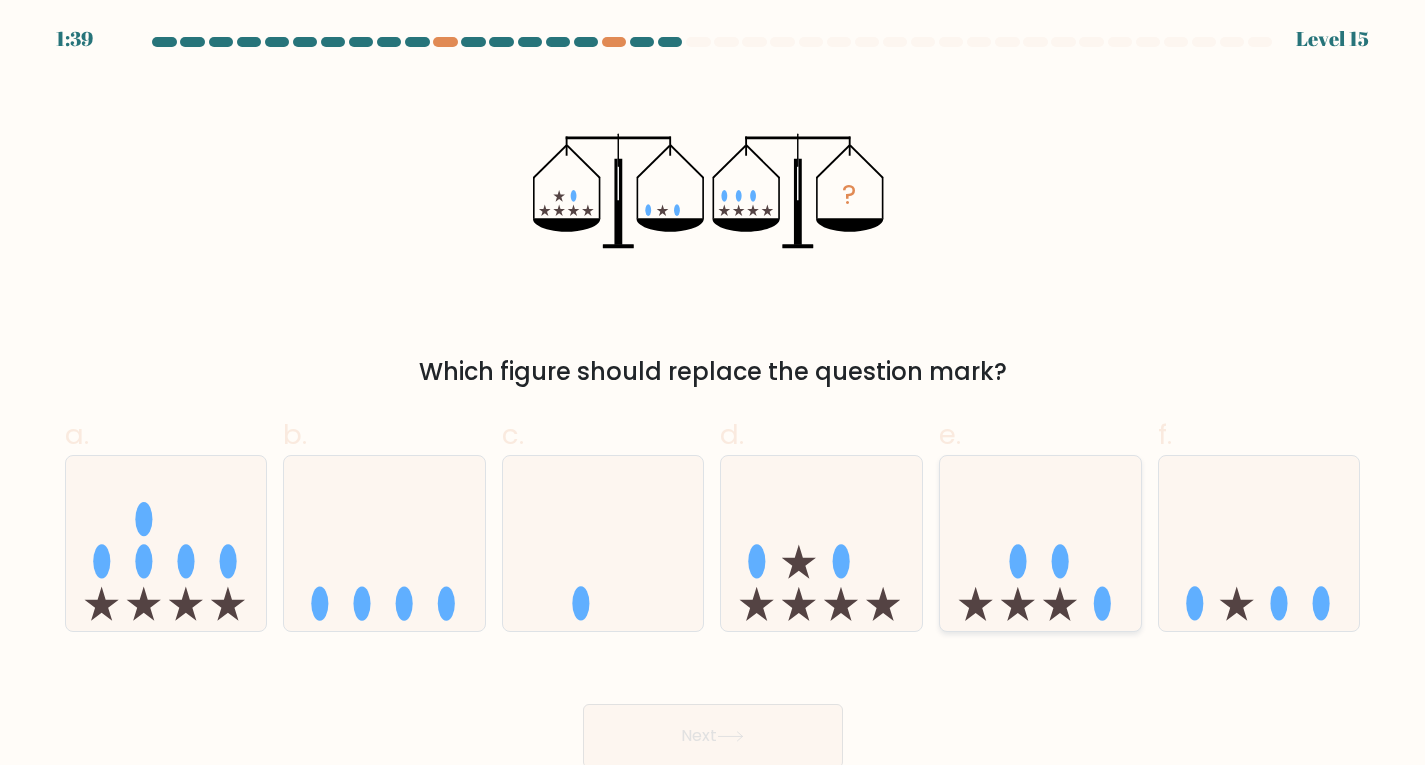 click 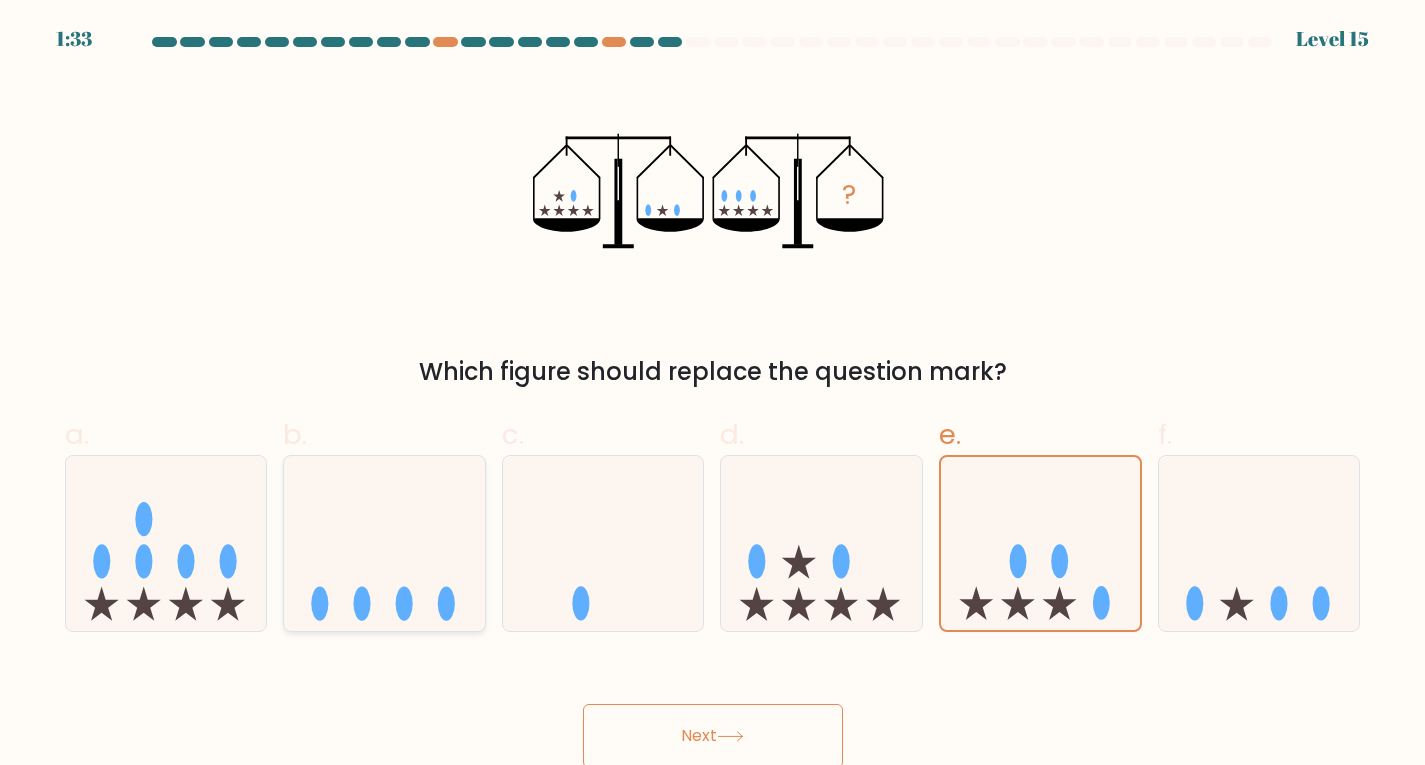 click 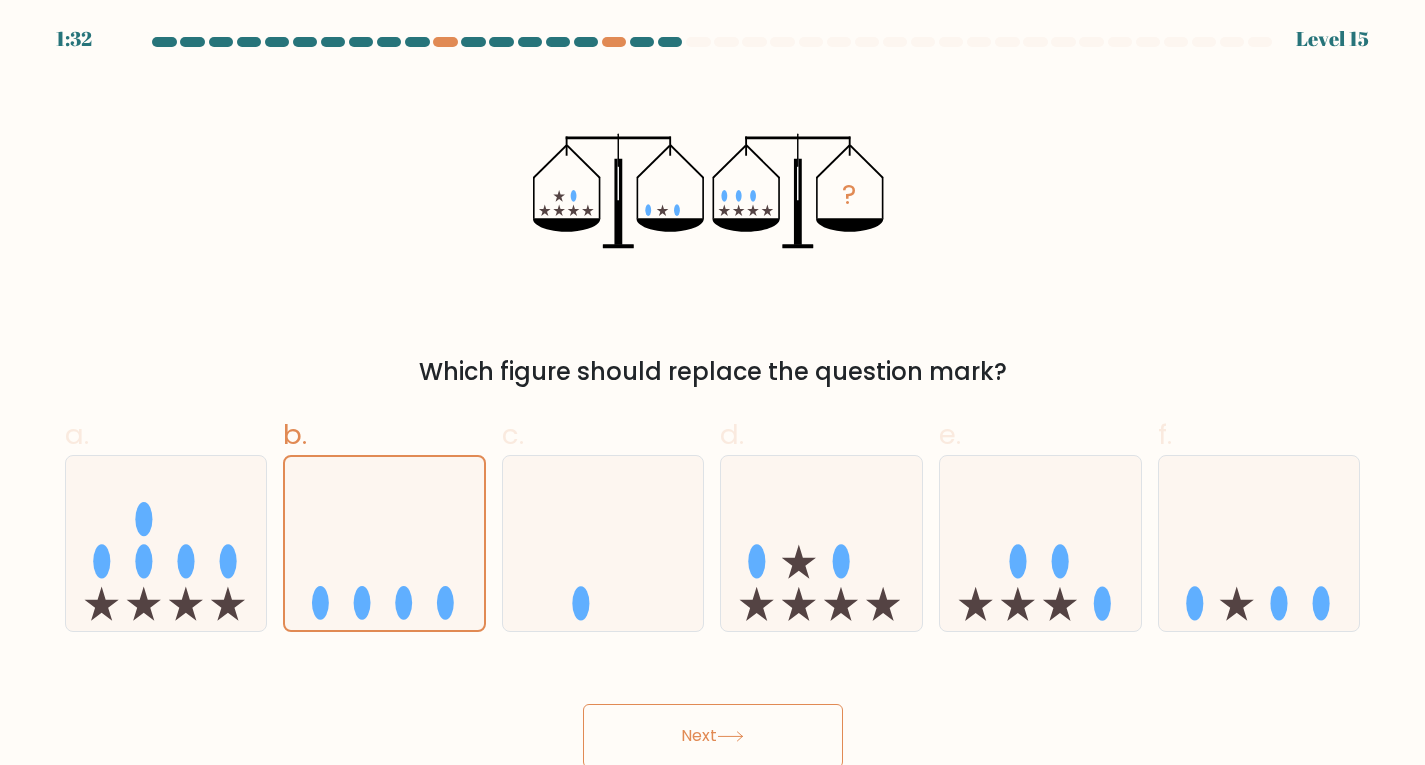 click on "Next" at bounding box center [713, 736] 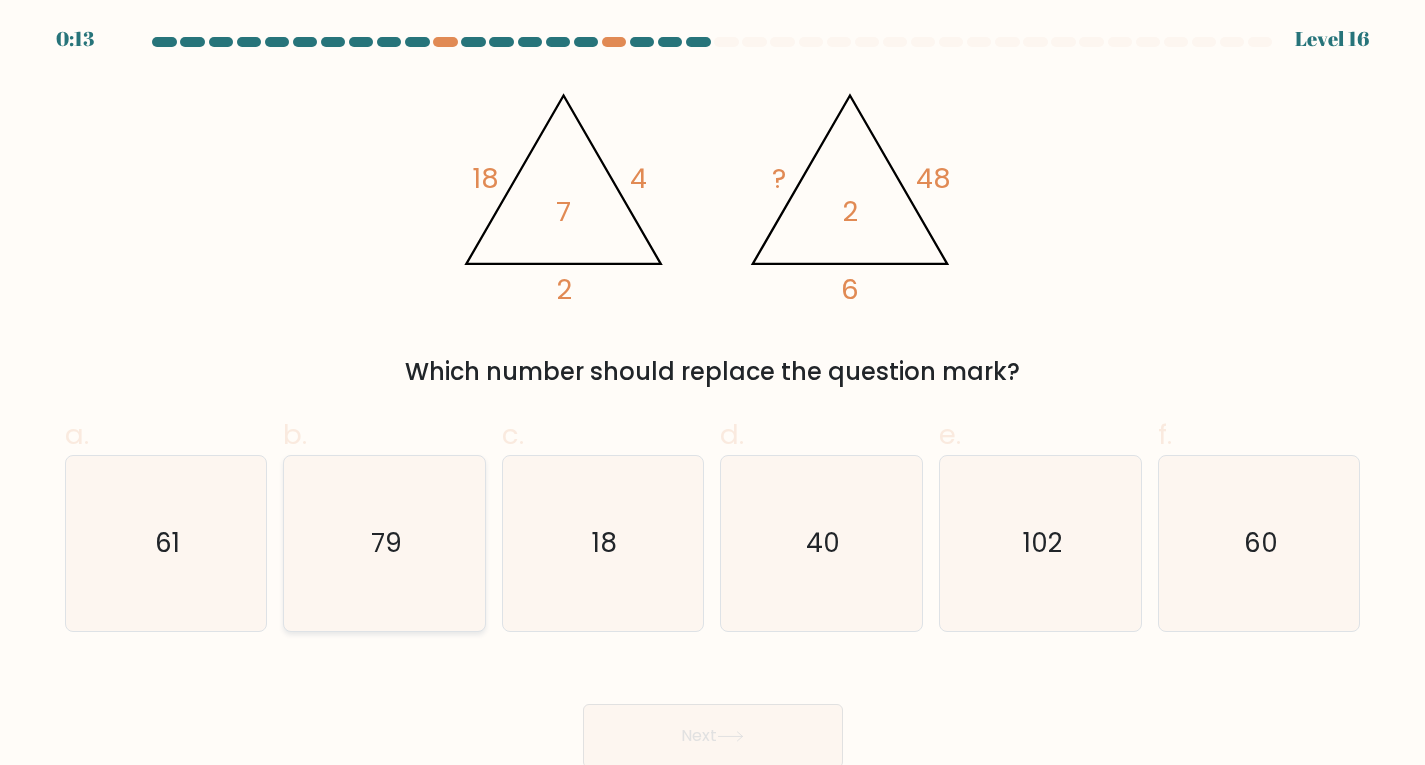 click on "79" 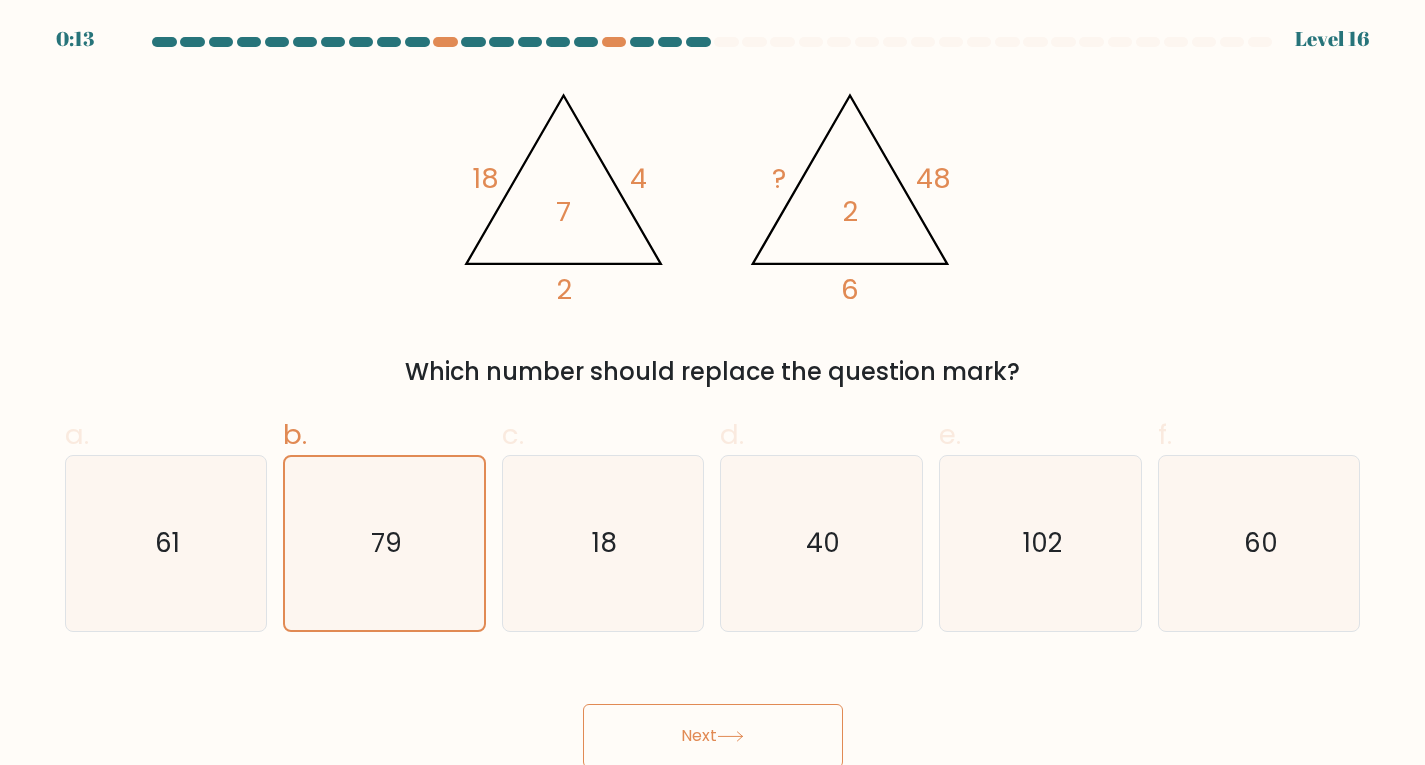 click on "Next" at bounding box center (713, 736) 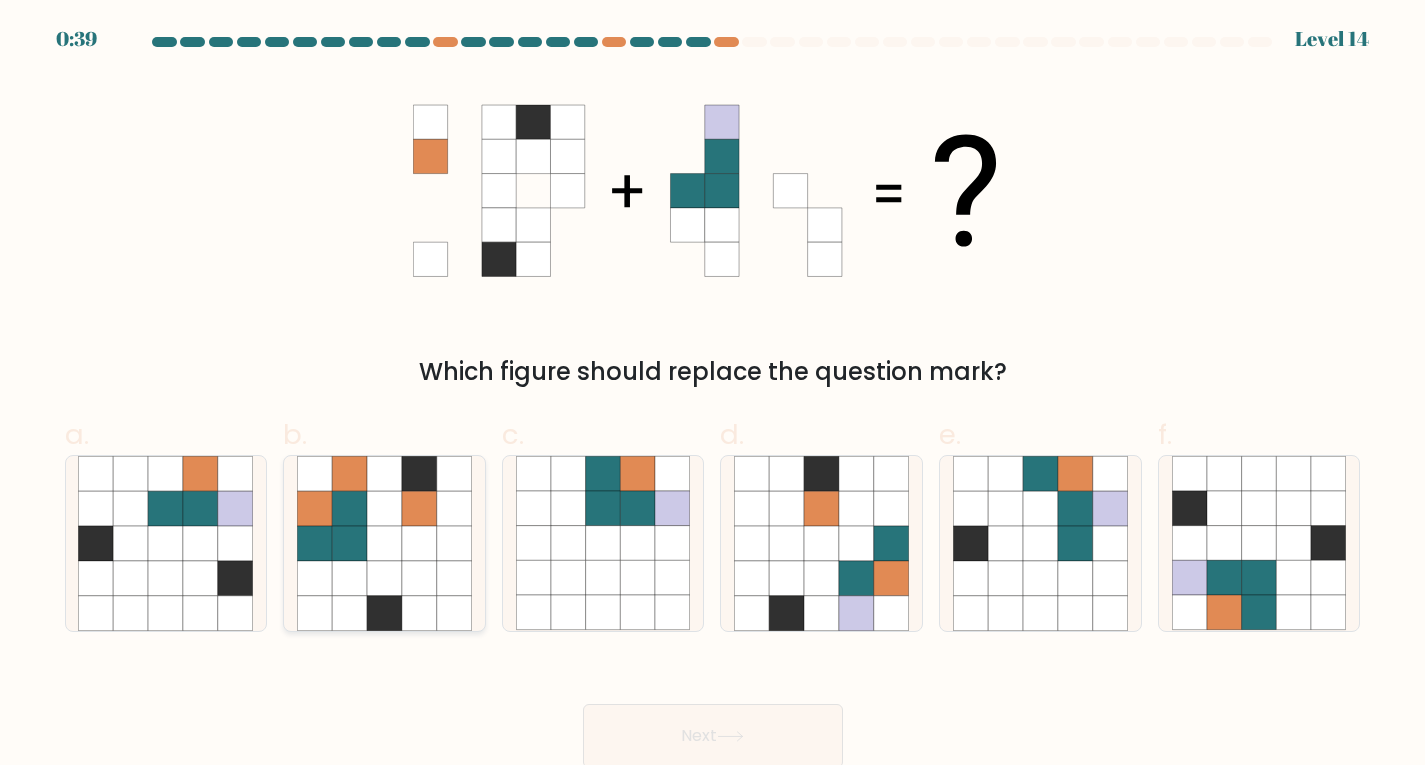 click 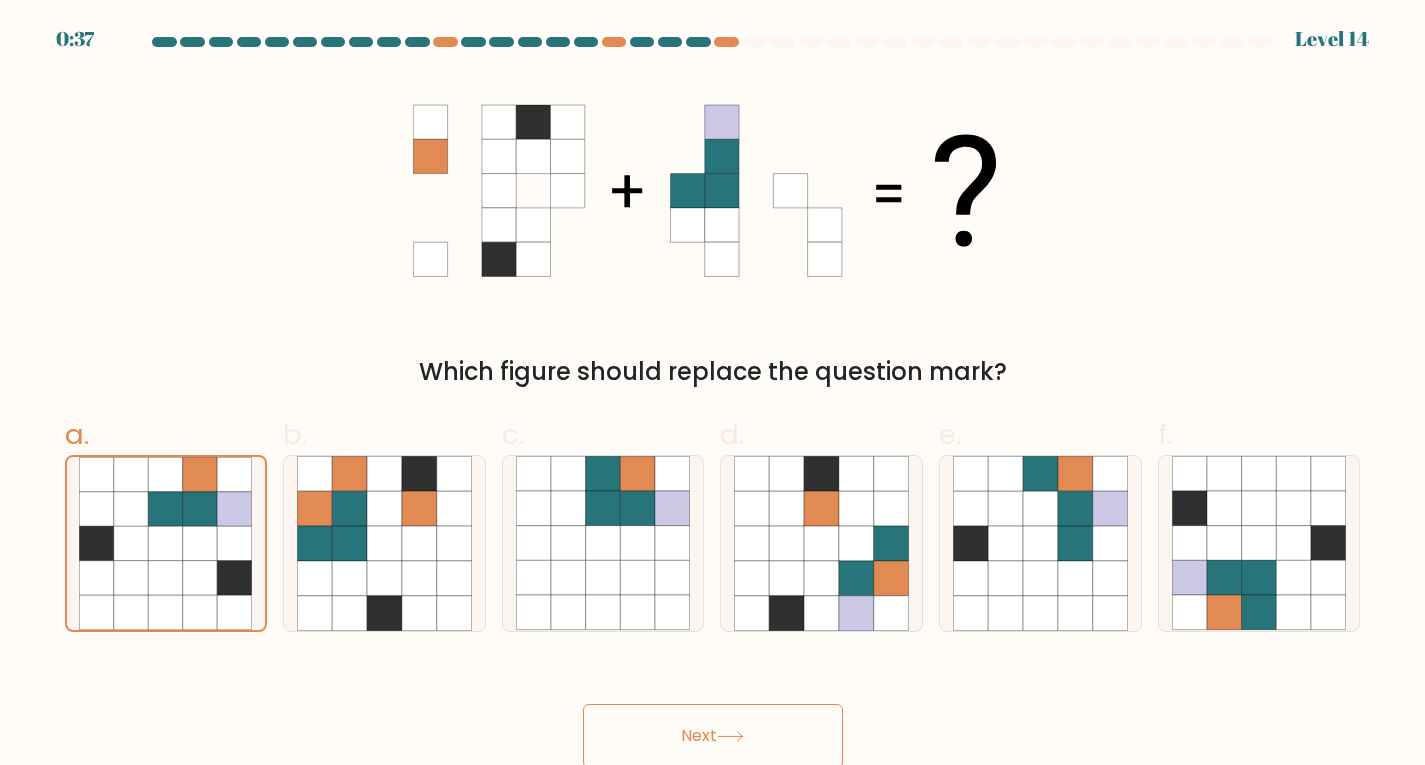 click on "Next" at bounding box center (713, 736) 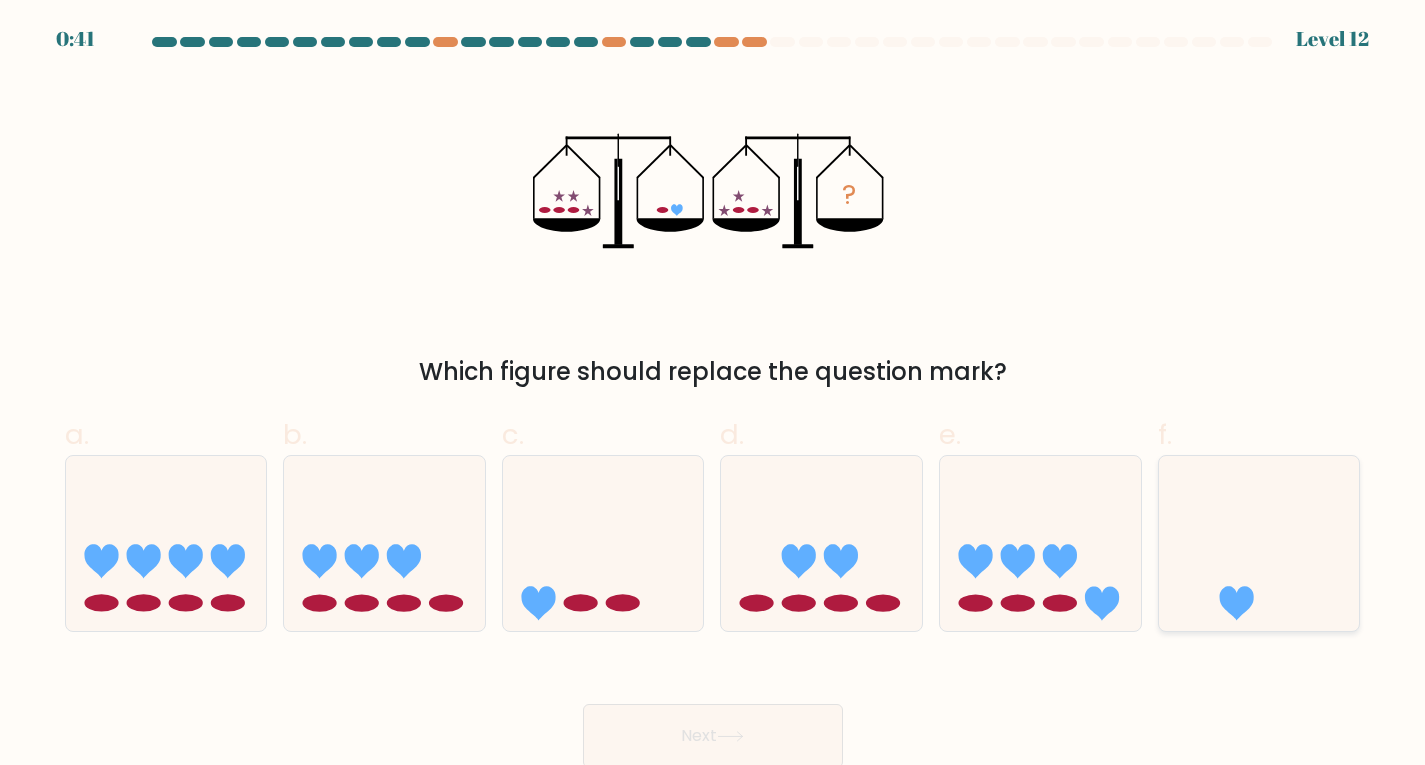 click 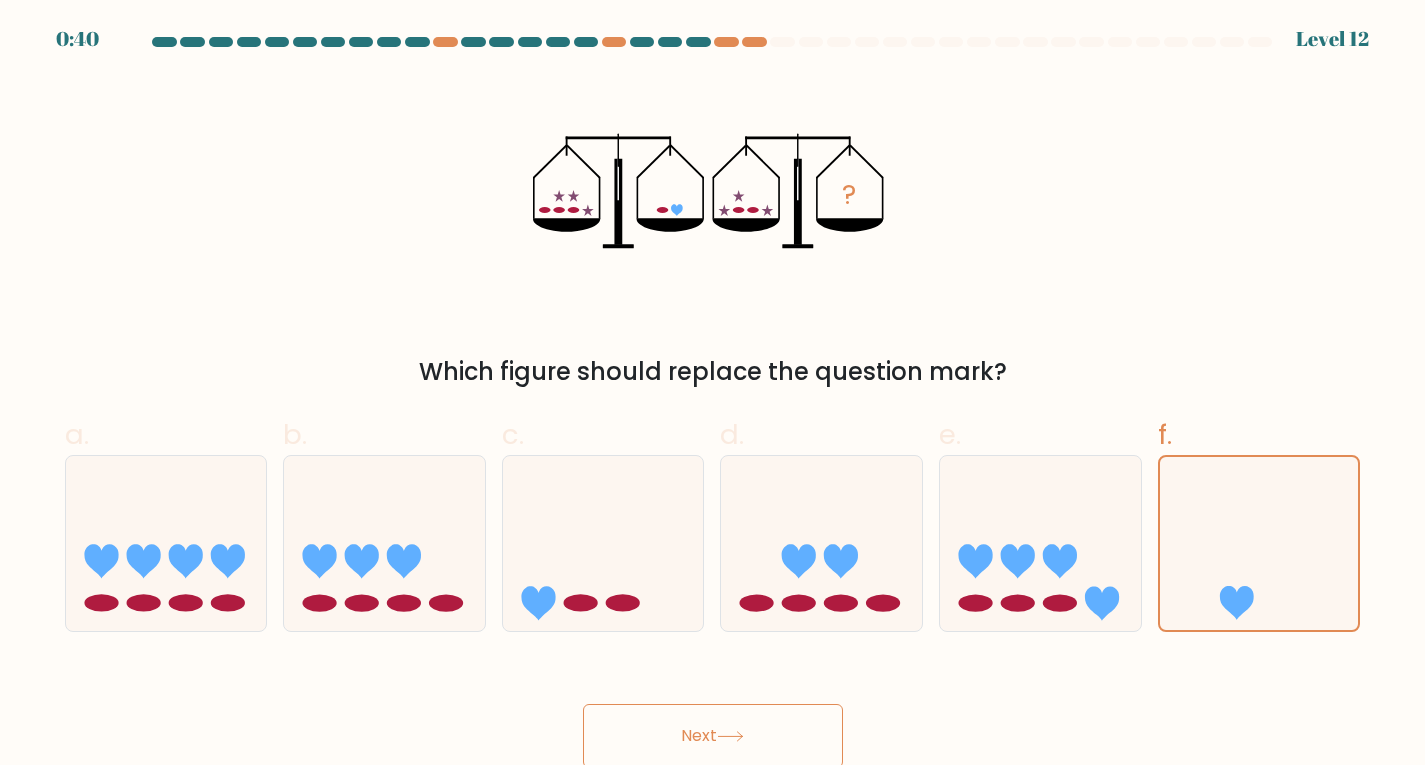 click on "Next" at bounding box center [713, 736] 